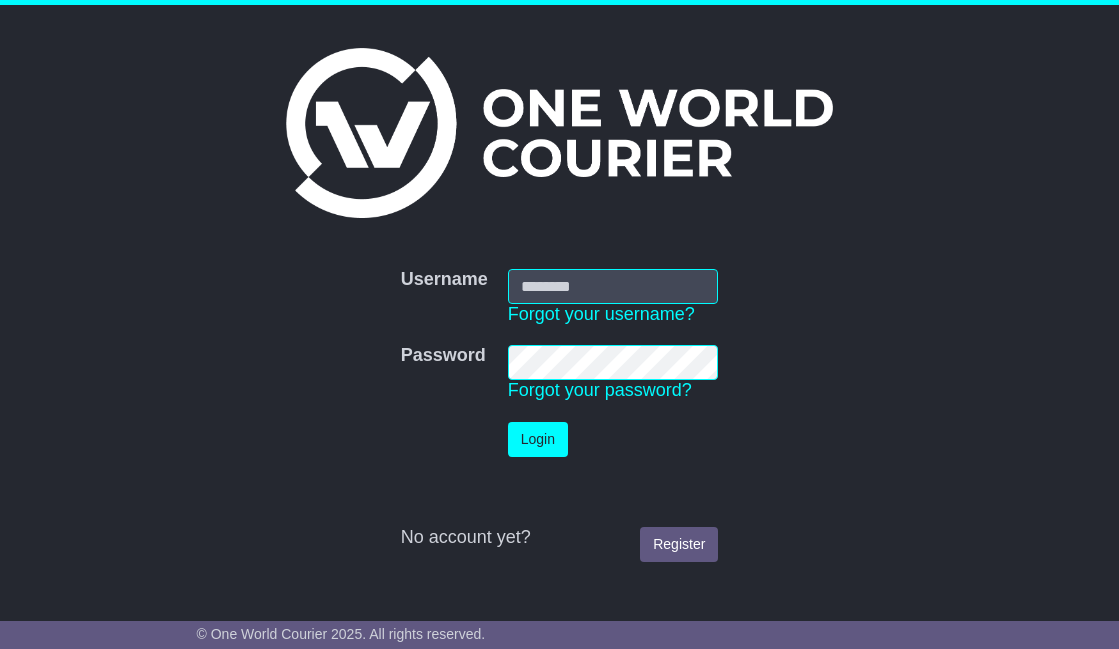 scroll, scrollTop: 0, scrollLeft: 0, axis: both 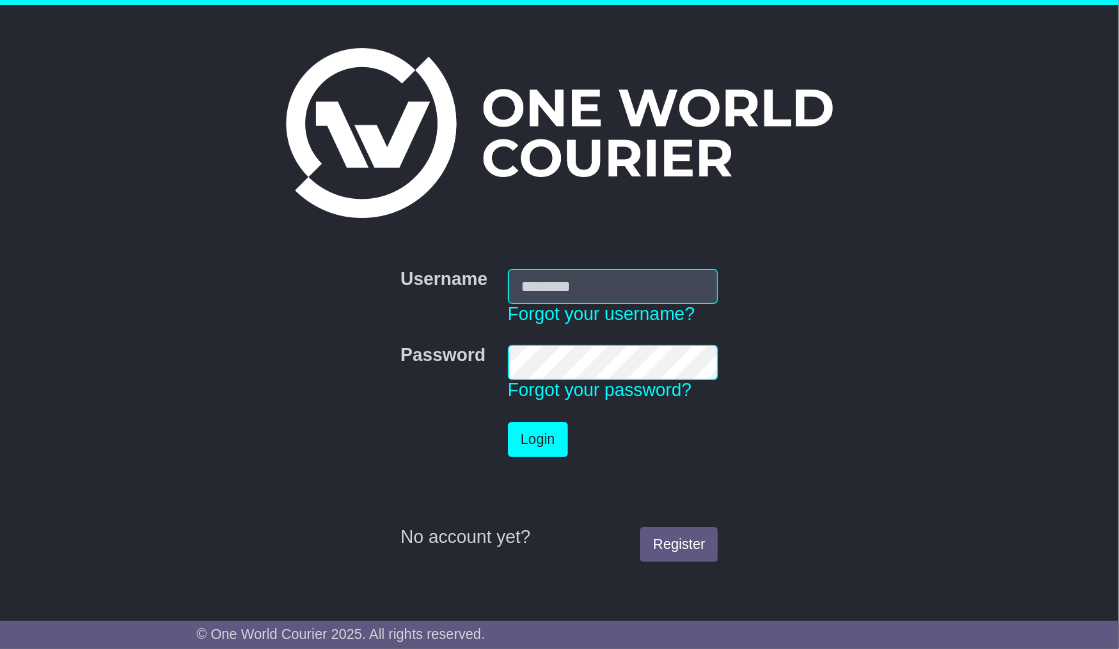click on "Username" at bounding box center (613, 286) 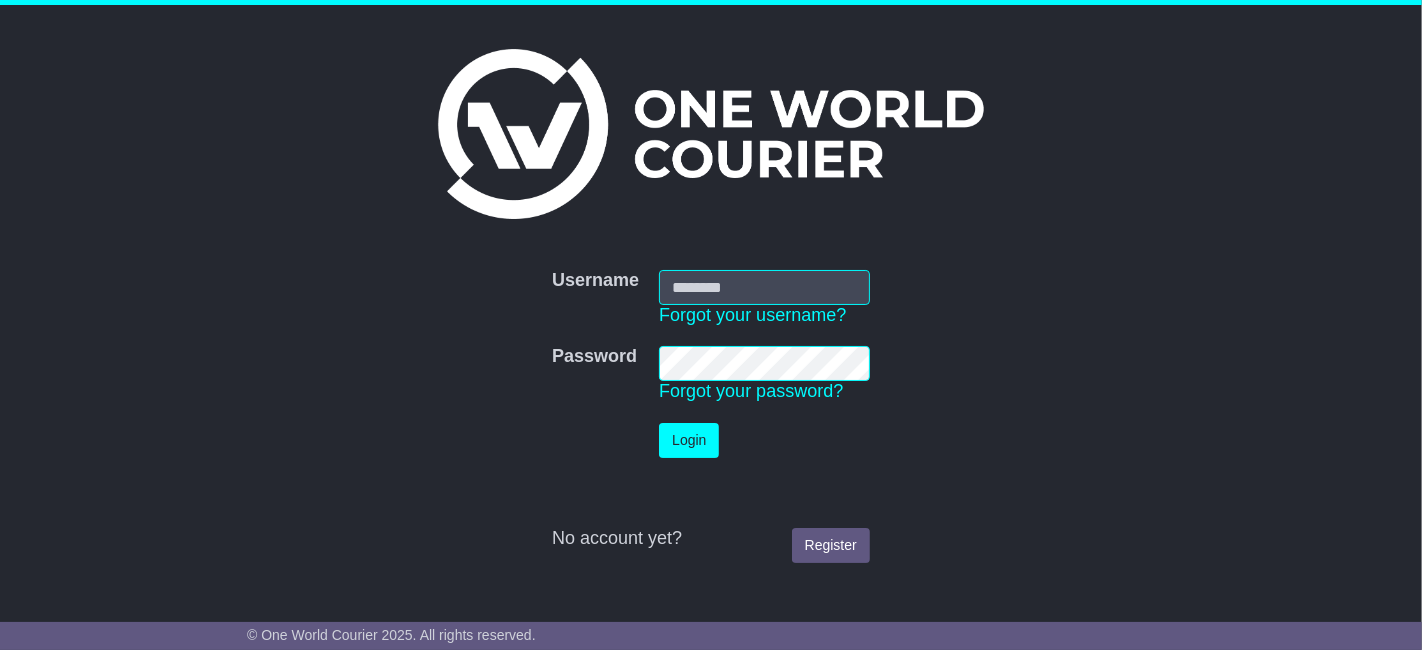 click on "Username" at bounding box center [764, 287] 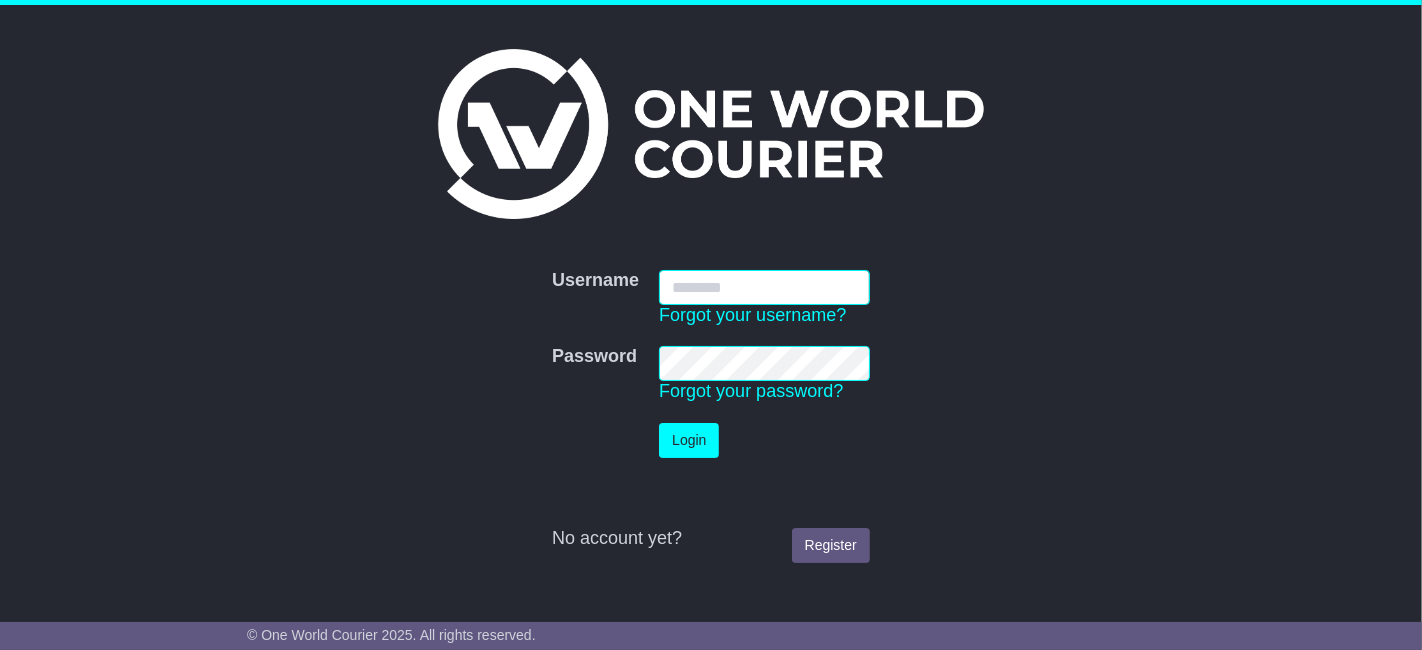 click at bounding box center [659, 305] 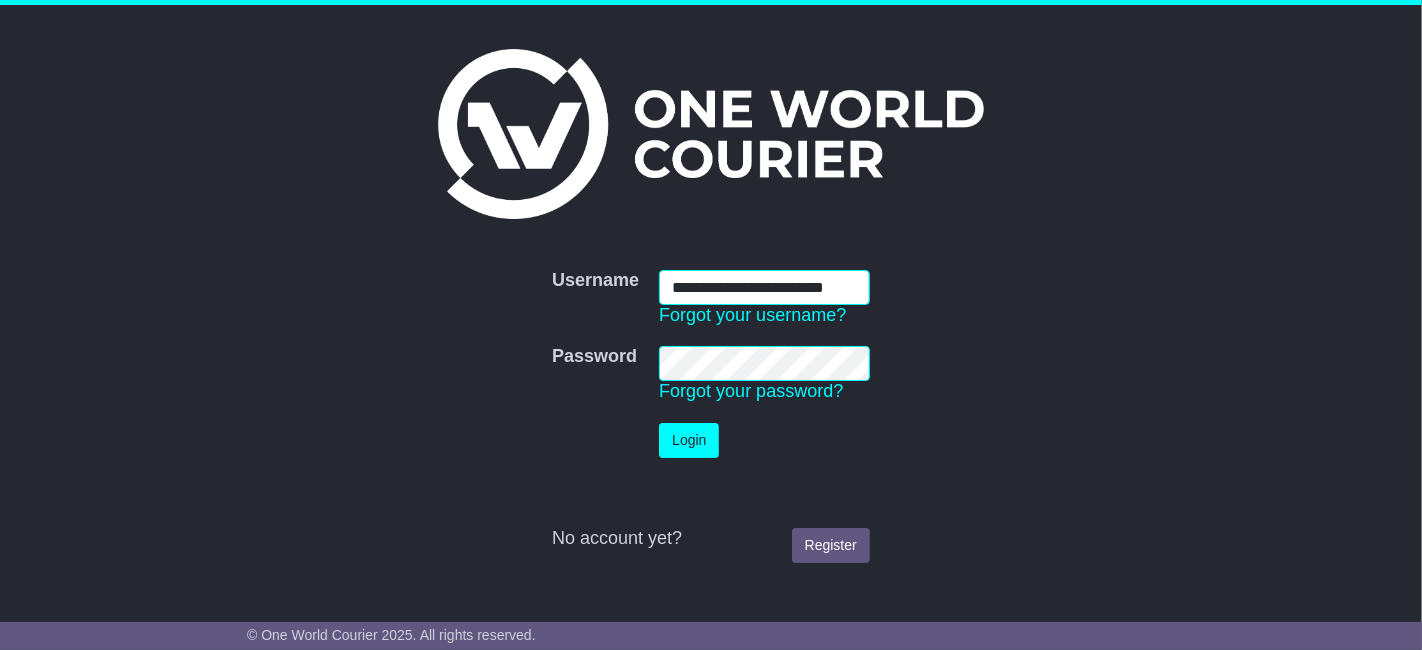 scroll, scrollTop: 0, scrollLeft: 23, axis: horizontal 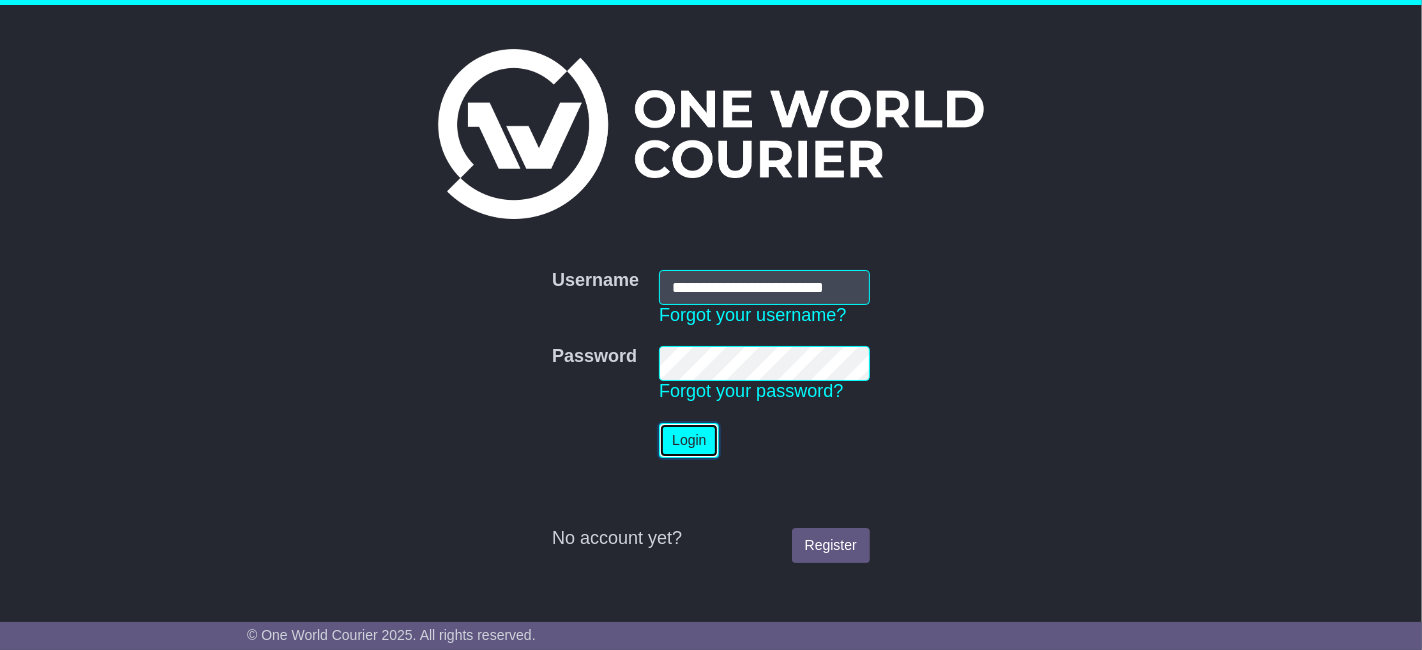 click on "Login" at bounding box center (689, 440) 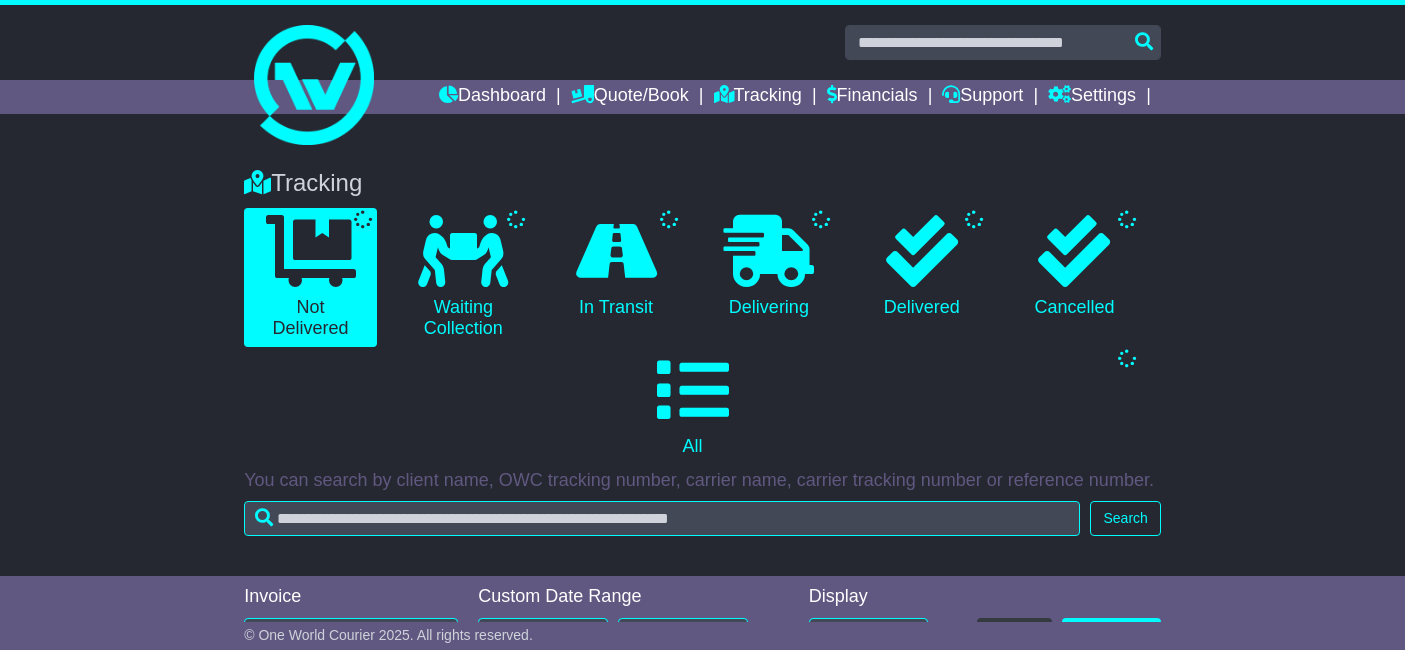 scroll, scrollTop: 0, scrollLeft: 0, axis: both 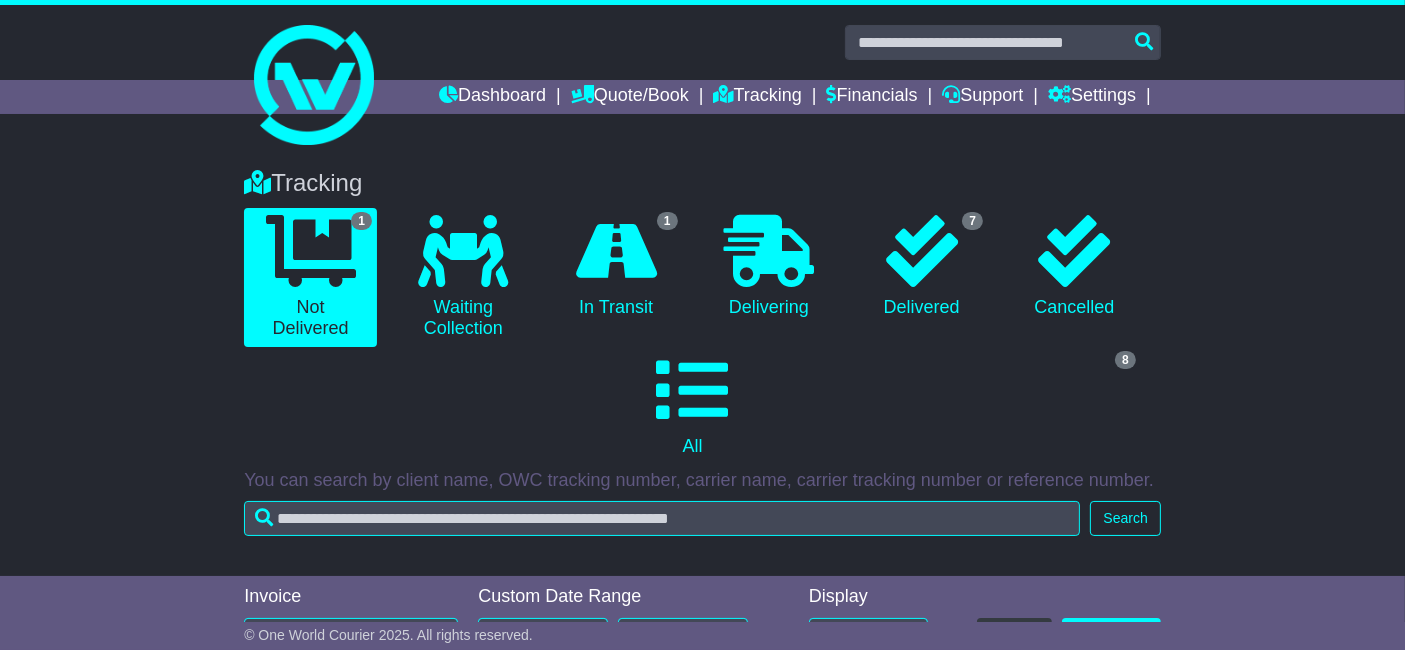 click on "Tracking
1
Not Delivered
0
Waiting Collection
1
In Transit
0 Delivering 7" at bounding box center [702, 362] 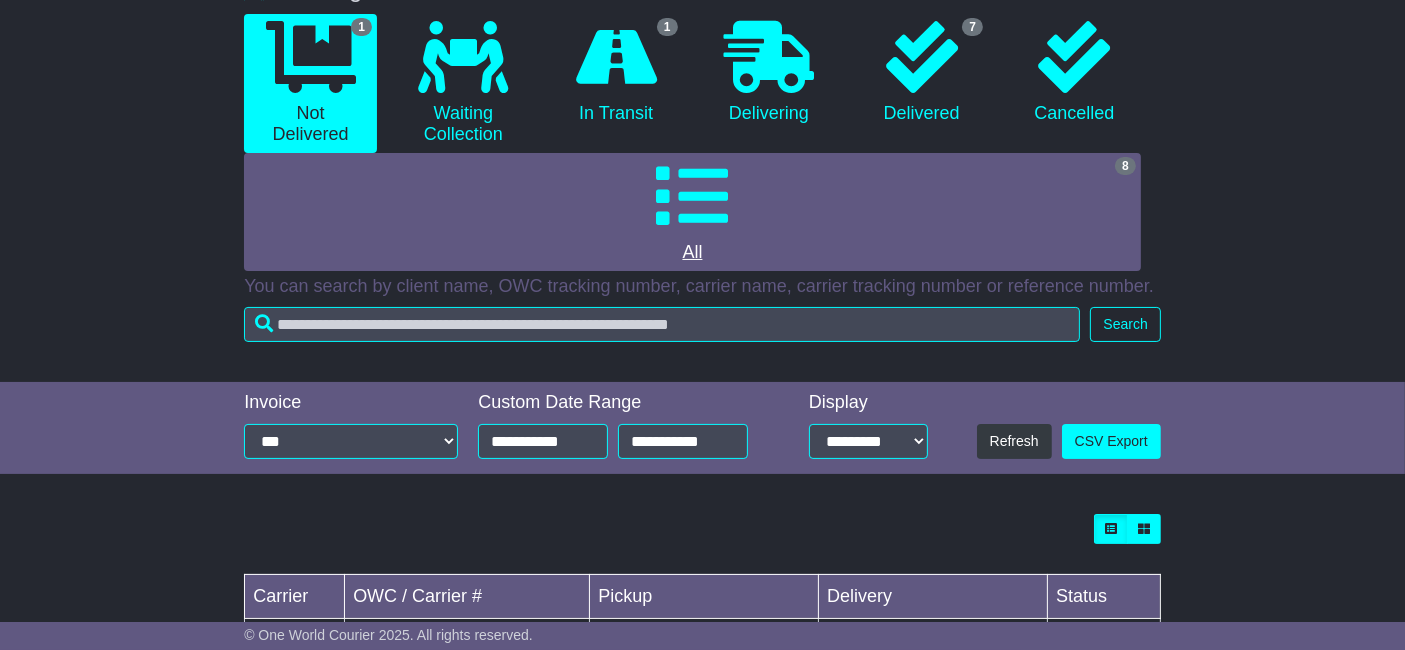 scroll, scrollTop: 86, scrollLeft: 0, axis: vertical 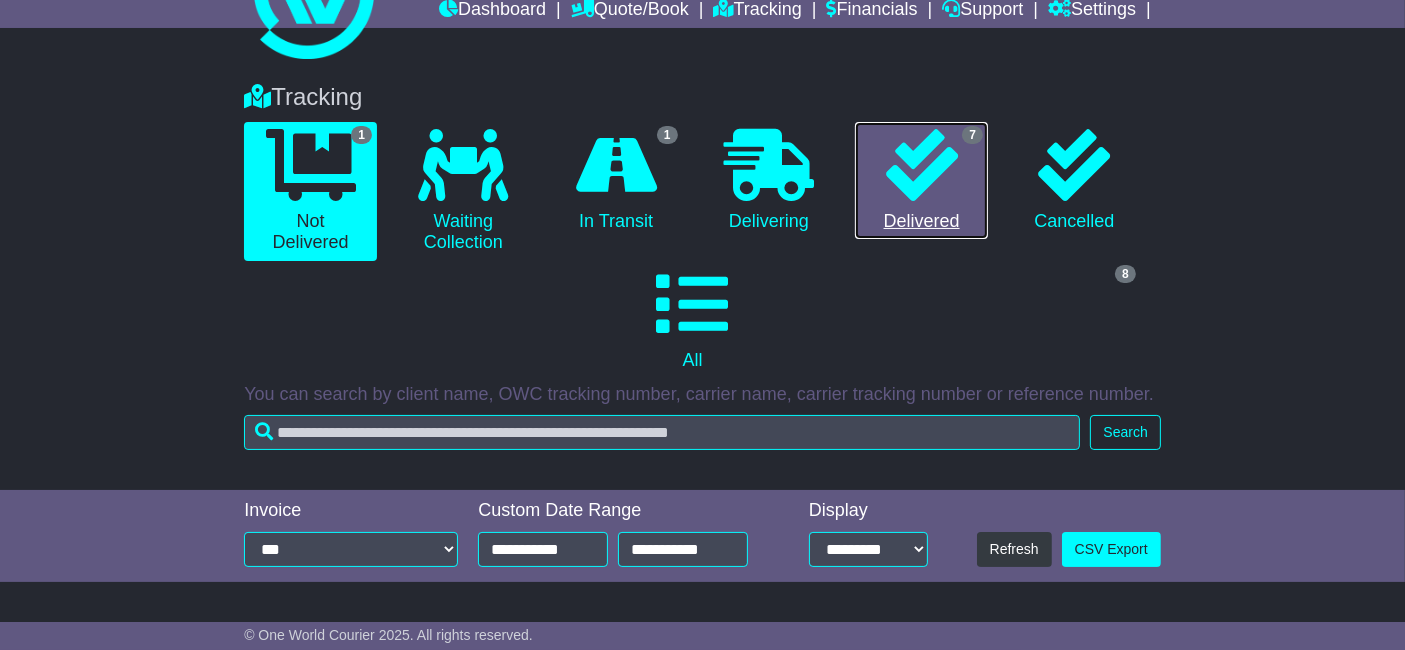 click at bounding box center (922, 165) 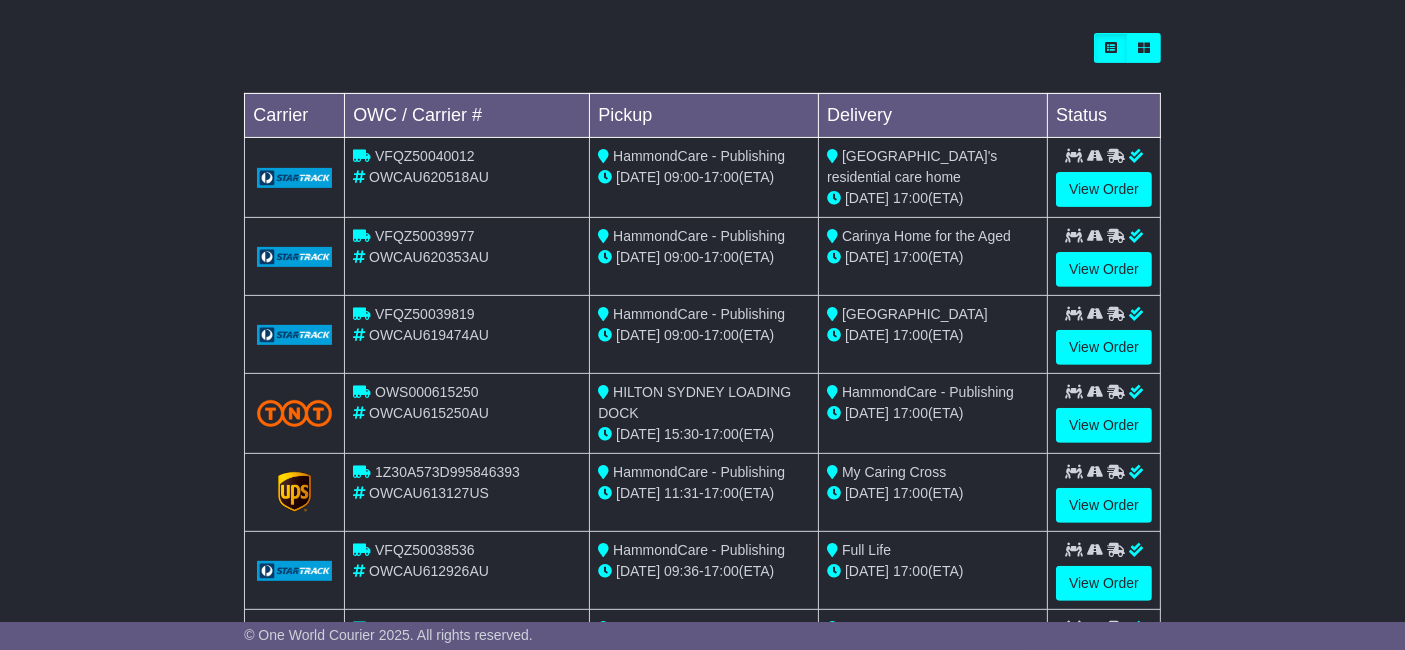 scroll, scrollTop: 642, scrollLeft: 0, axis: vertical 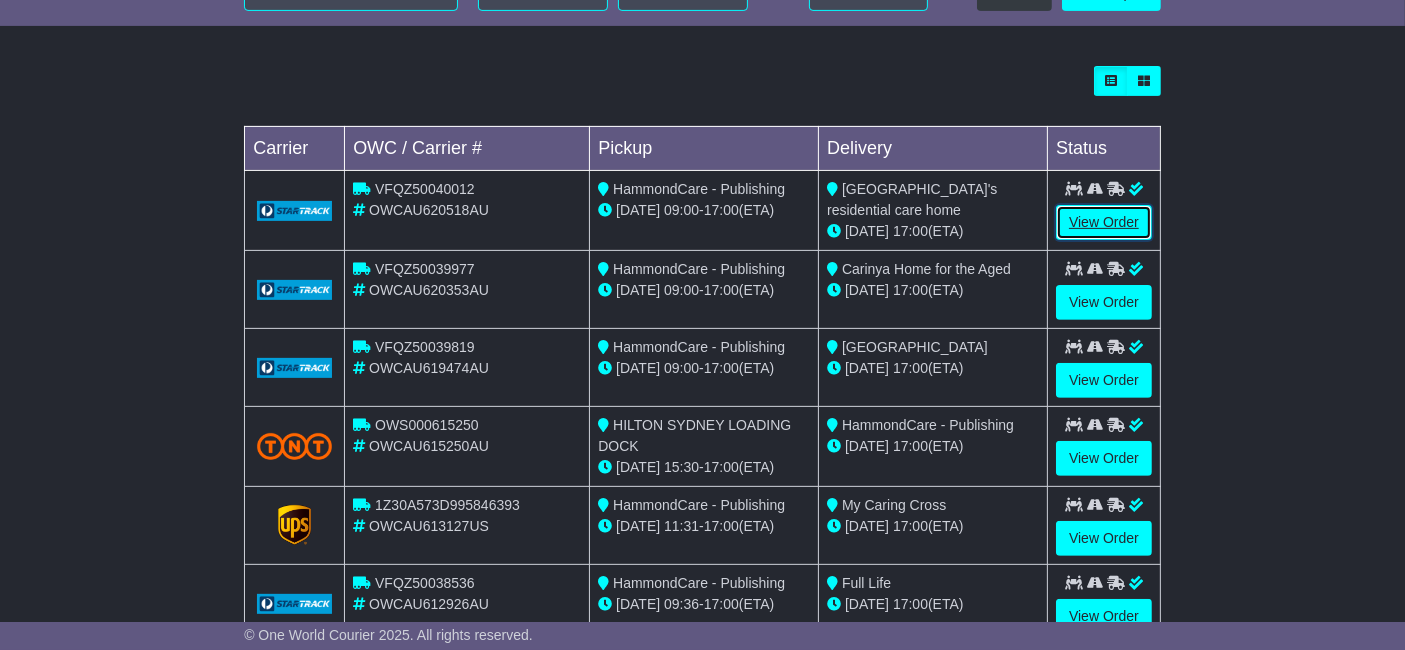 click on "View Order" at bounding box center (1104, 222) 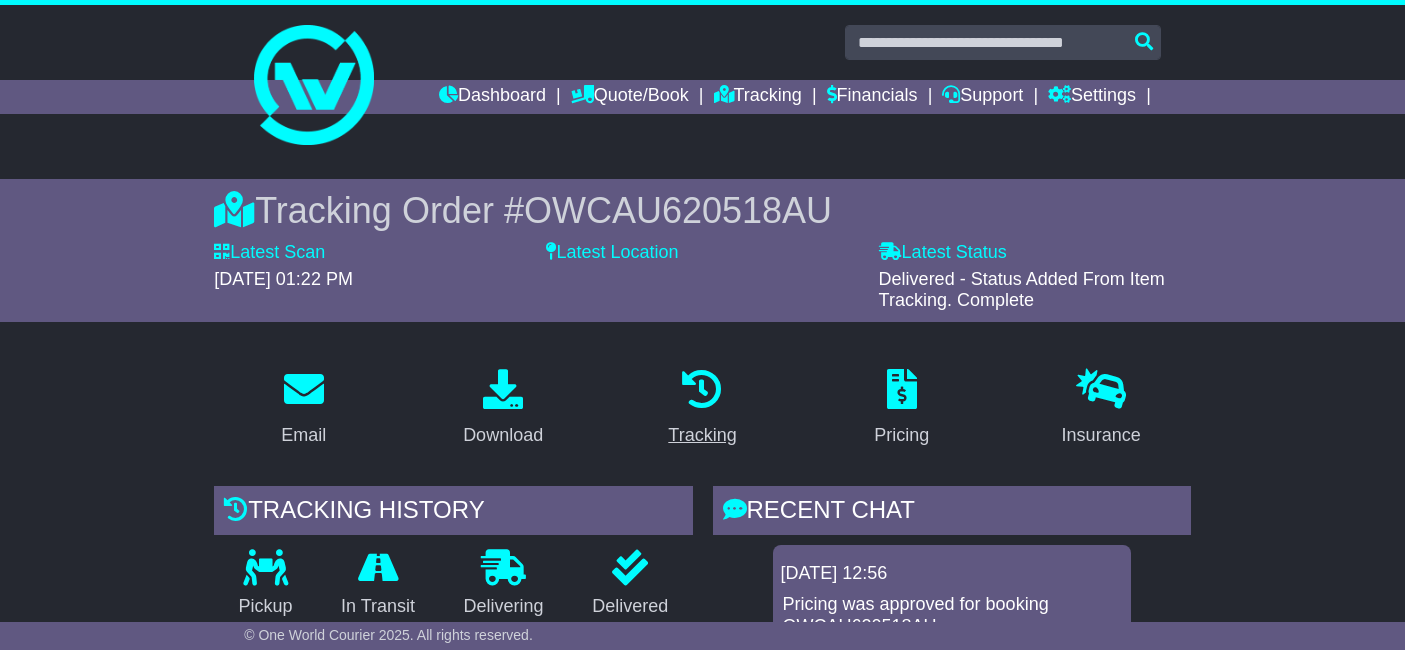 scroll, scrollTop: 0, scrollLeft: 0, axis: both 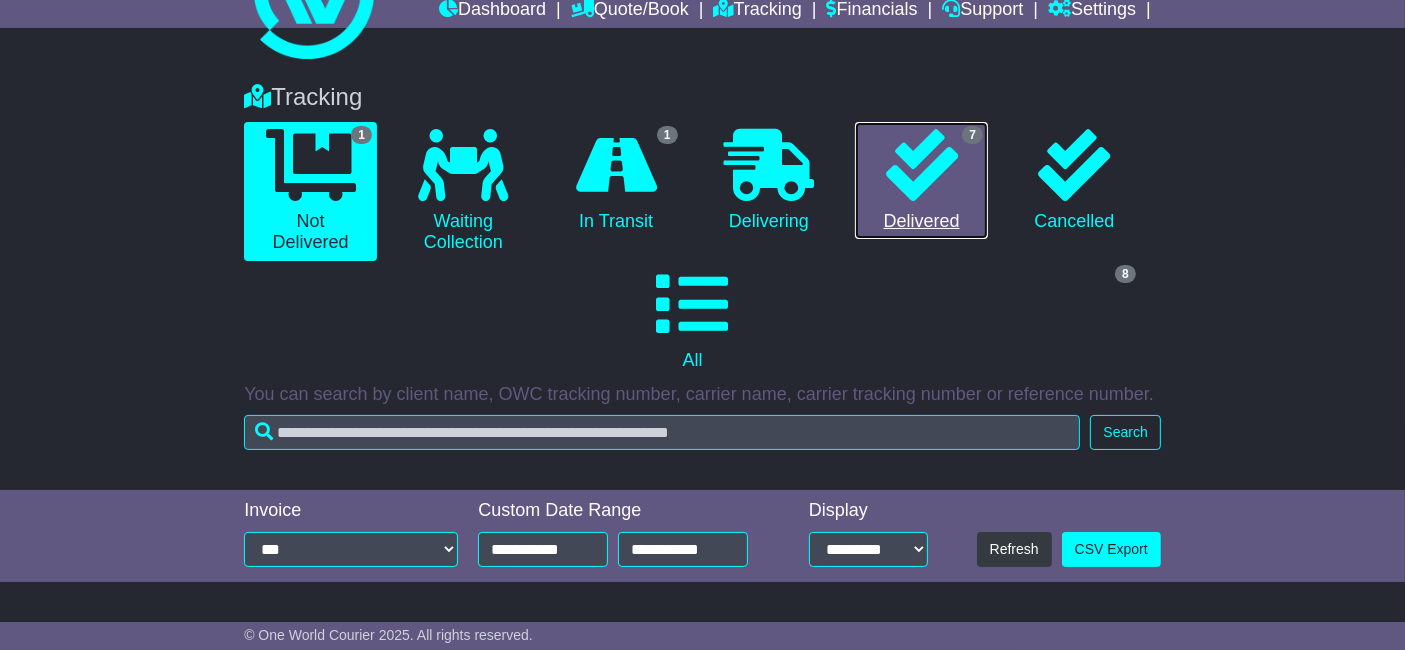 click at bounding box center (922, 165) 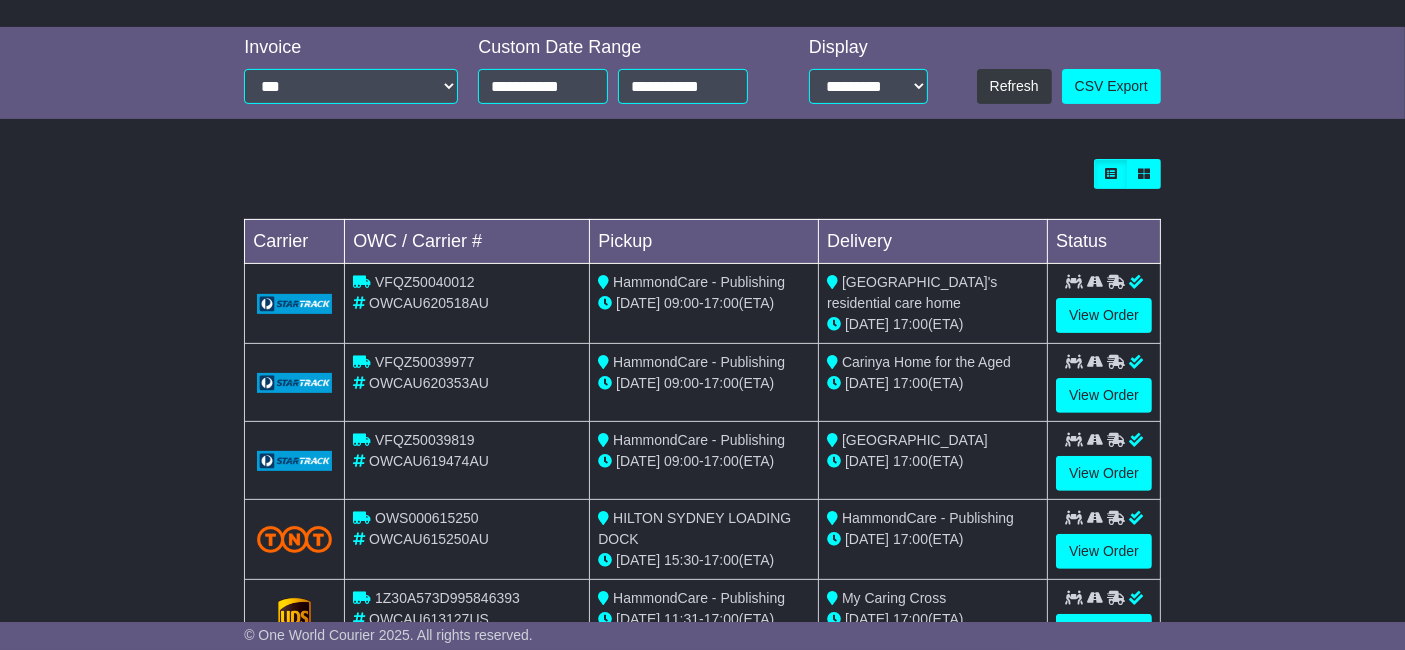 scroll, scrollTop: 753, scrollLeft: 0, axis: vertical 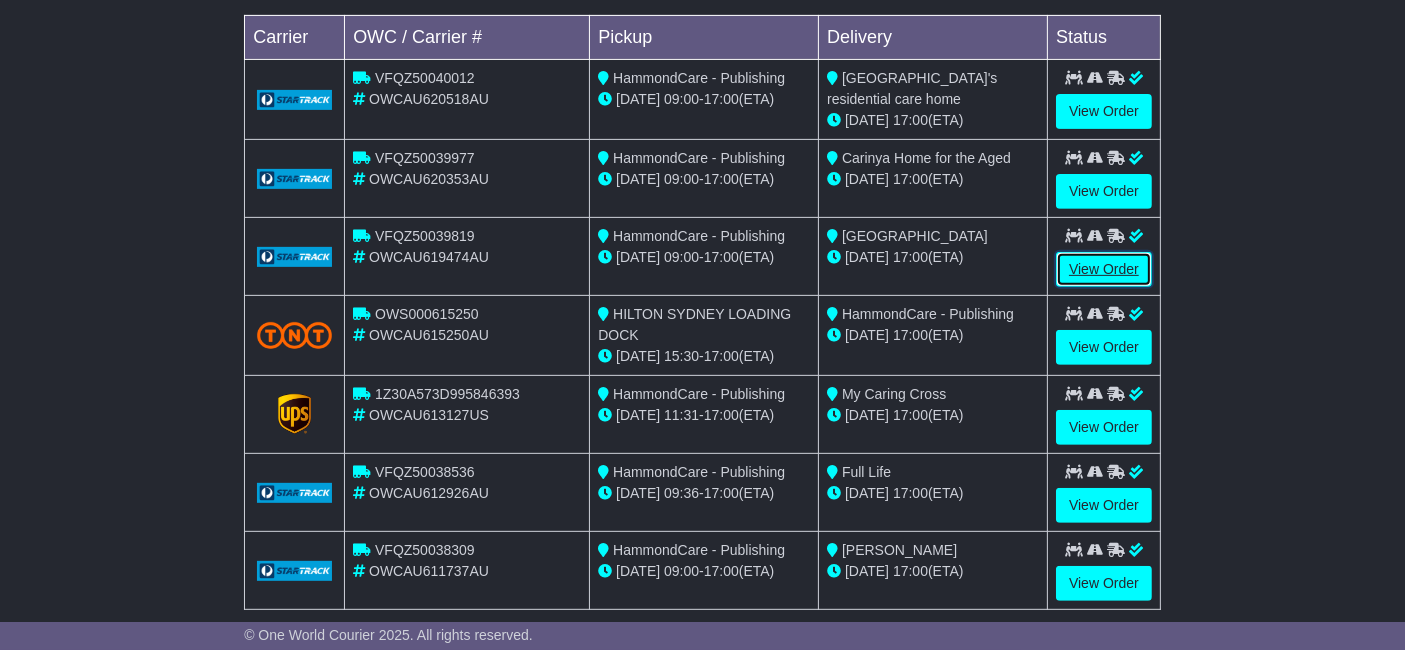 click on "View Order" at bounding box center [1104, 269] 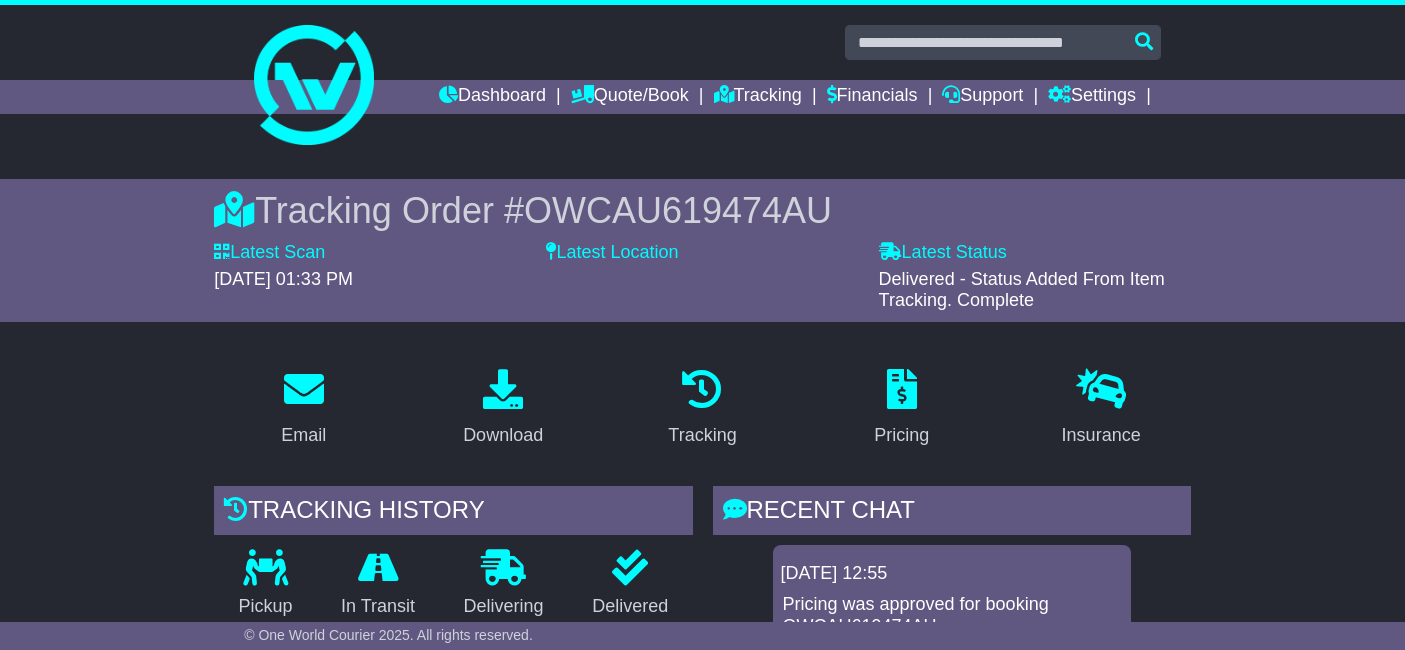 scroll, scrollTop: 0, scrollLeft: 0, axis: both 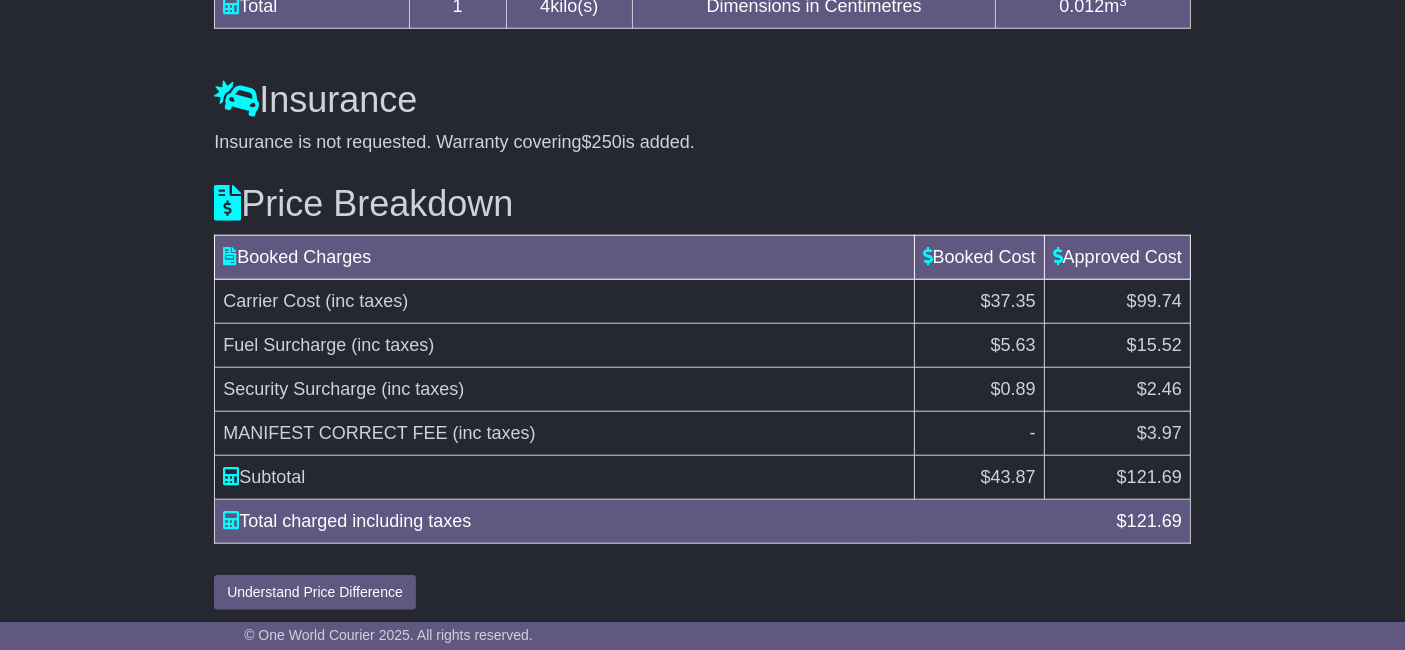 click on "$3.97" at bounding box center (1117, 434) 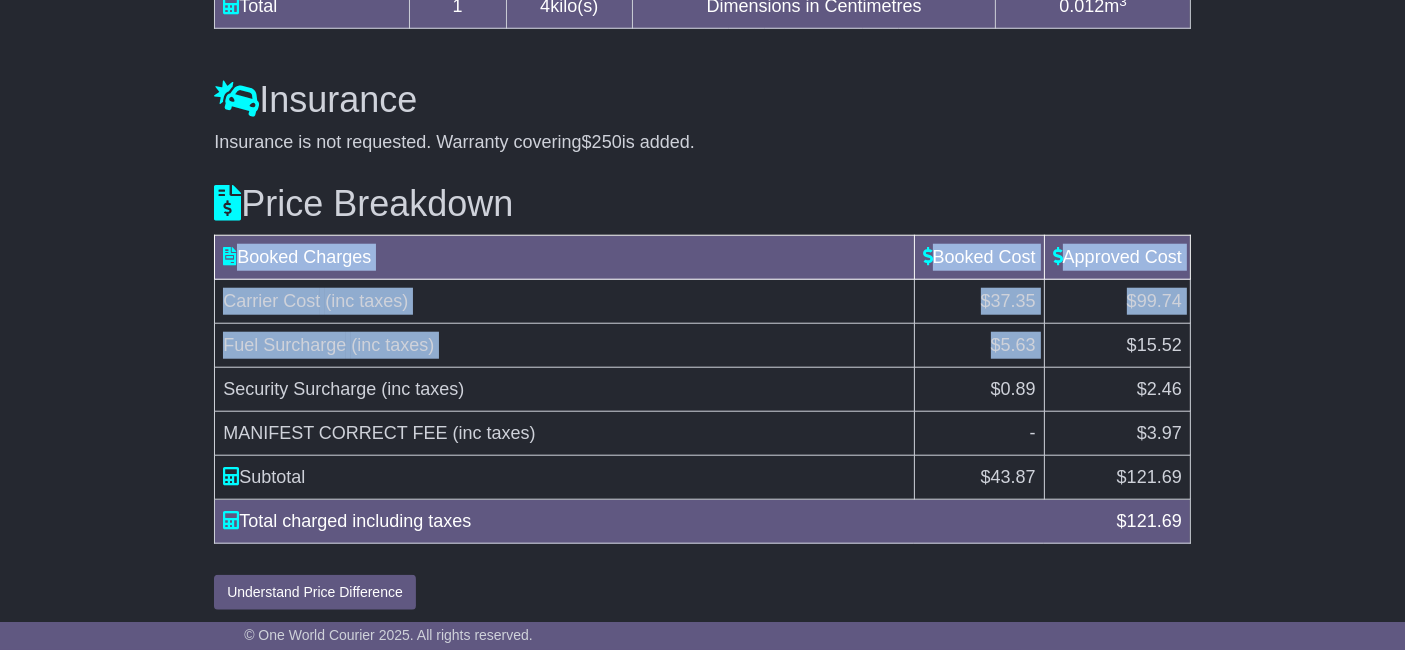 drag, startPoint x: 1158, startPoint y: 340, endPoint x: 1180, endPoint y: 333, distance: 23.086792 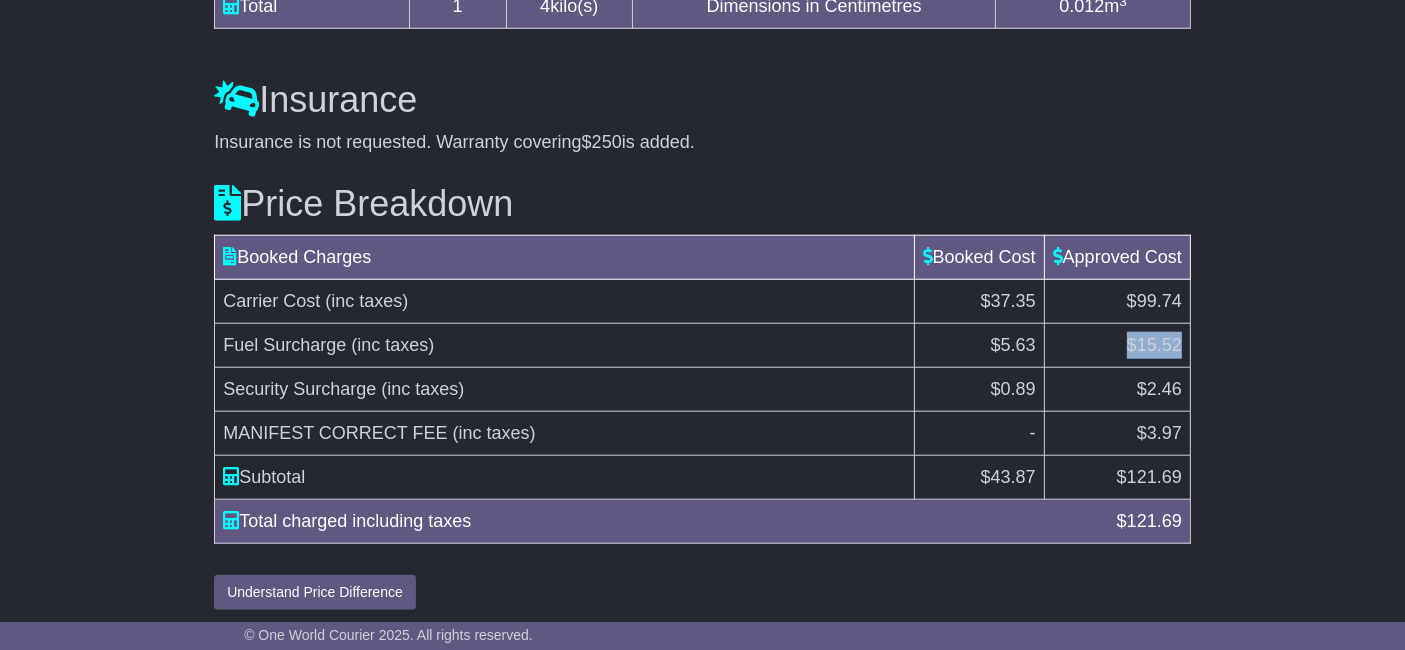 click on "$15.52" at bounding box center [1154, 345] 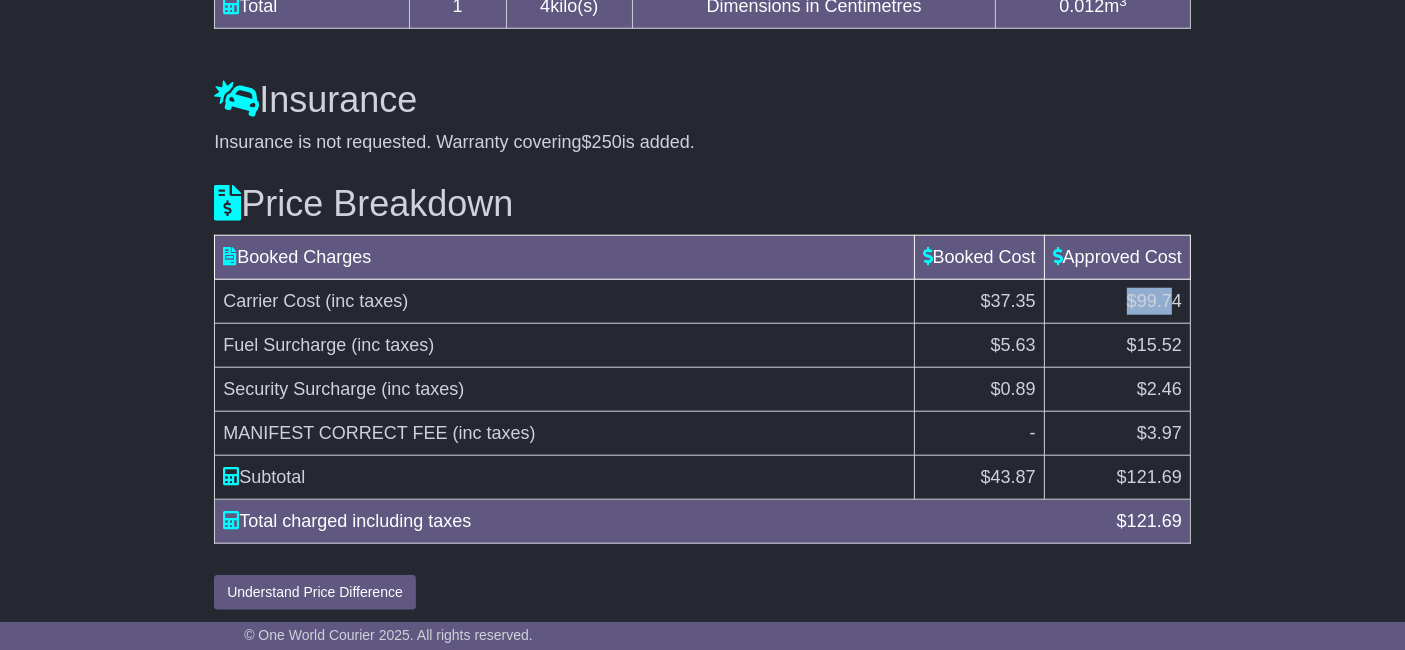 drag, startPoint x: 1094, startPoint y: 288, endPoint x: 1172, endPoint y: 285, distance: 78.05767 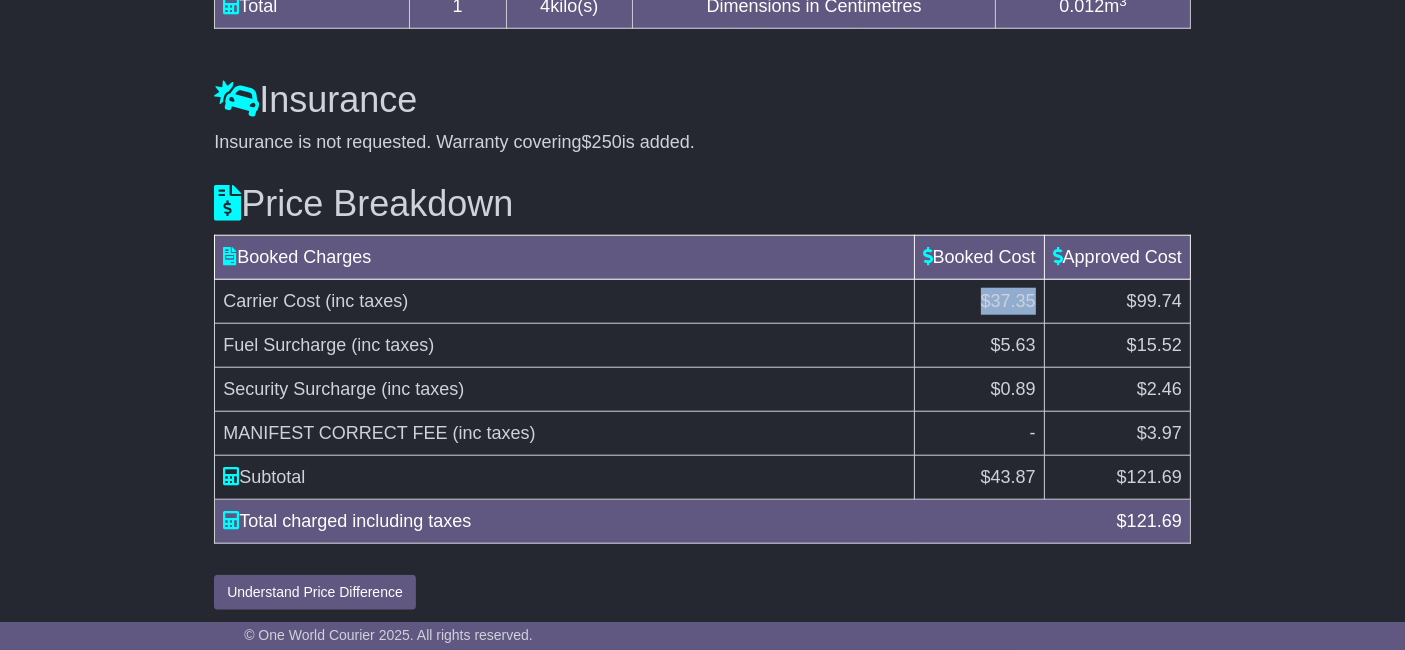 drag, startPoint x: 976, startPoint y: 291, endPoint x: 1056, endPoint y: 295, distance: 80.09994 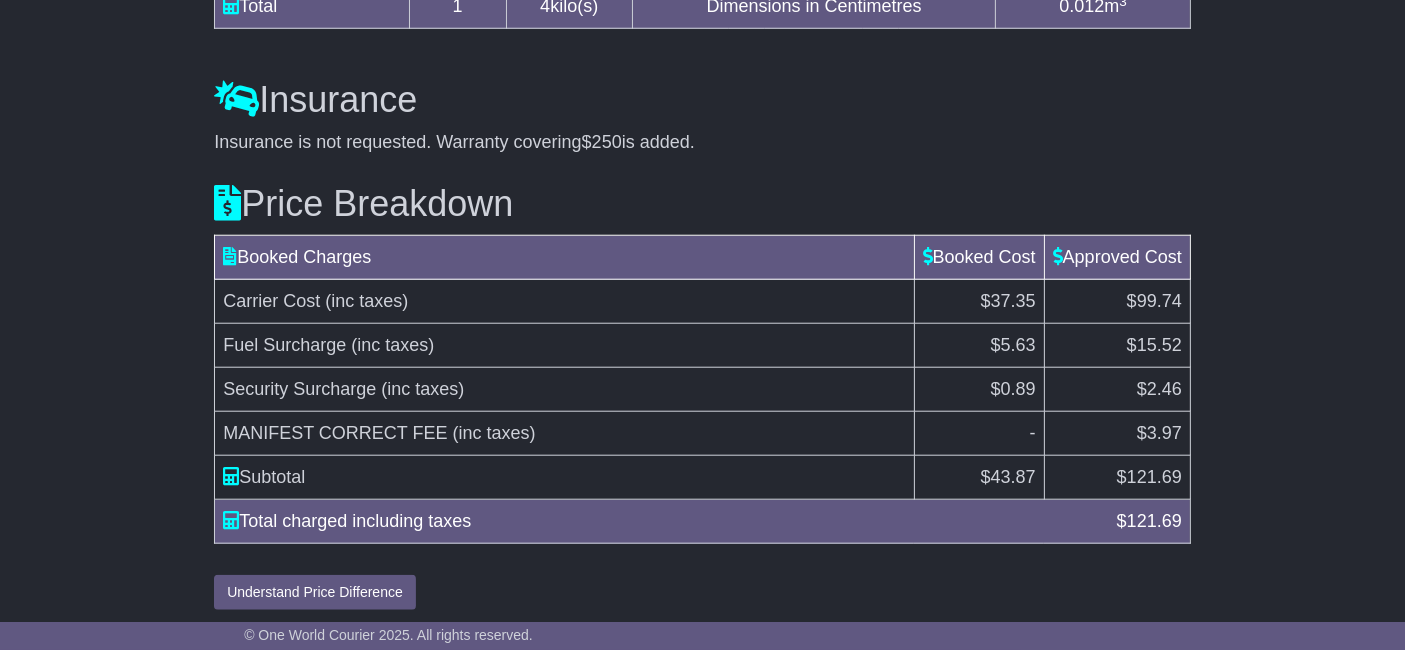 click on "$5.63" at bounding box center [1013, 345] 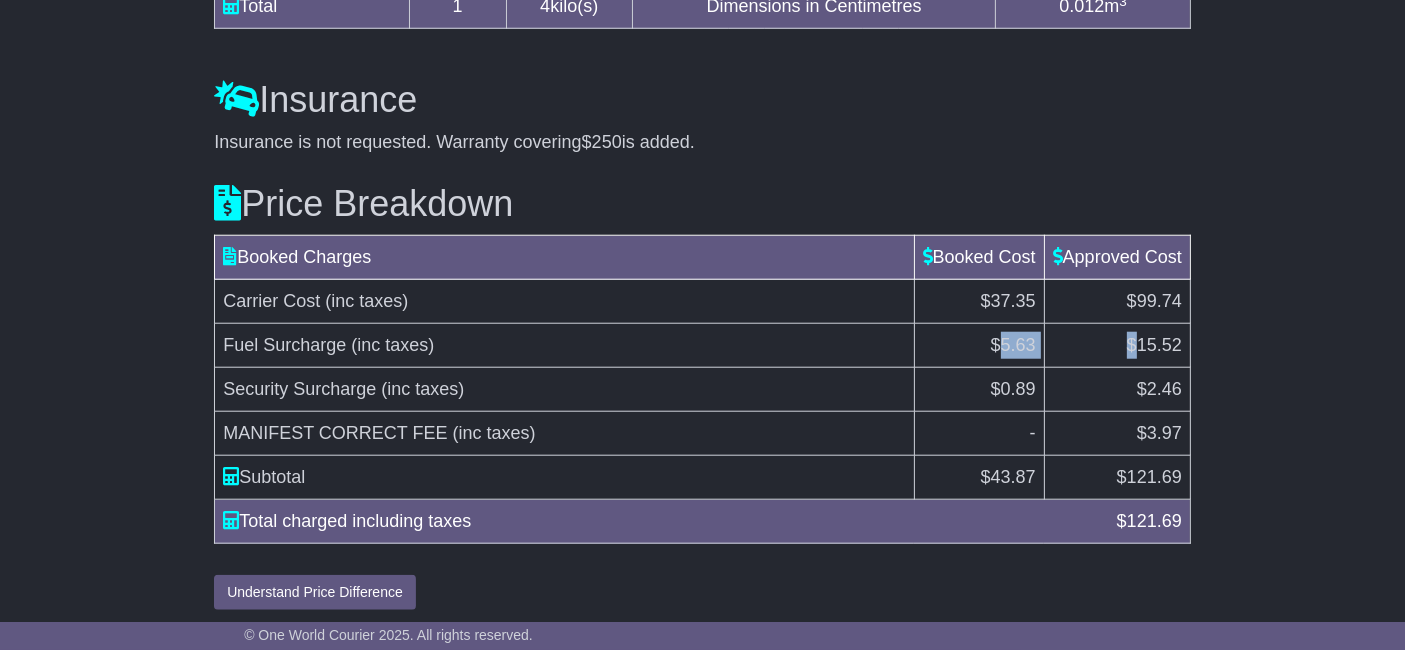 drag, startPoint x: 1006, startPoint y: 338, endPoint x: 1085, endPoint y: 355, distance: 80.80842 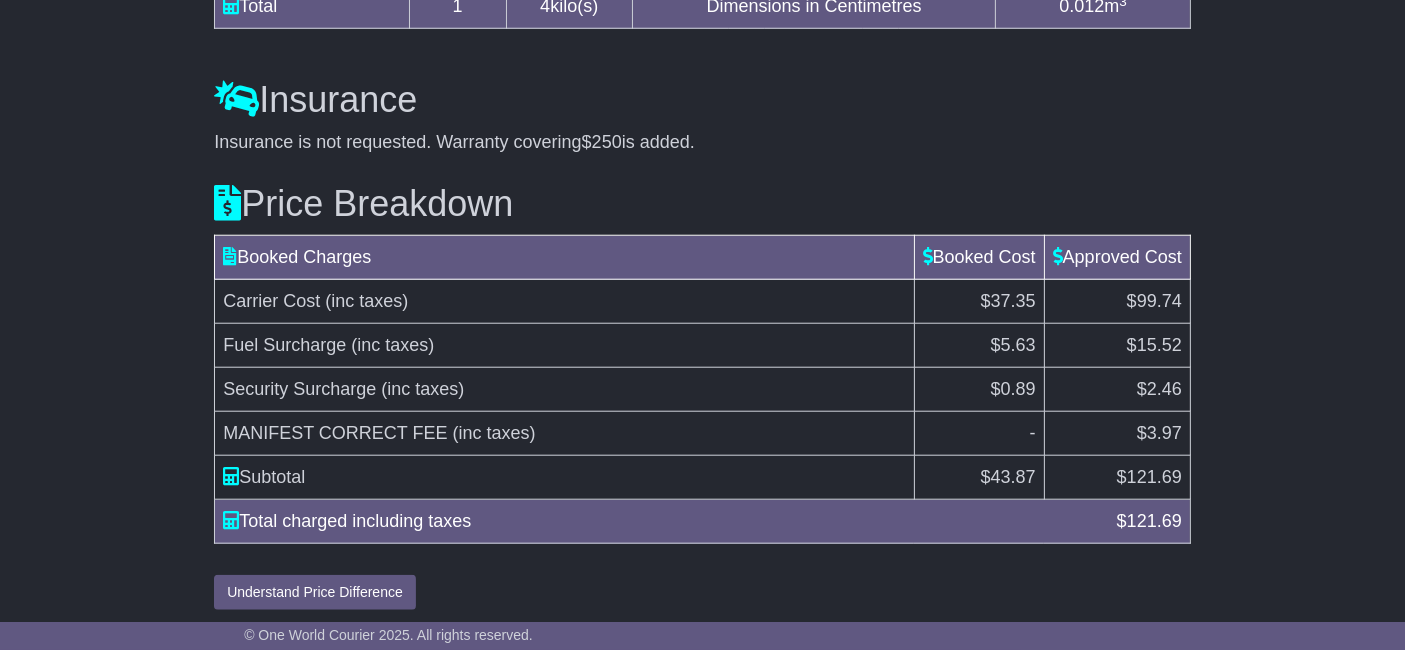 click on "$15.52" at bounding box center (1117, 346) 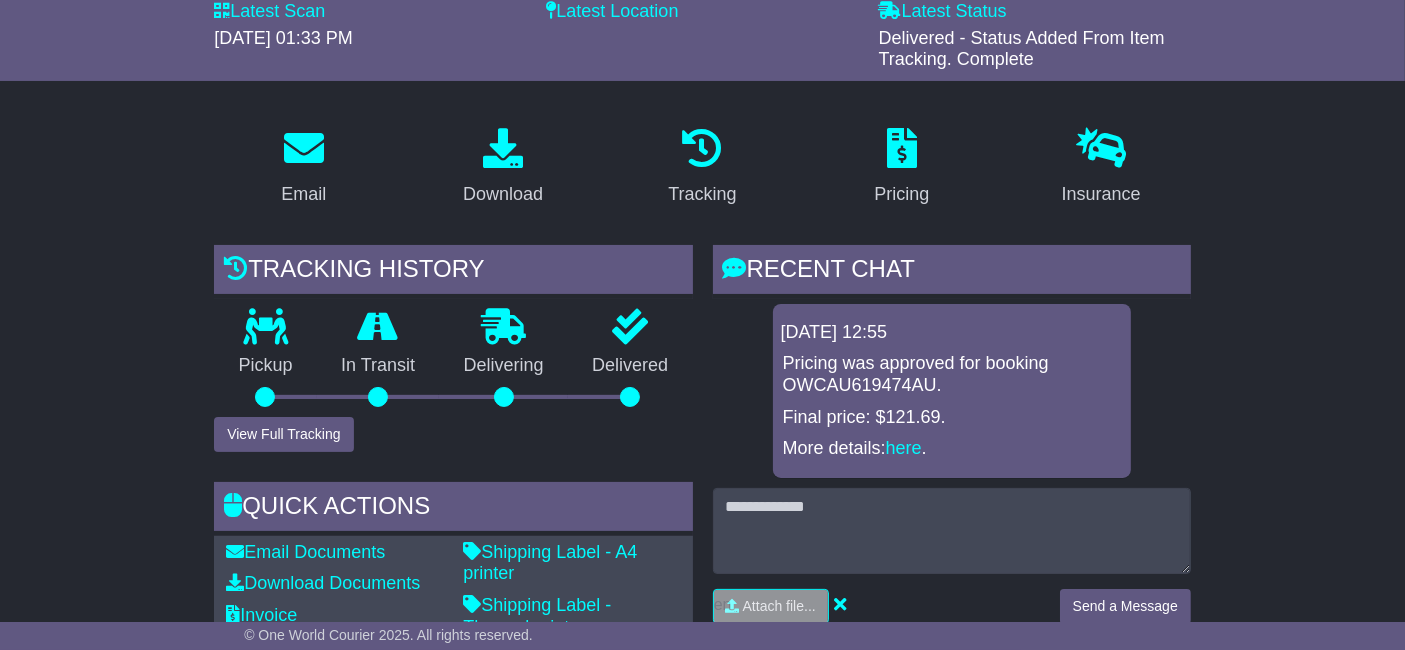 scroll, scrollTop: 333, scrollLeft: 0, axis: vertical 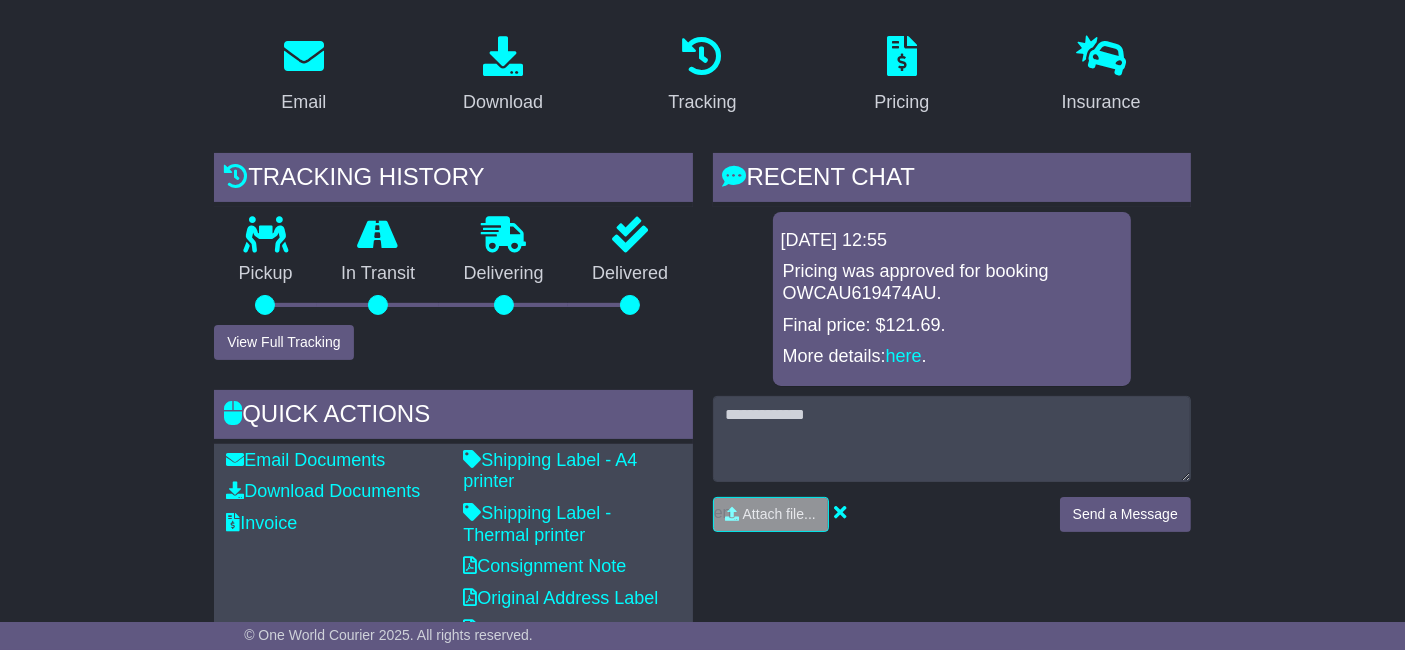 click on "Pricing was approved for booking OWCAU619474AU.
Final price: $121.69.
More details:  here ." at bounding box center [952, 314] 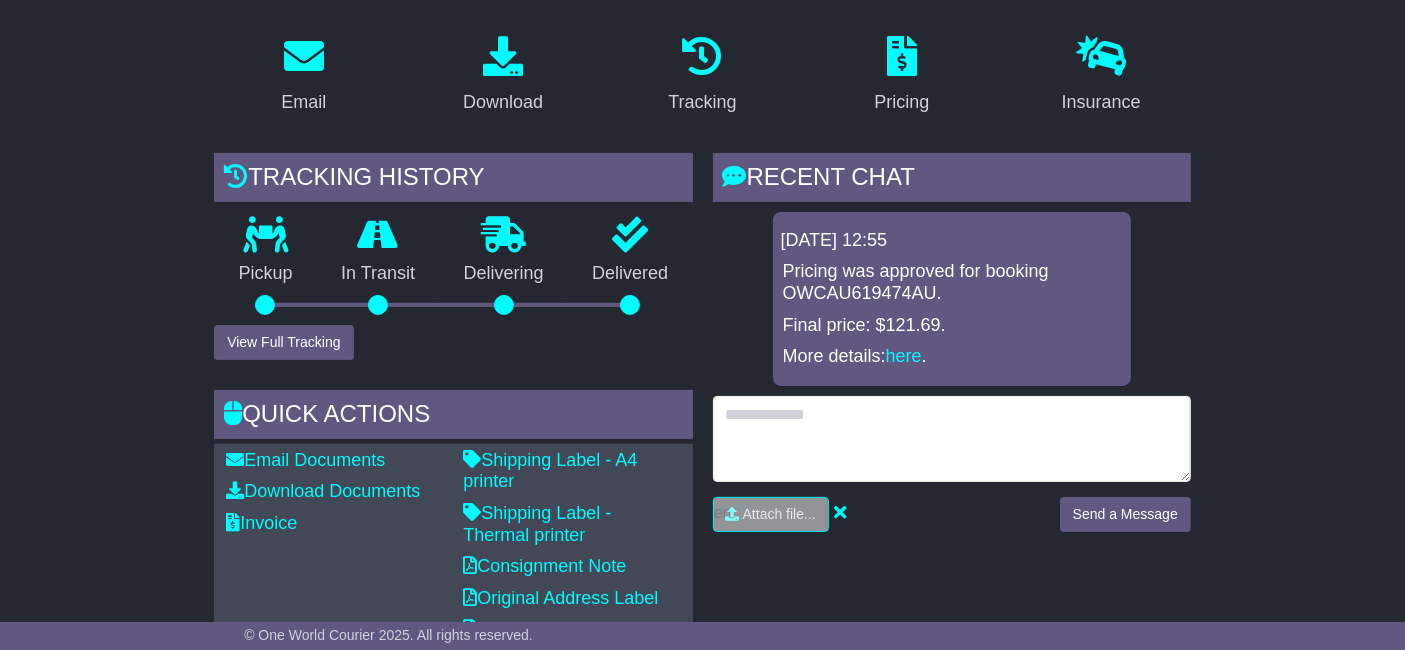 click at bounding box center [952, 439] 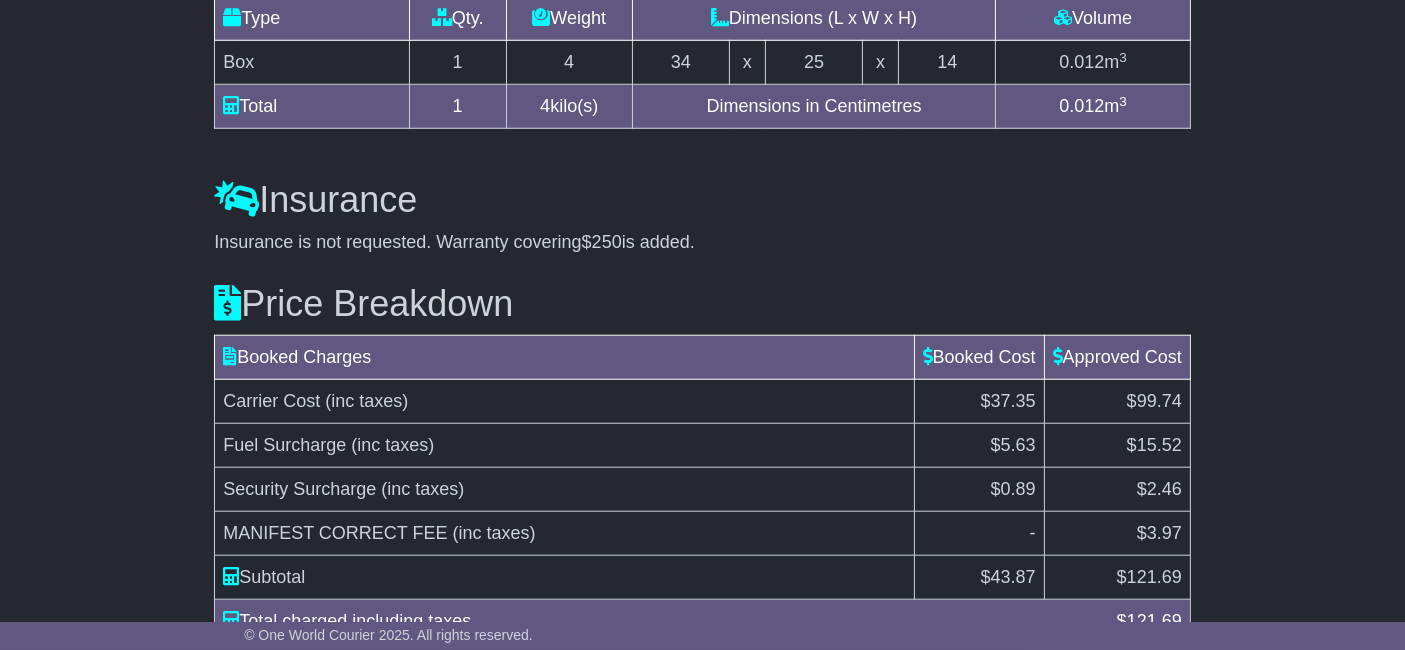 scroll, scrollTop: 1877, scrollLeft: 0, axis: vertical 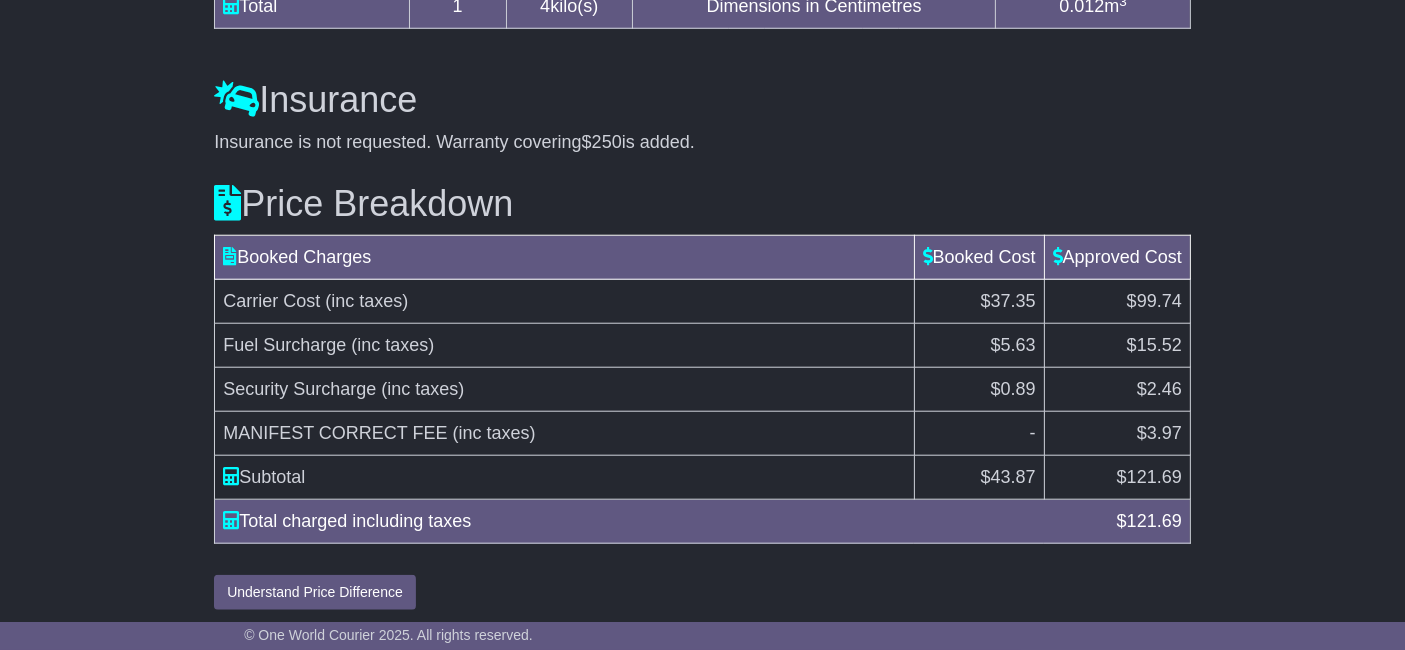 drag, startPoint x: 1212, startPoint y: 384, endPoint x: 1187, endPoint y: 390, distance: 25.70992 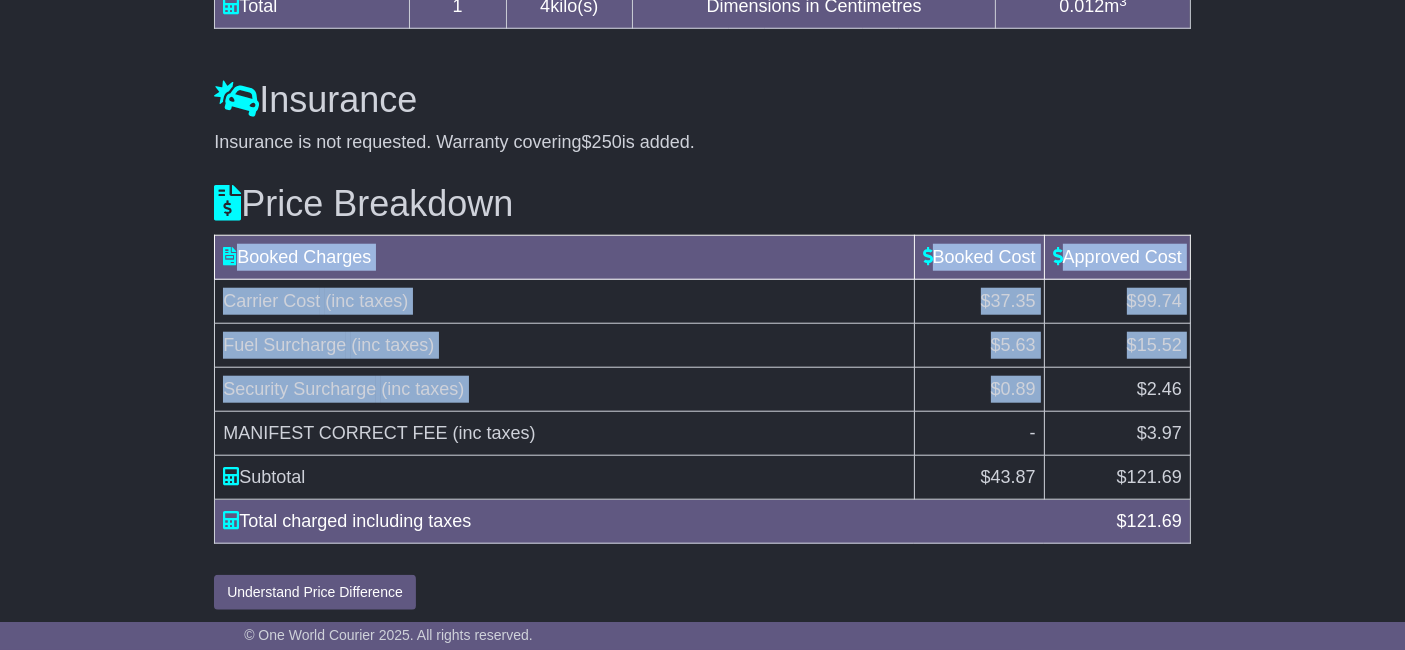 drag, startPoint x: 1108, startPoint y: 371, endPoint x: 1205, endPoint y: 407, distance: 103.46497 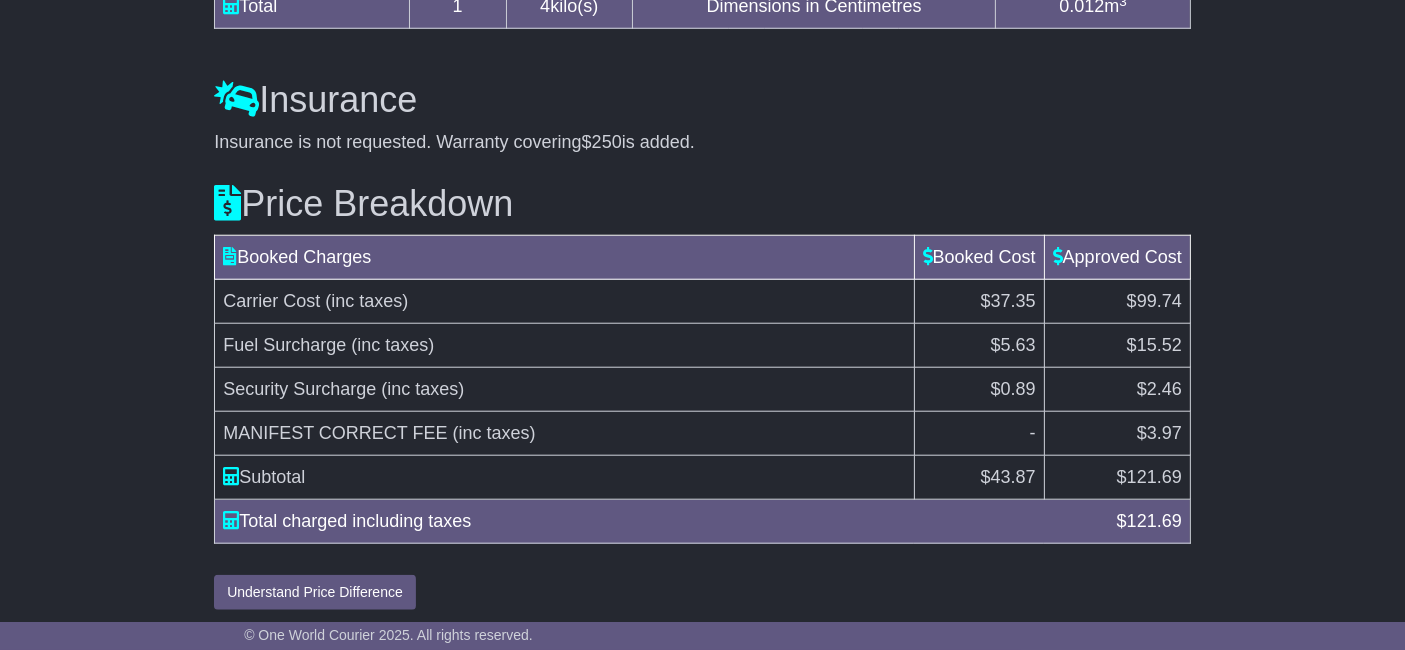 click on "-" at bounding box center [979, 434] 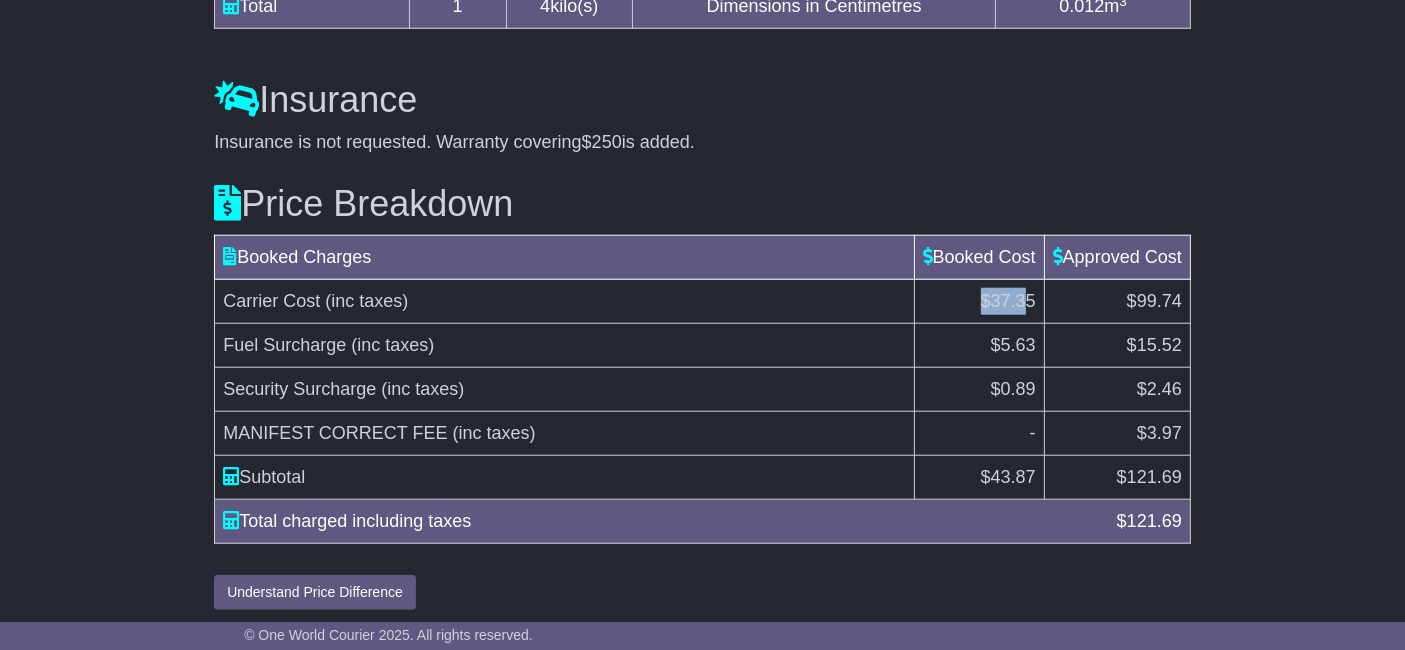 drag, startPoint x: 974, startPoint y: 281, endPoint x: 1023, endPoint y: 287, distance: 49.365982 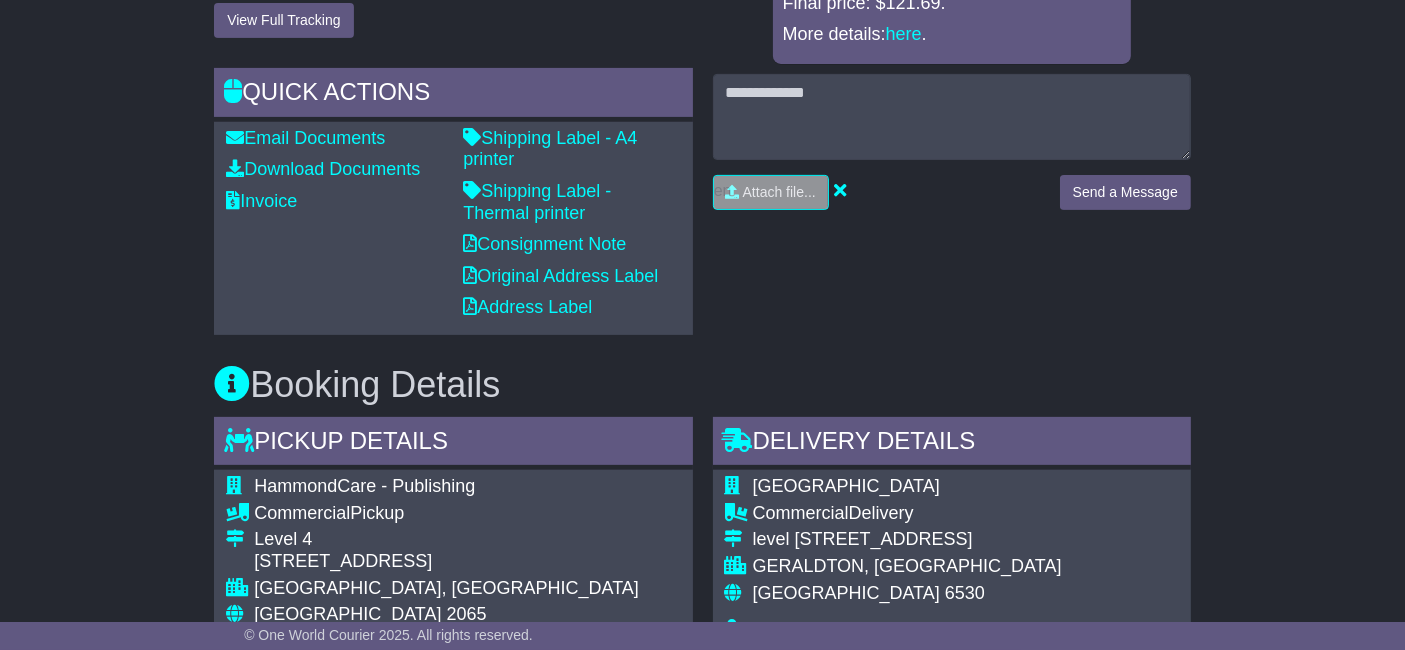 scroll, scrollTop: 433, scrollLeft: 0, axis: vertical 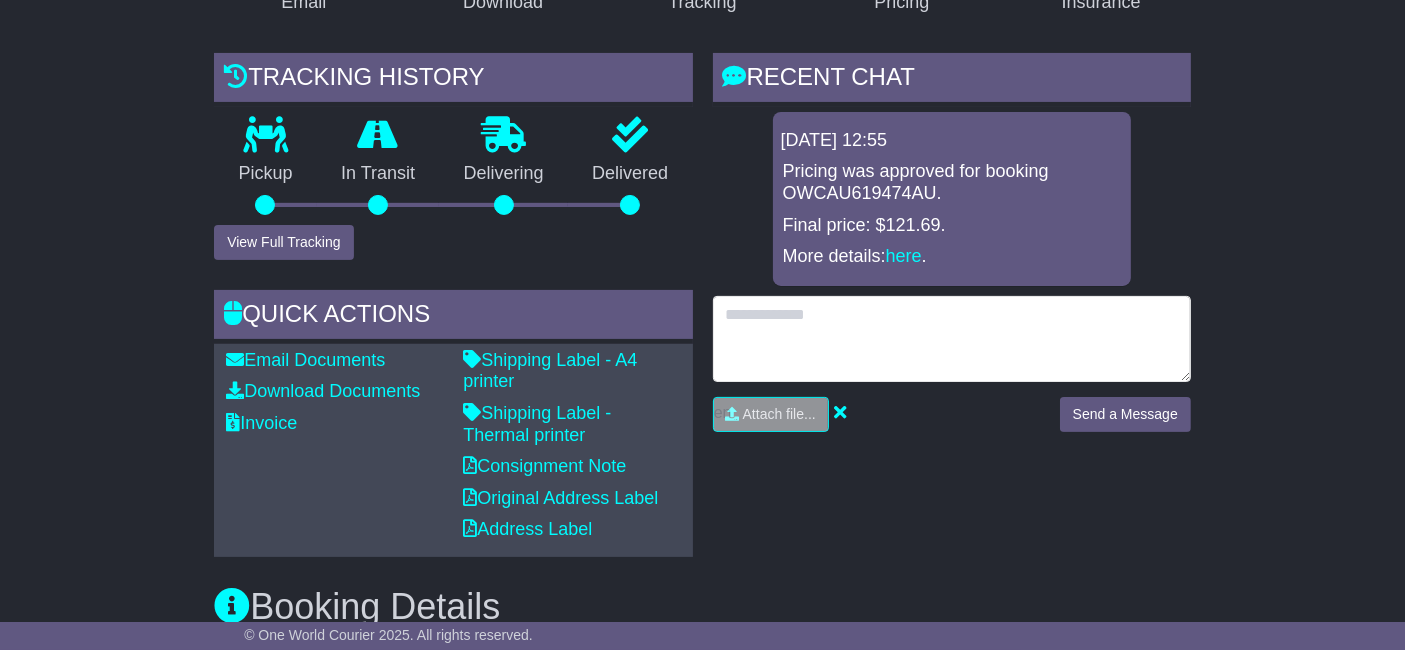 click at bounding box center [952, 339] 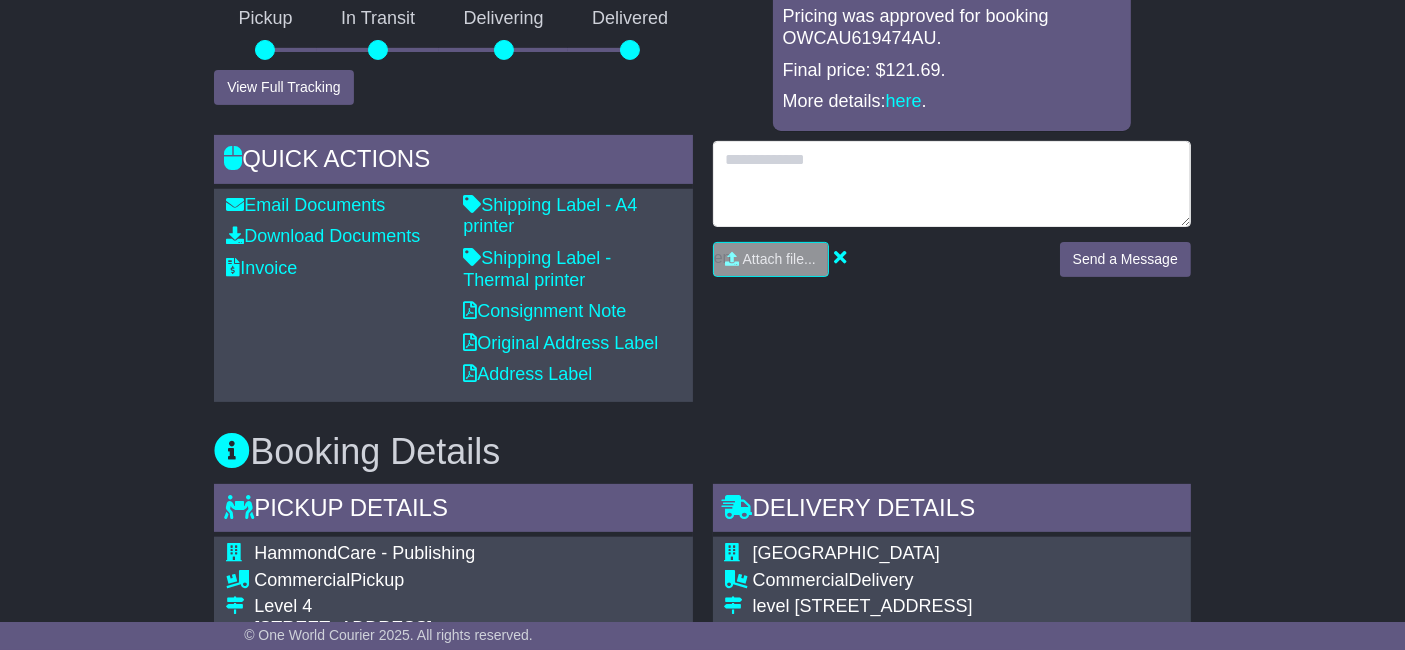 scroll, scrollTop: 555, scrollLeft: 0, axis: vertical 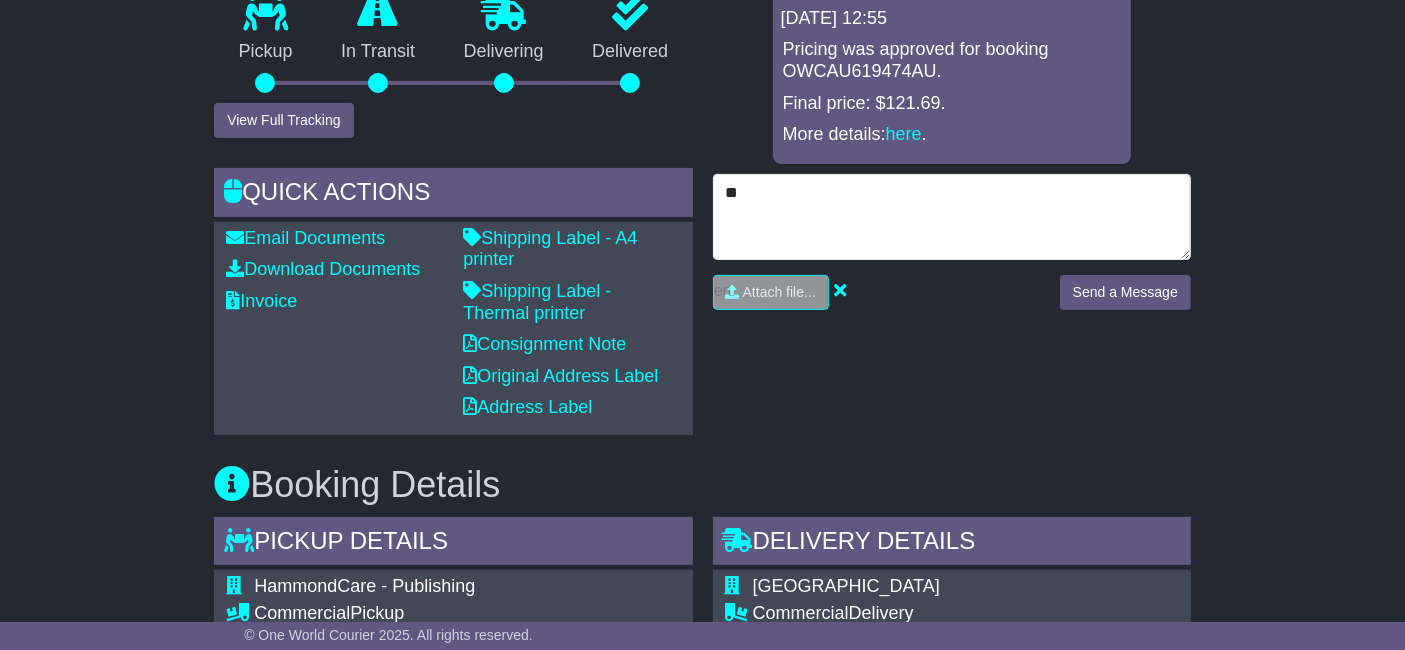 type on "*" 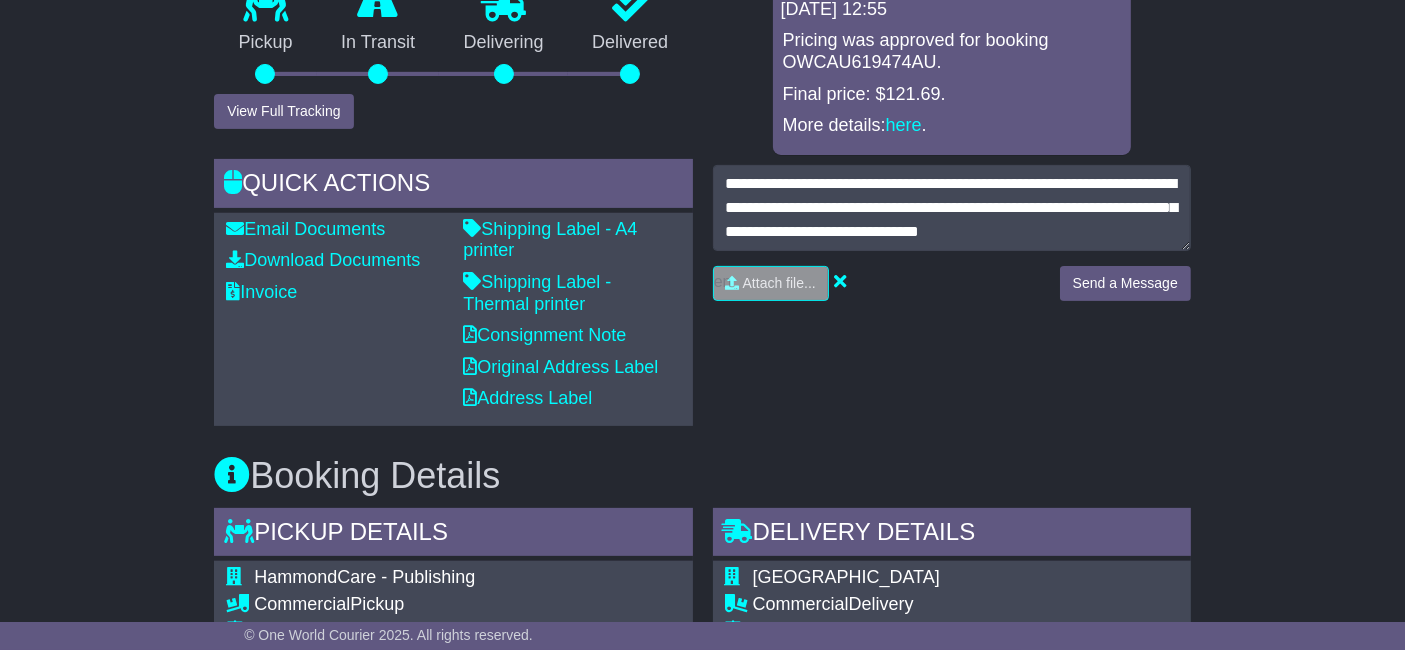 click on "Email
Download
Tracking
Pricing
Insurance
Tracking history
Pickup
In Transit" at bounding box center (702, 860) 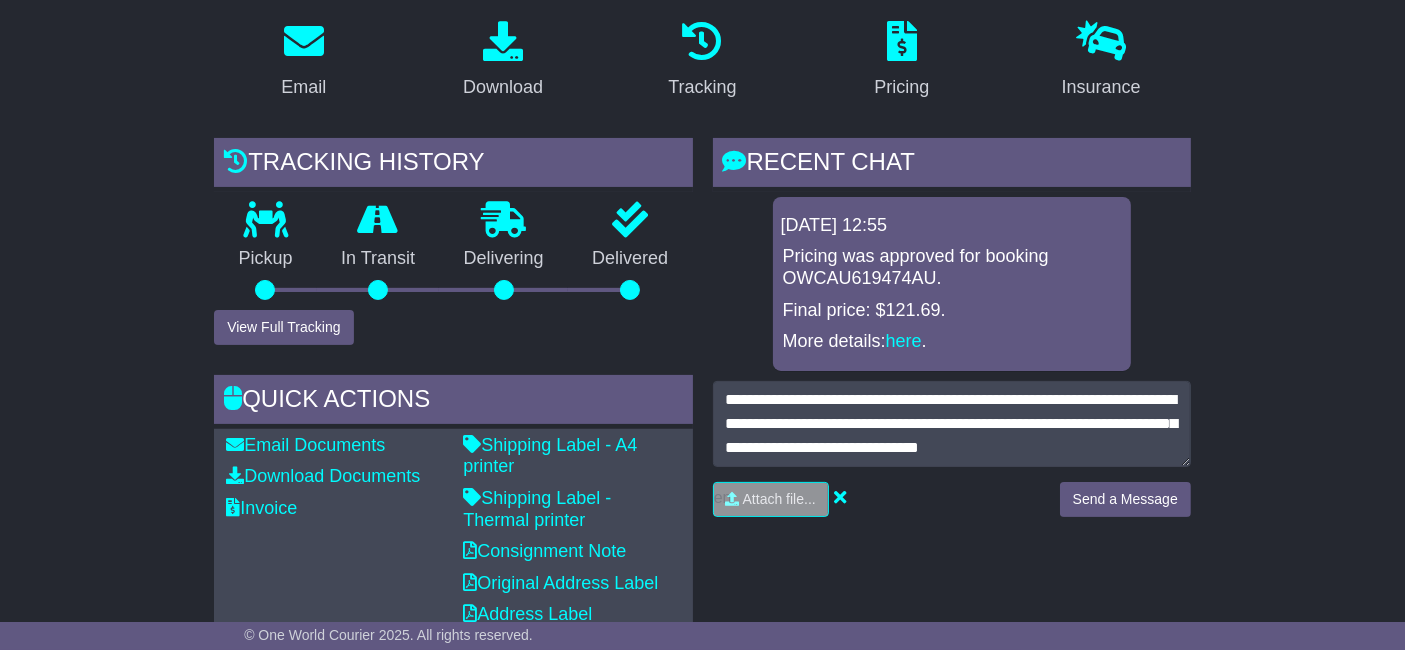 scroll, scrollTop: 444, scrollLeft: 0, axis: vertical 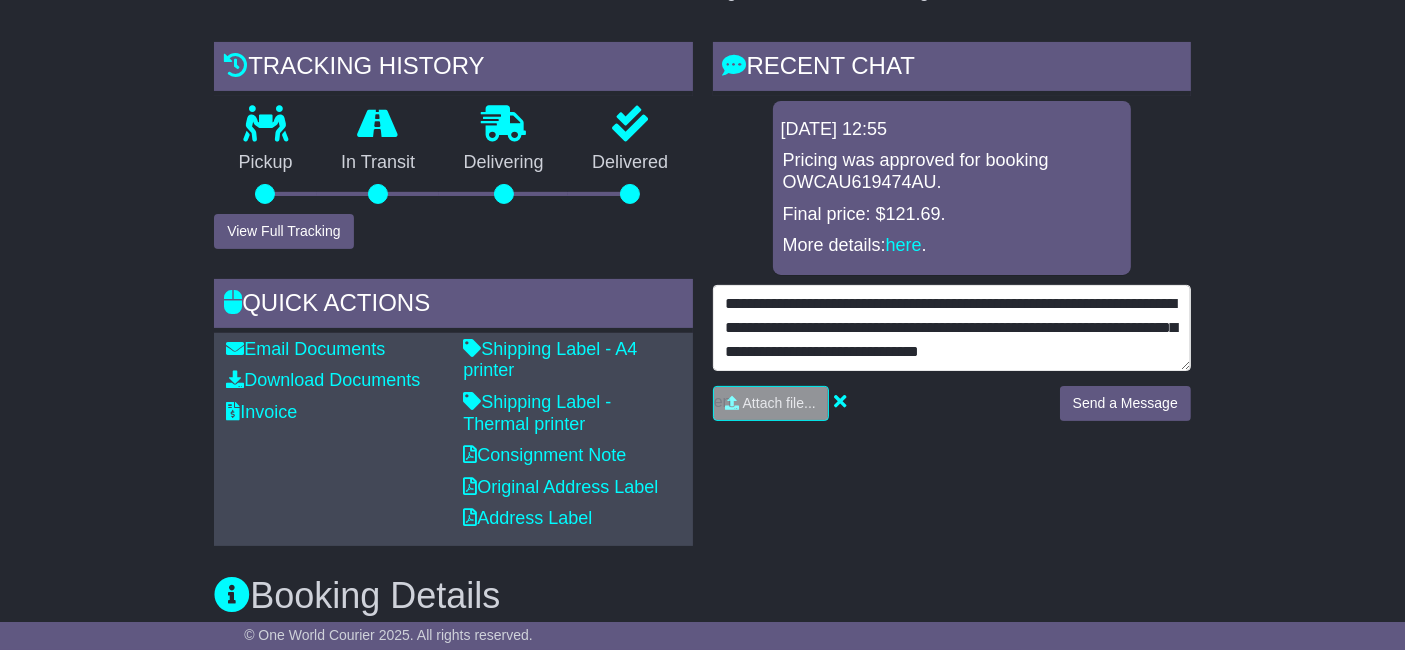 click on "**********" at bounding box center [952, 328] 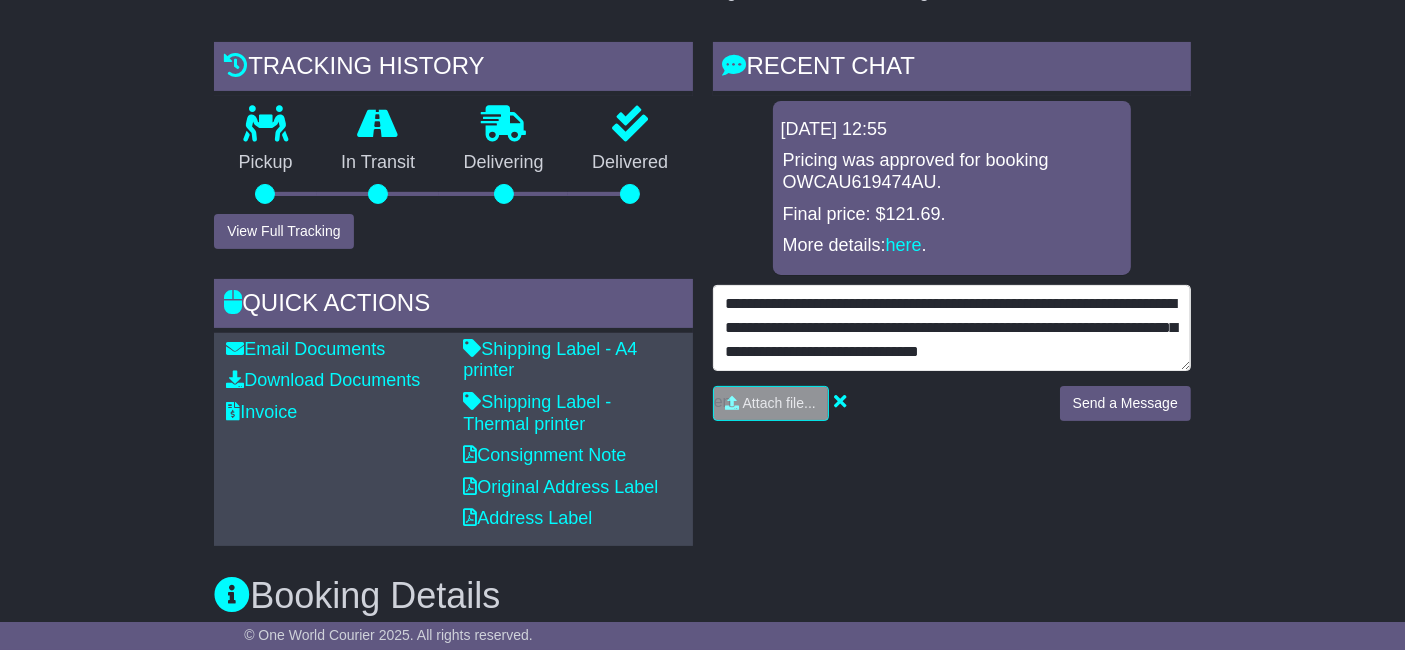 click on "**********" at bounding box center (952, 328) 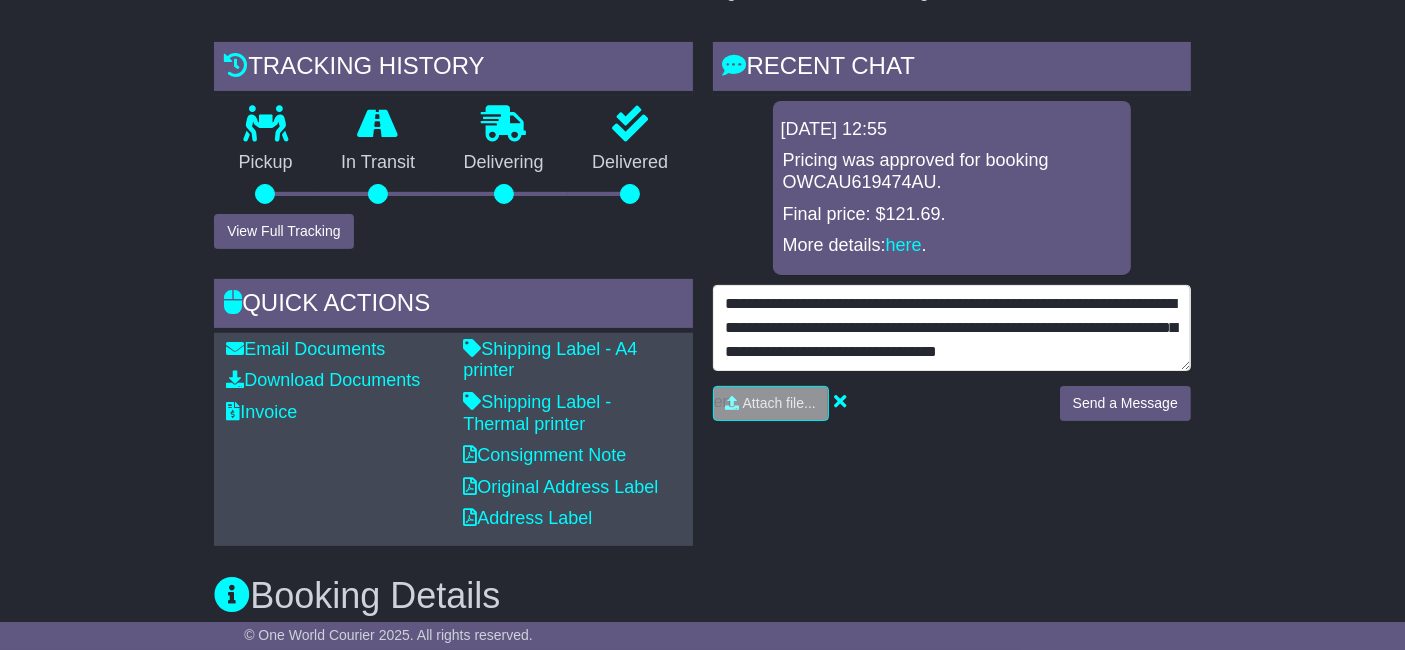 click on "**********" at bounding box center (952, 328) 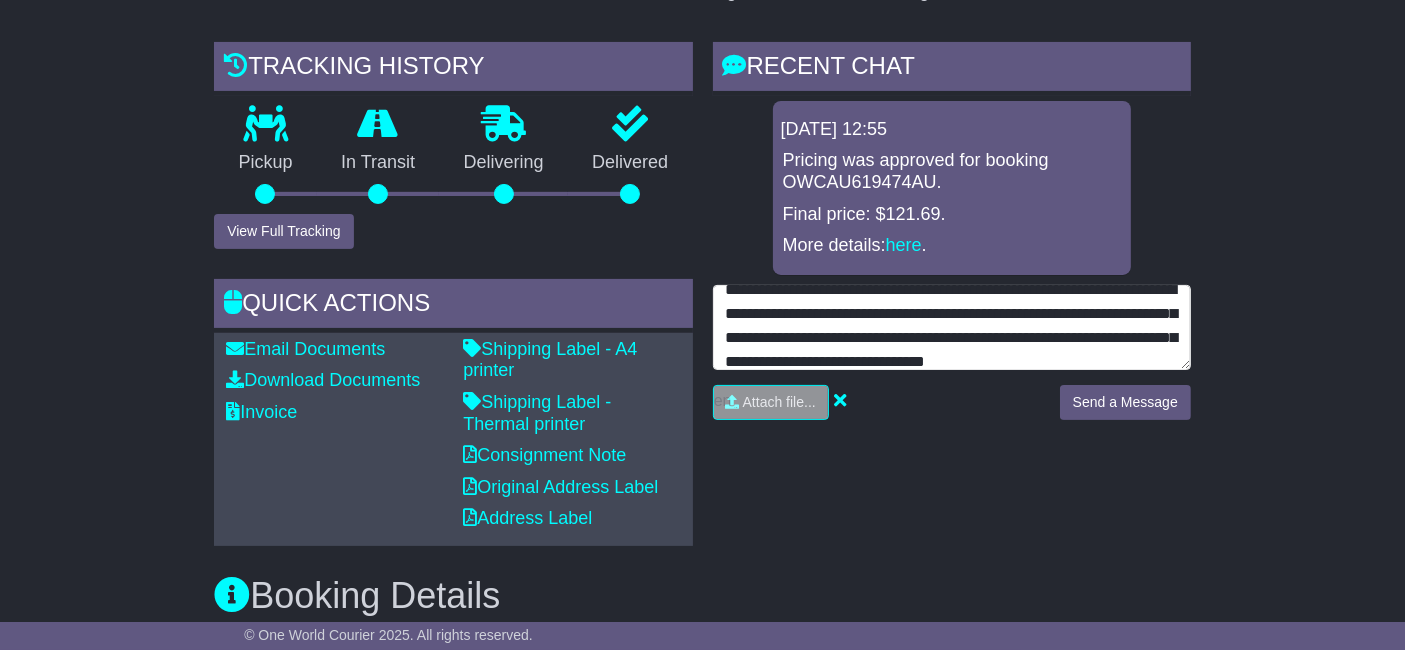 scroll, scrollTop: 39, scrollLeft: 0, axis: vertical 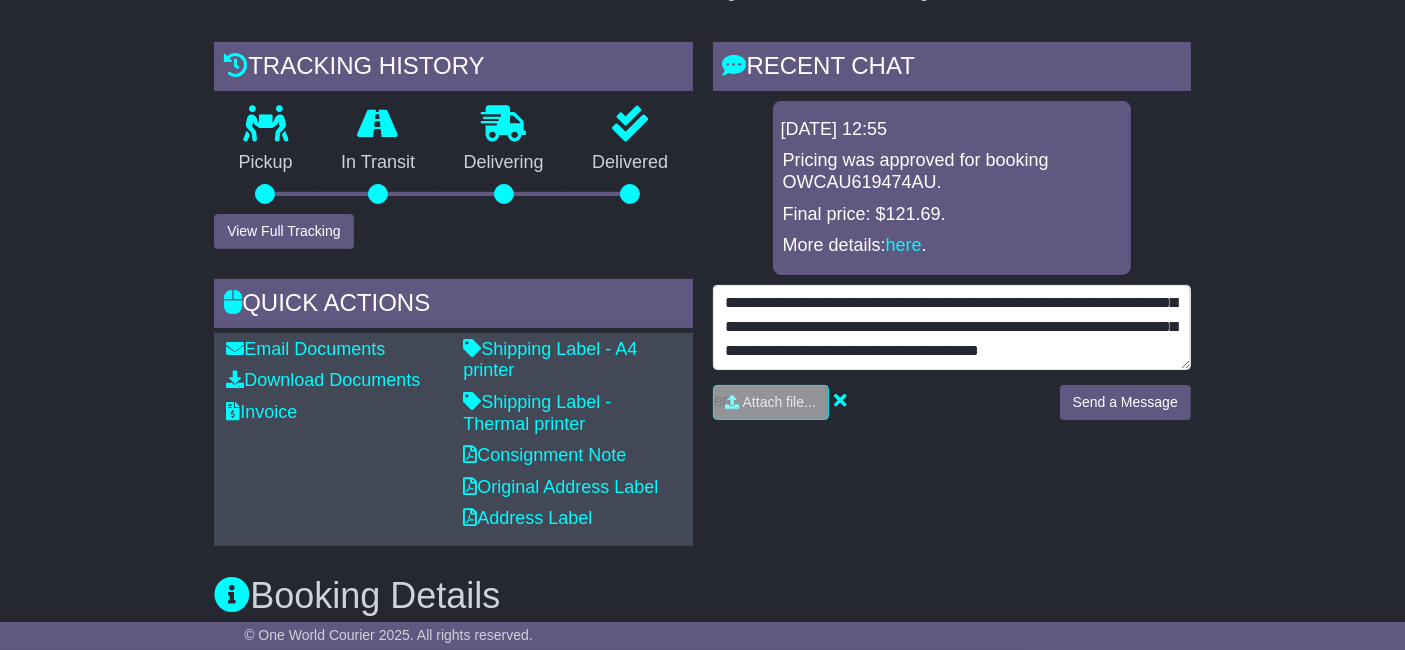 drag, startPoint x: 883, startPoint y: 330, endPoint x: 960, endPoint y: 354, distance: 80.65358 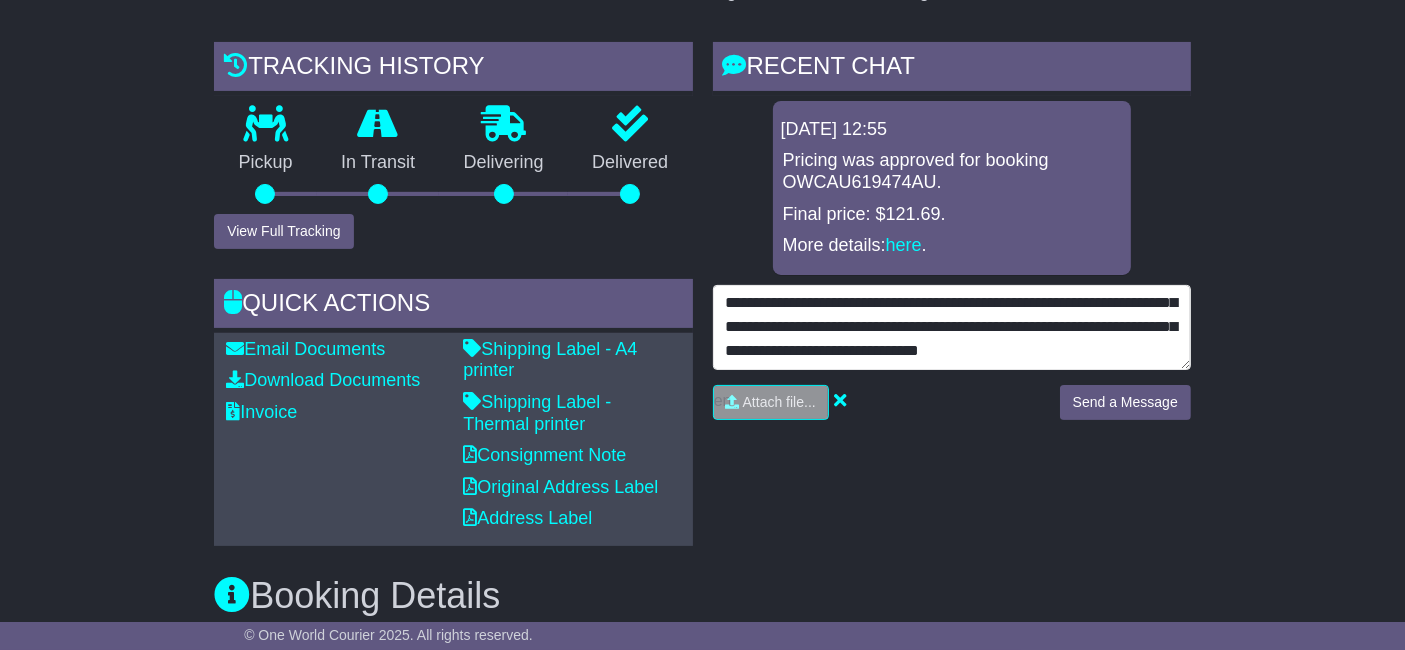 scroll, scrollTop: 24, scrollLeft: 0, axis: vertical 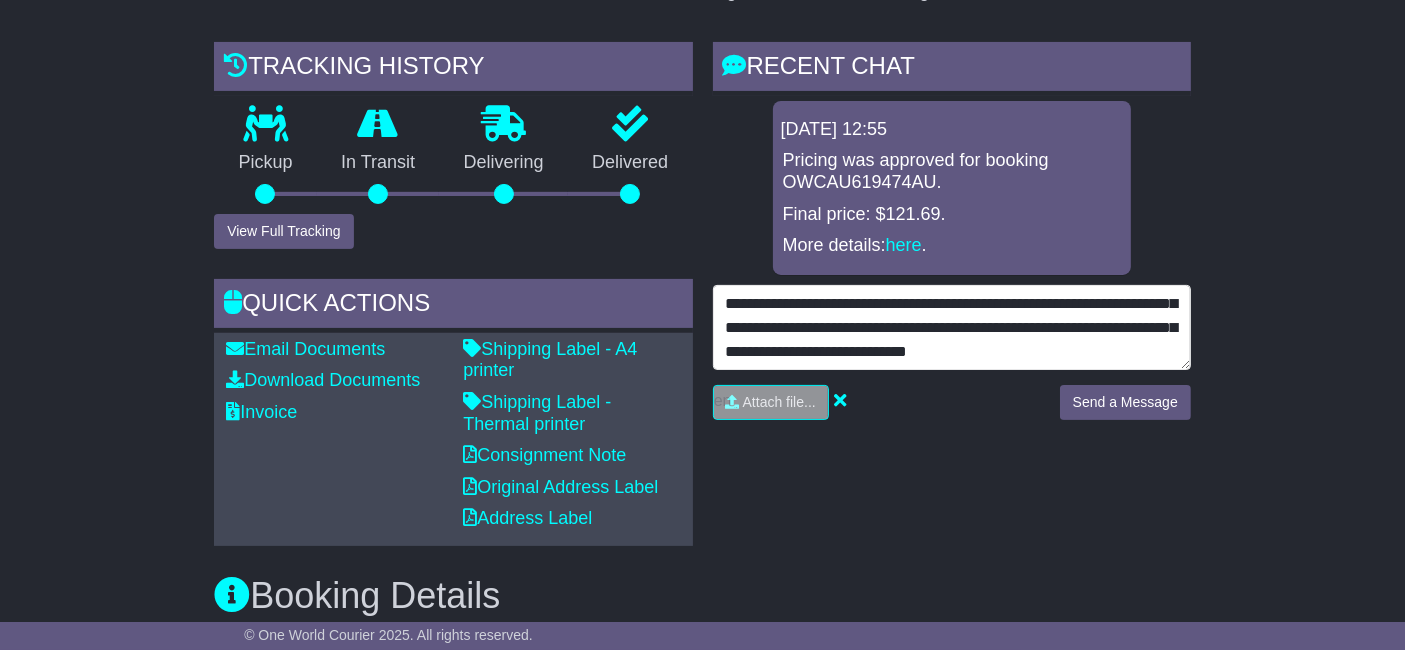 drag, startPoint x: 911, startPoint y: 356, endPoint x: 1188, endPoint y: 362, distance: 277.06497 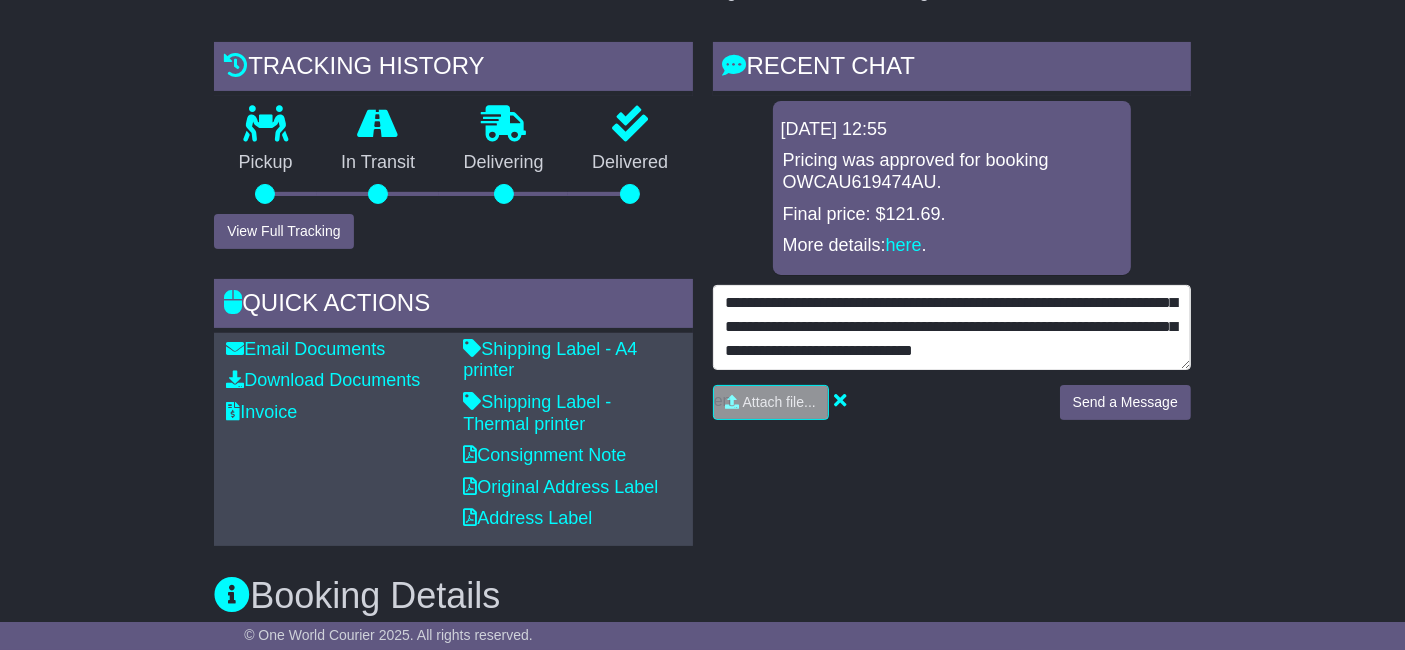 scroll, scrollTop: 24, scrollLeft: 0, axis: vertical 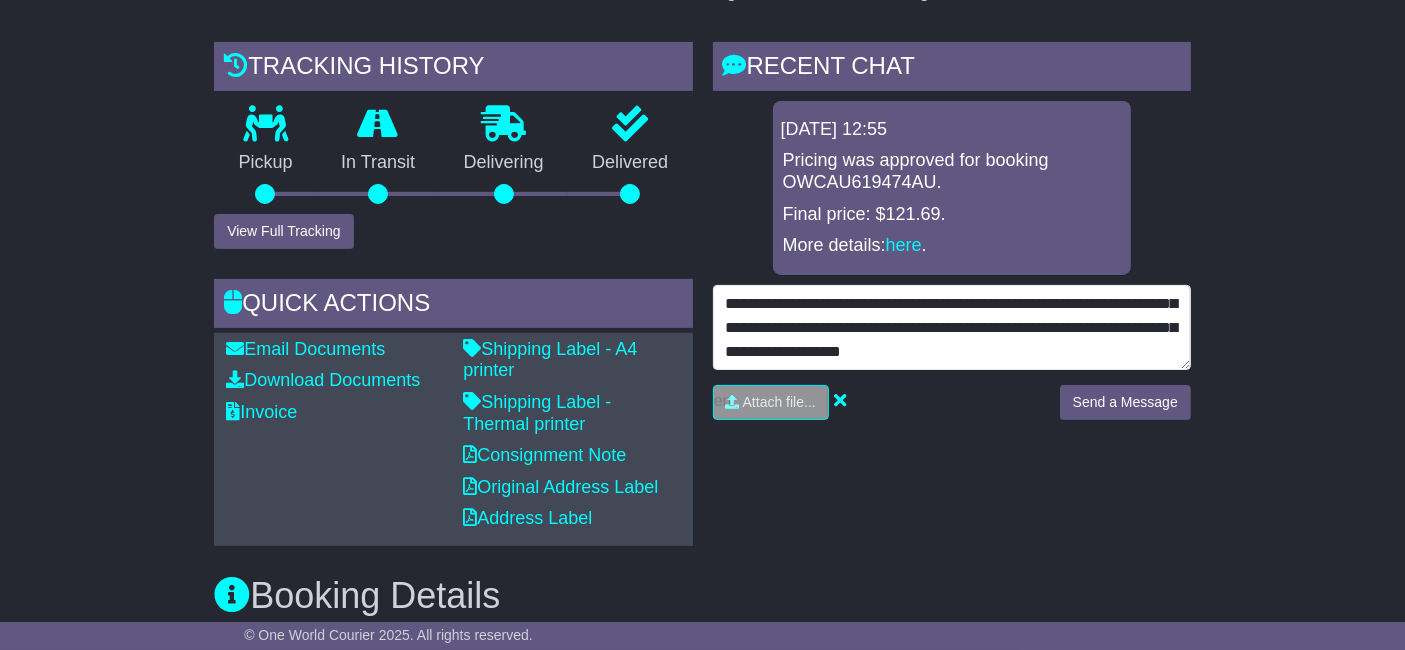 drag, startPoint x: 880, startPoint y: 346, endPoint x: 1094, endPoint y: 370, distance: 215.34158 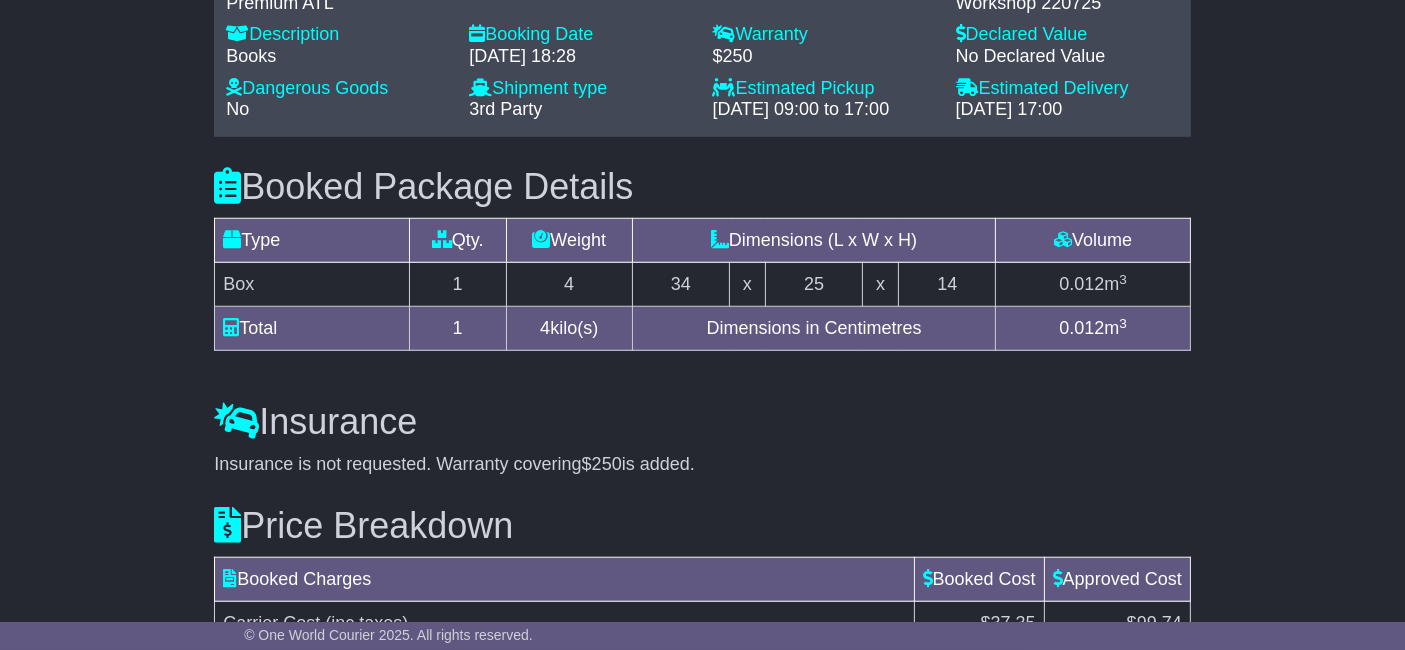 scroll, scrollTop: 1877, scrollLeft: 0, axis: vertical 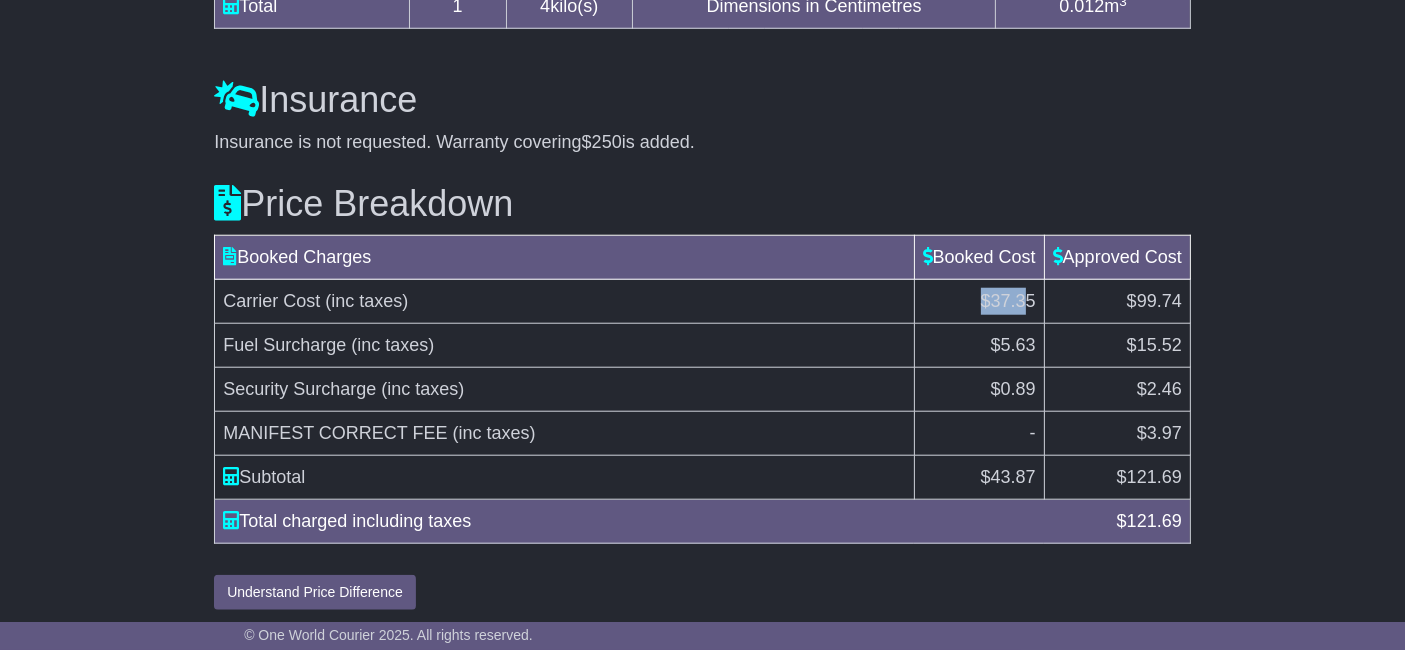 drag, startPoint x: 971, startPoint y: 288, endPoint x: 1021, endPoint y: 290, distance: 50.039986 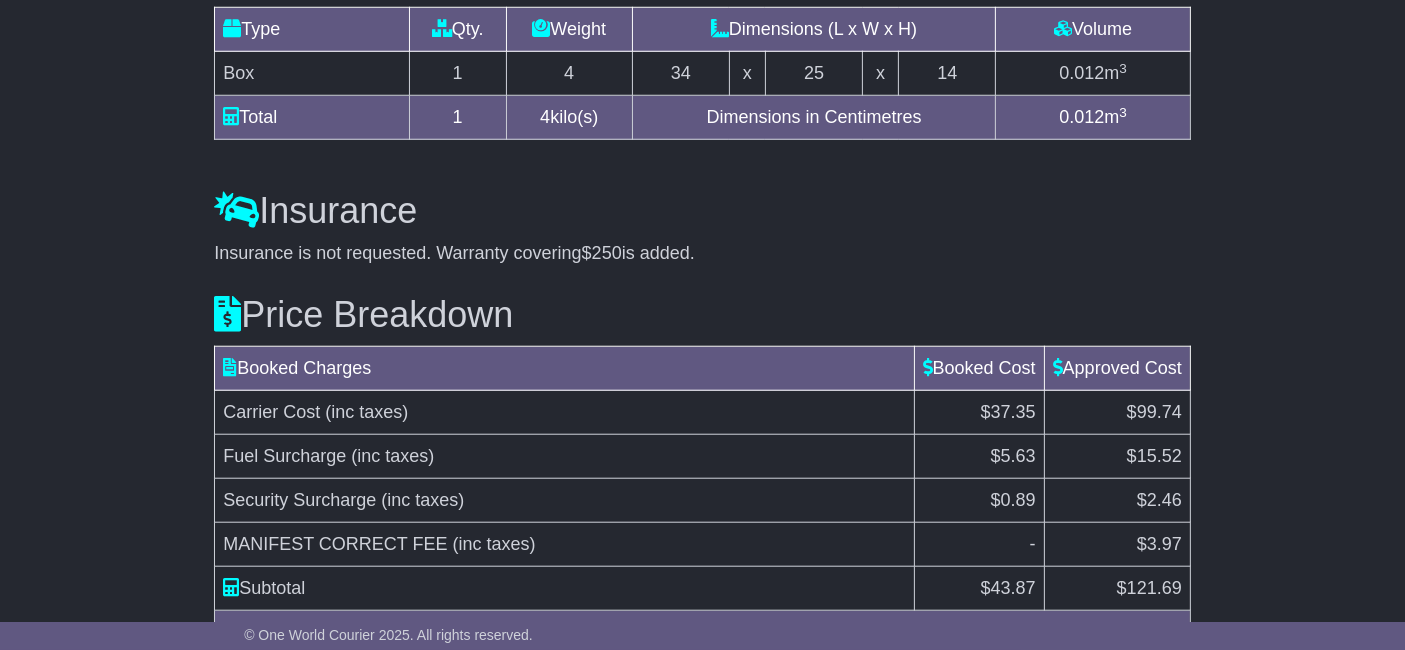 click on "Insurance is not requested. Warranty covering  $250  is added." at bounding box center [702, 254] 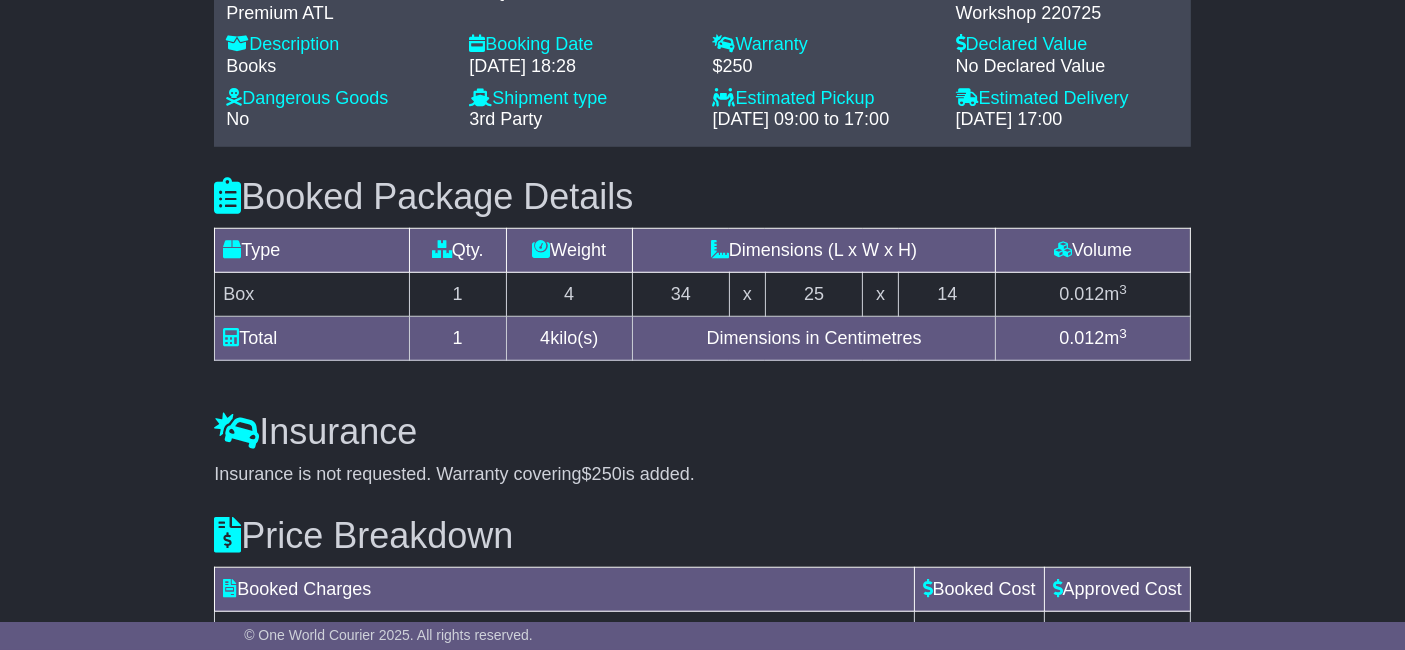 scroll, scrollTop: 1544, scrollLeft: 0, axis: vertical 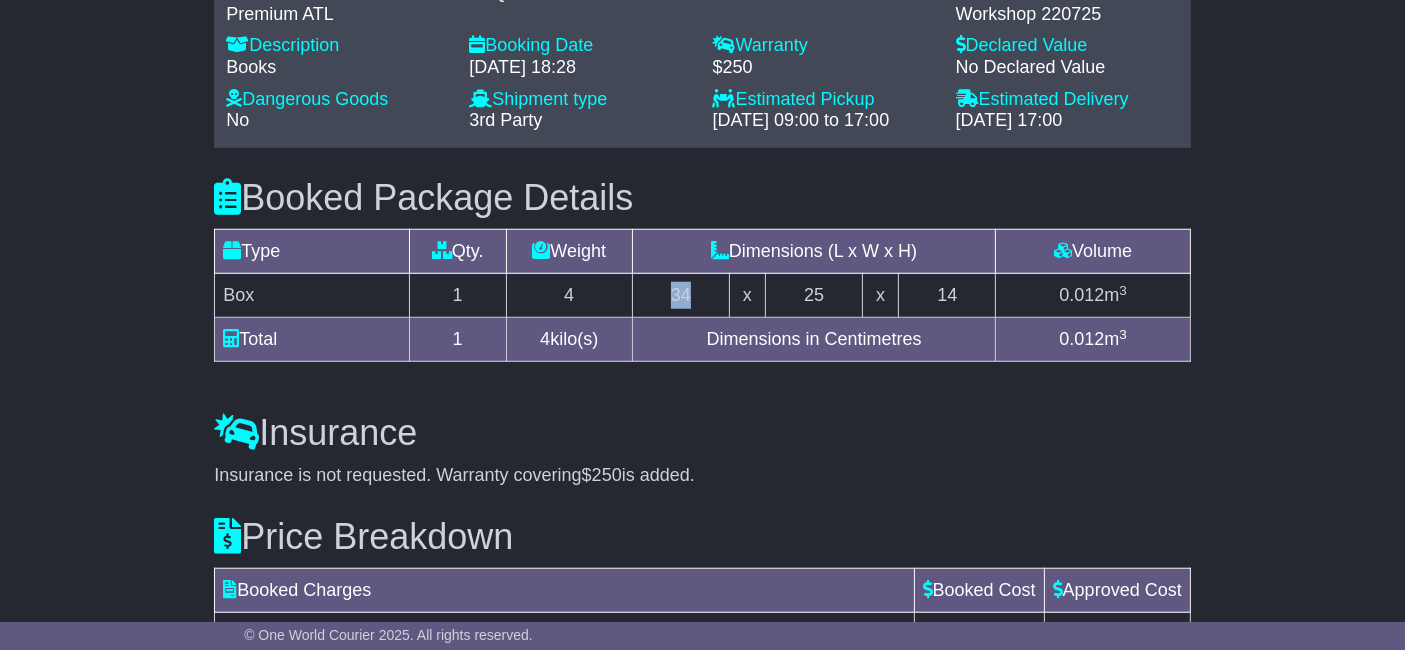 drag, startPoint x: 691, startPoint y: 298, endPoint x: 656, endPoint y: 284, distance: 37.696156 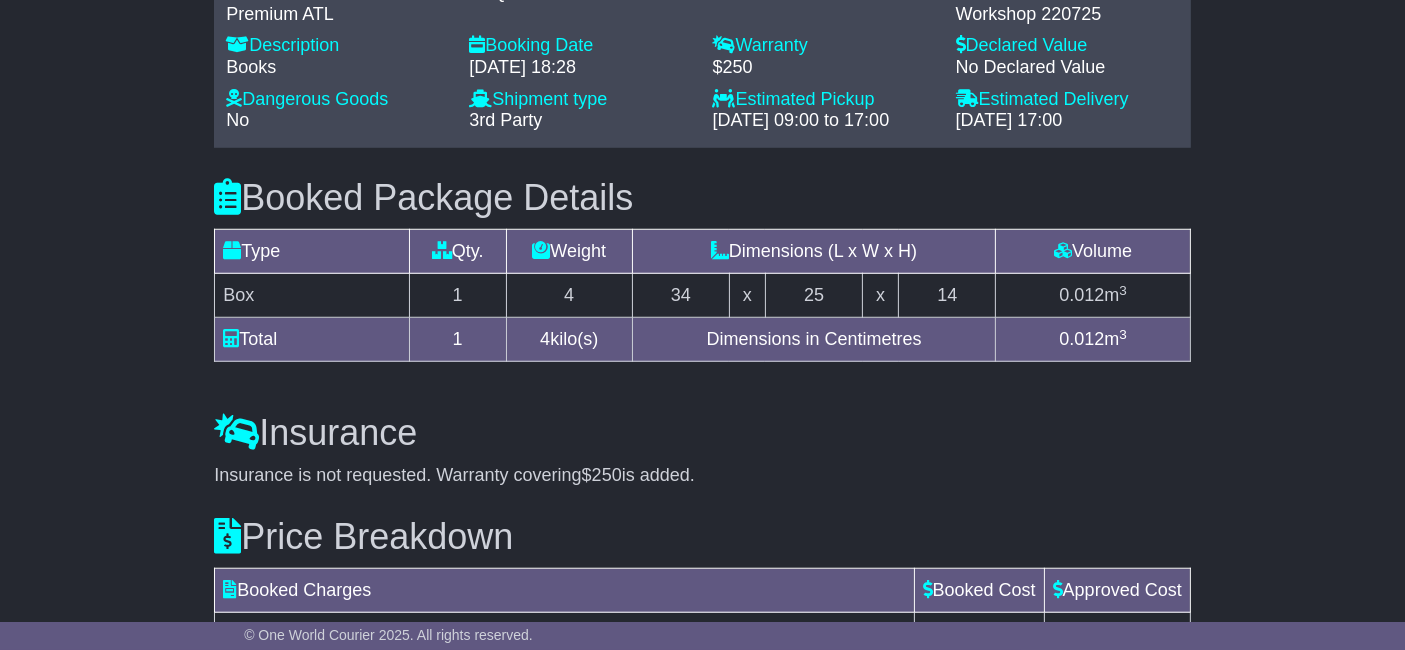 drag, startPoint x: 530, startPoint y: 279, endPoint x: 564, endPoint y: 286, distance: 34.713108 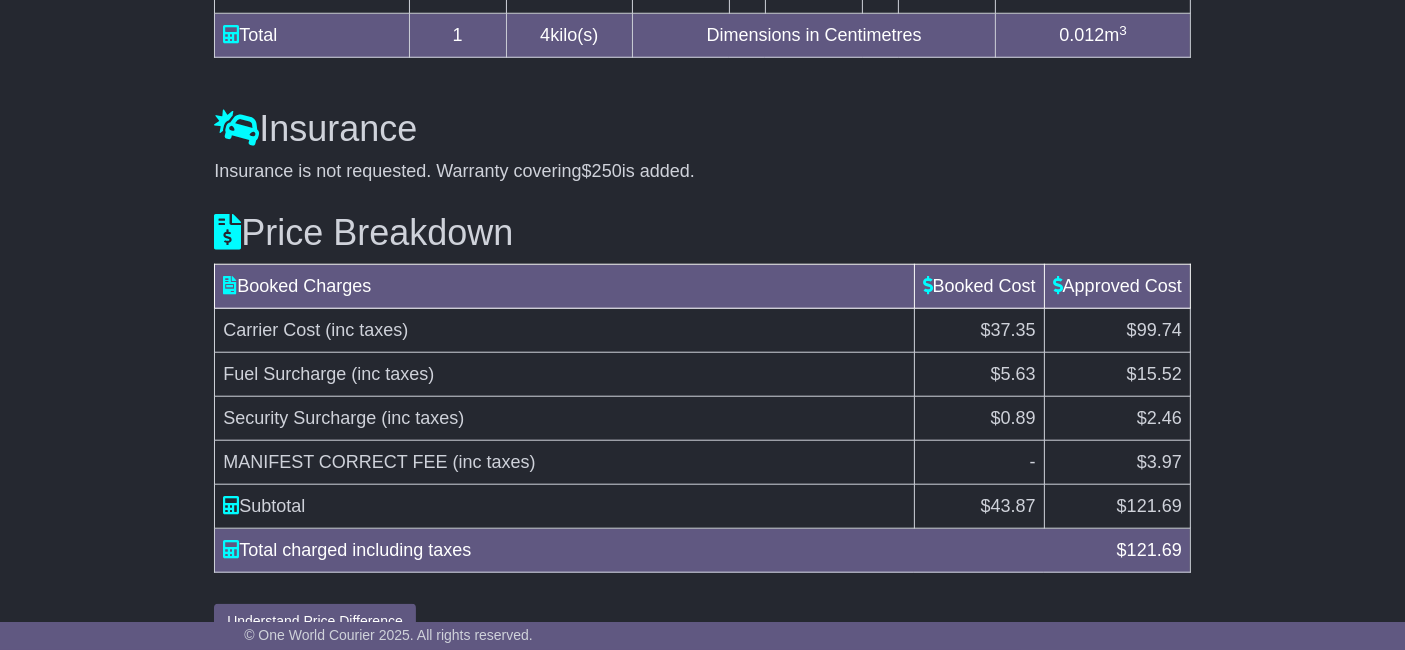 scroll, scrollTop: 1877, scrollLeft: 0, axis: vertical 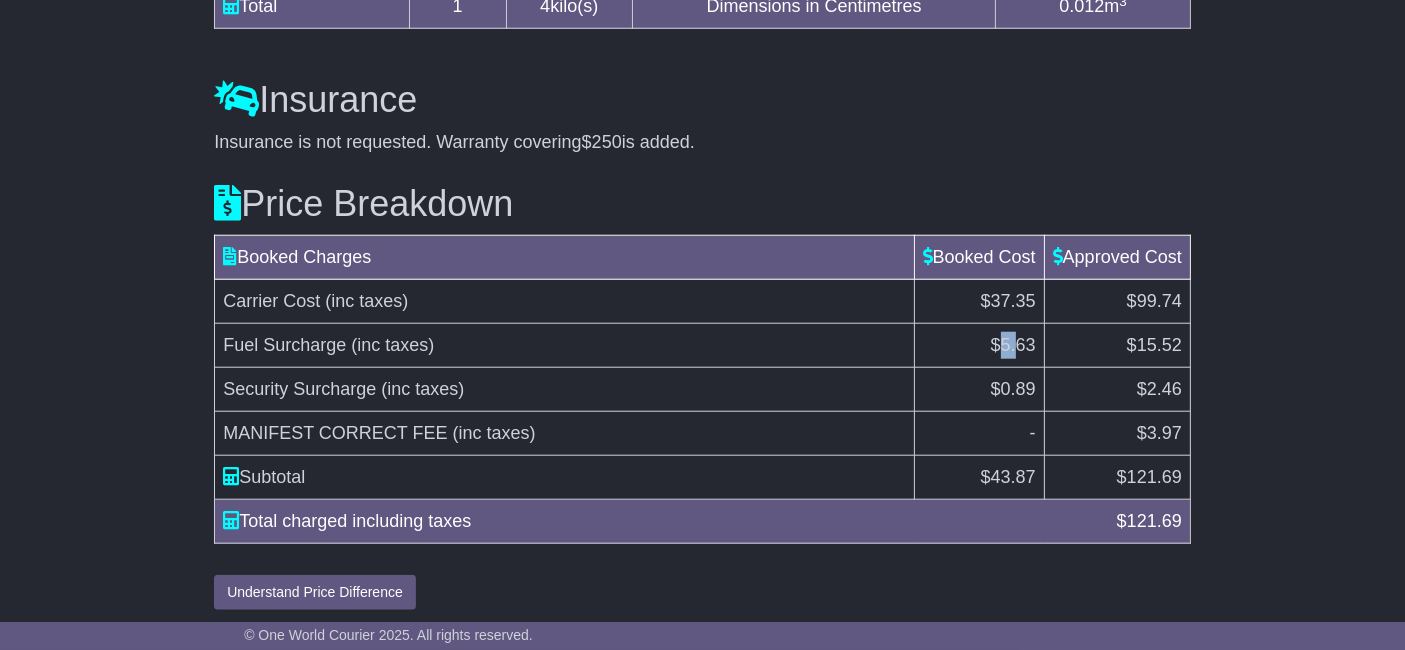drag, startPoint x: 998, startPoint y: 330, endPoint x: 1018, endPoint y: 337, distance: 21.189621 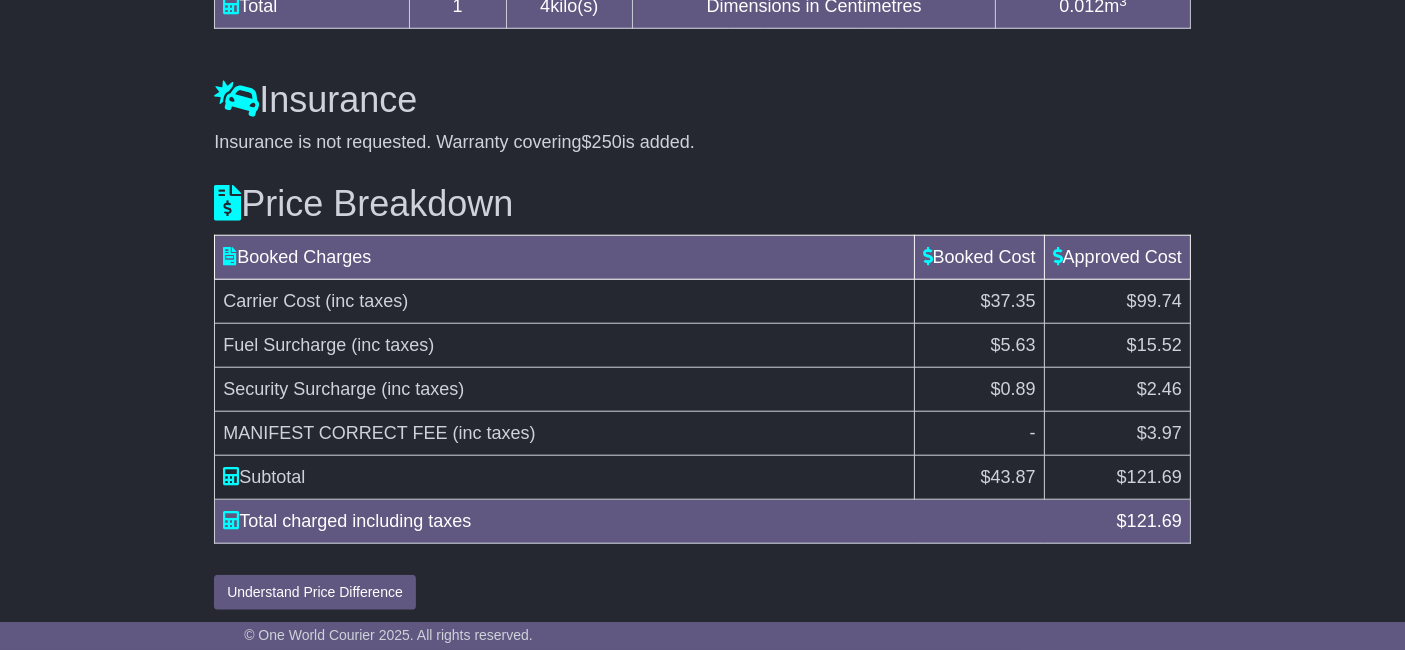 click on "$5.63" at bounding box center [1013, 345] 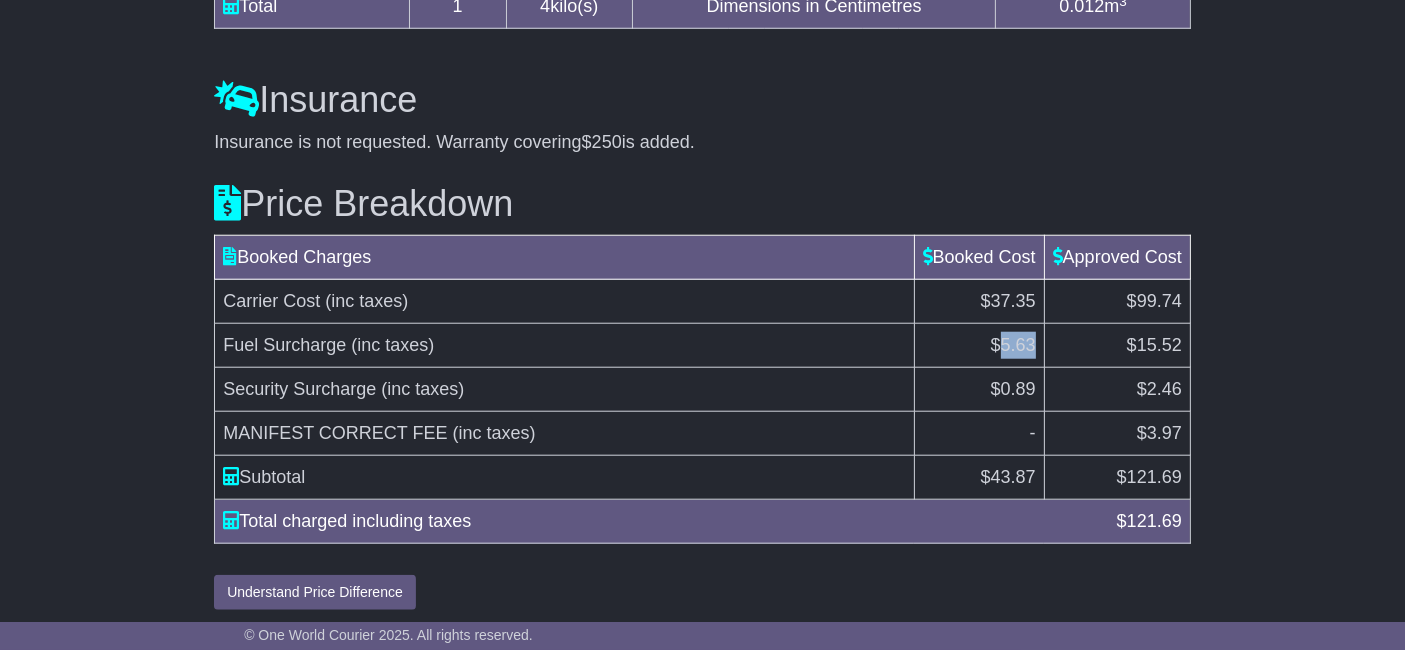 drag, startPoint x: 1027, startPoint y: 336, endPoint x: 1004, endPoint y: 335, distance: 23.021729 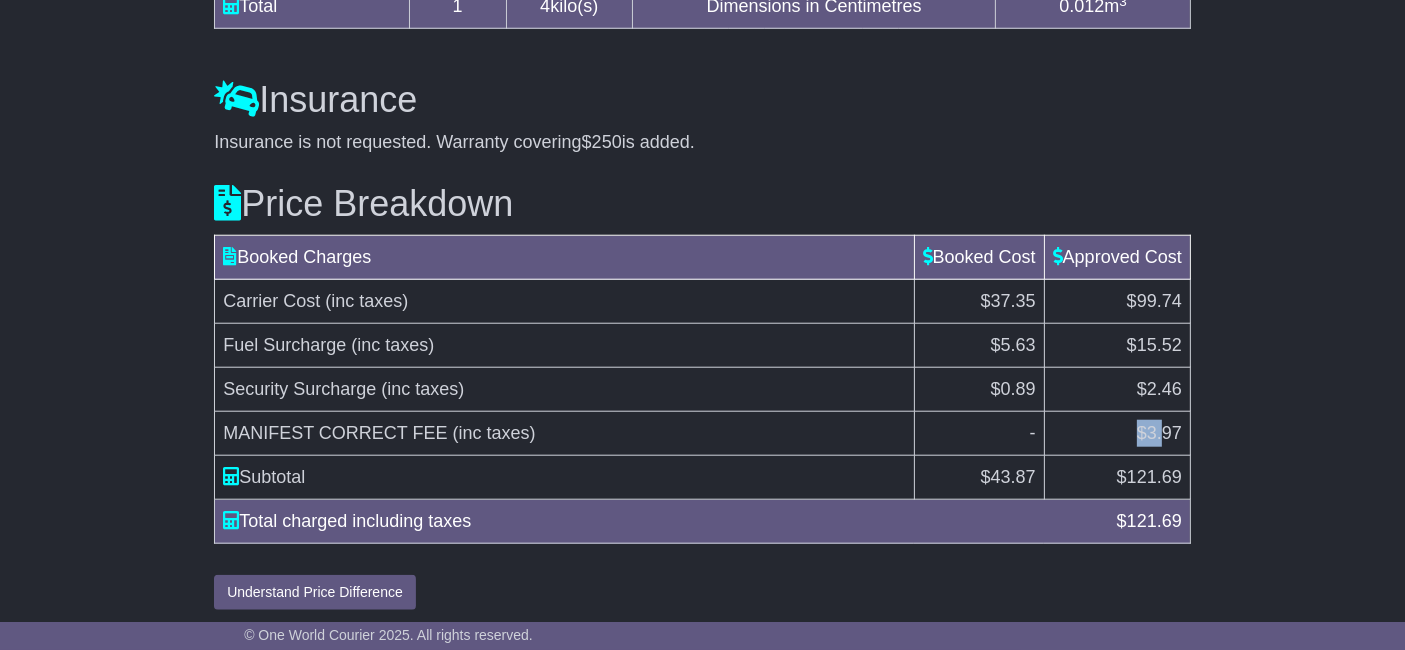 drag, startPoint x: 1104, startPoint y: 414, endPoint x: 1165, endPoint y: 429, distance: 62.817196 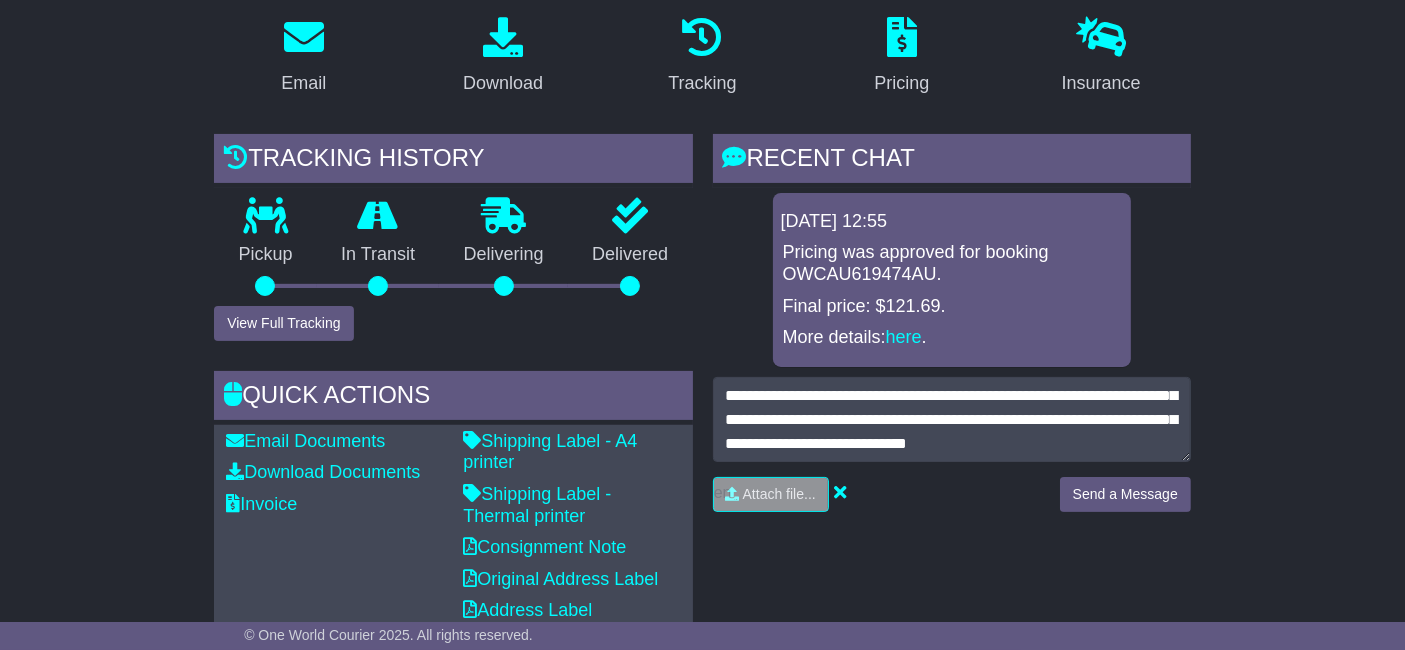 scroll, scrollTop: 433, scrollLeft: 0, axis: vertical 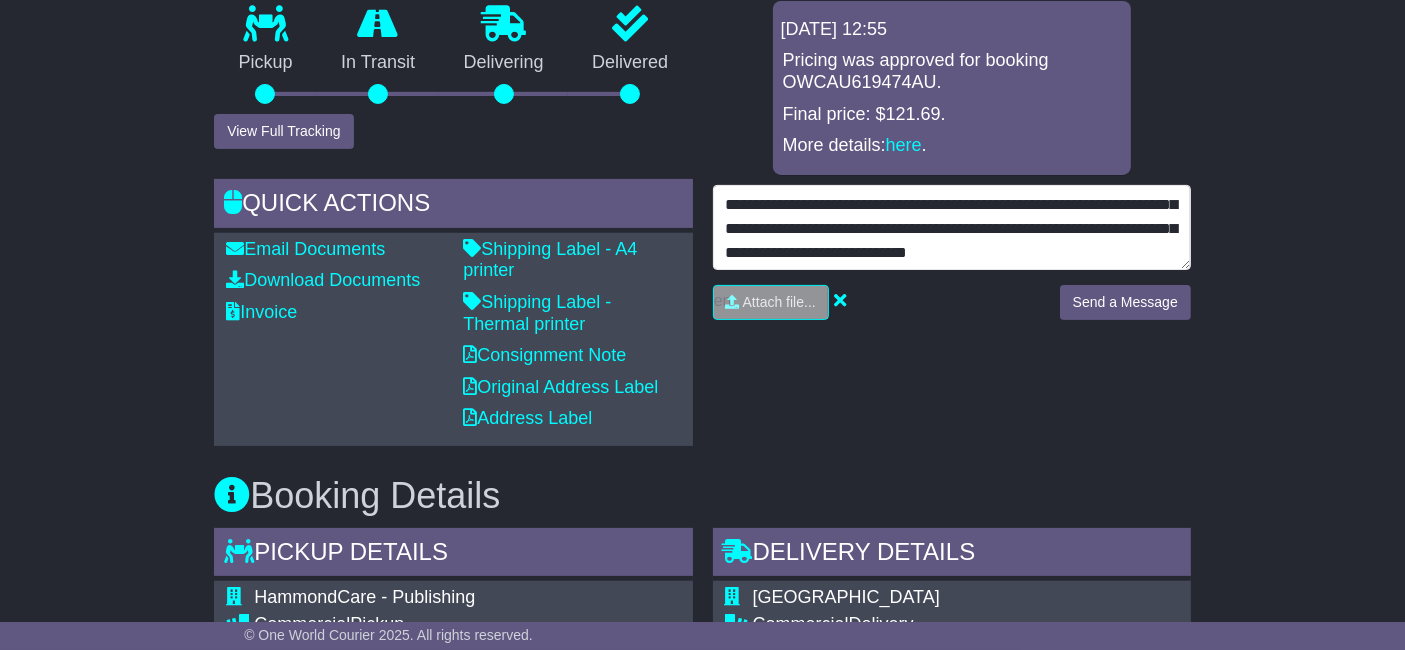 click on "**********" at bounding box center [952, 227] 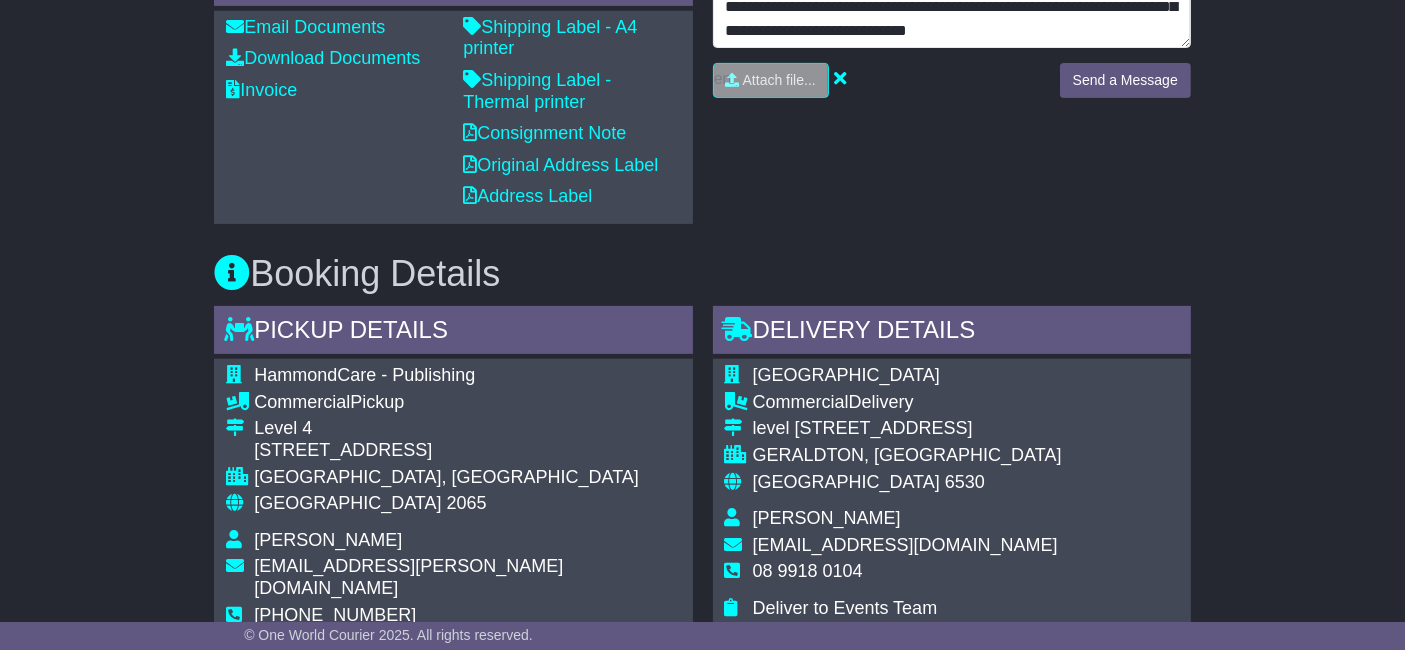 scroll, scrollTop: 655, scrollLeft: 0, axis: vertical 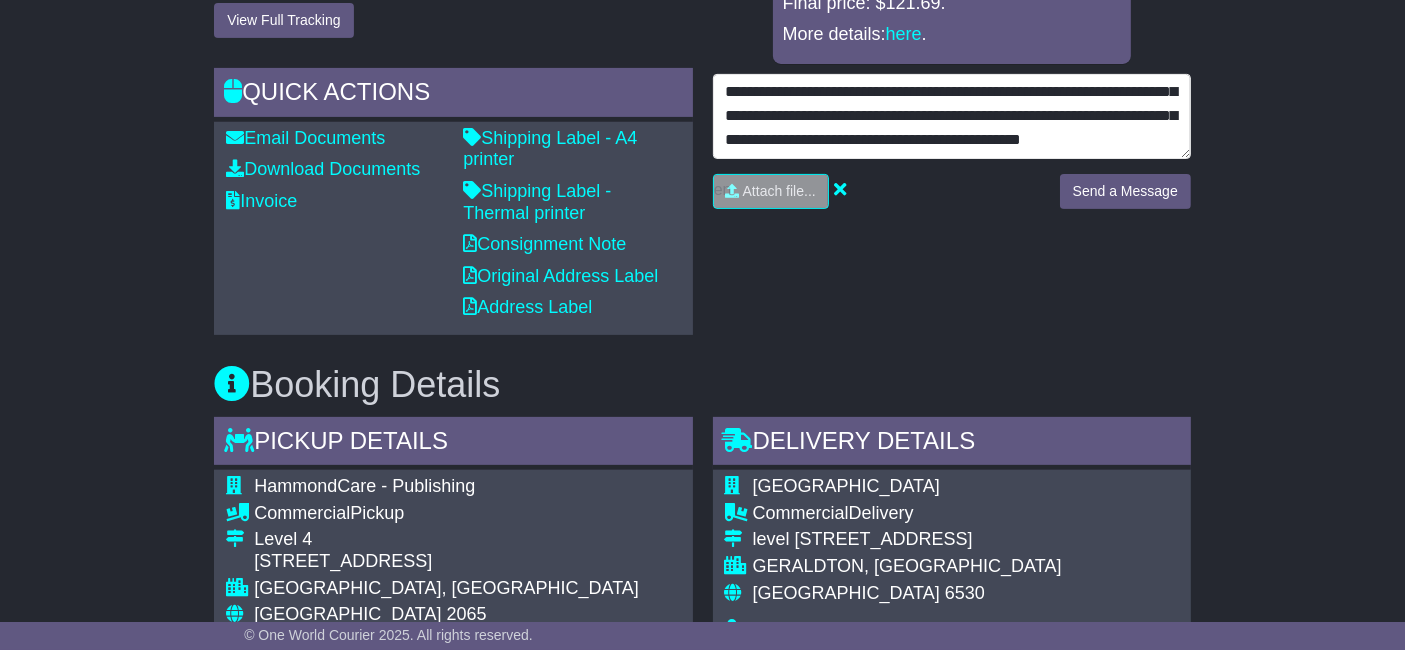 drag, startPoint x: 883, startPoint y: 118, endPoint x: 918, endPoint y: 121, distance: 35.128338 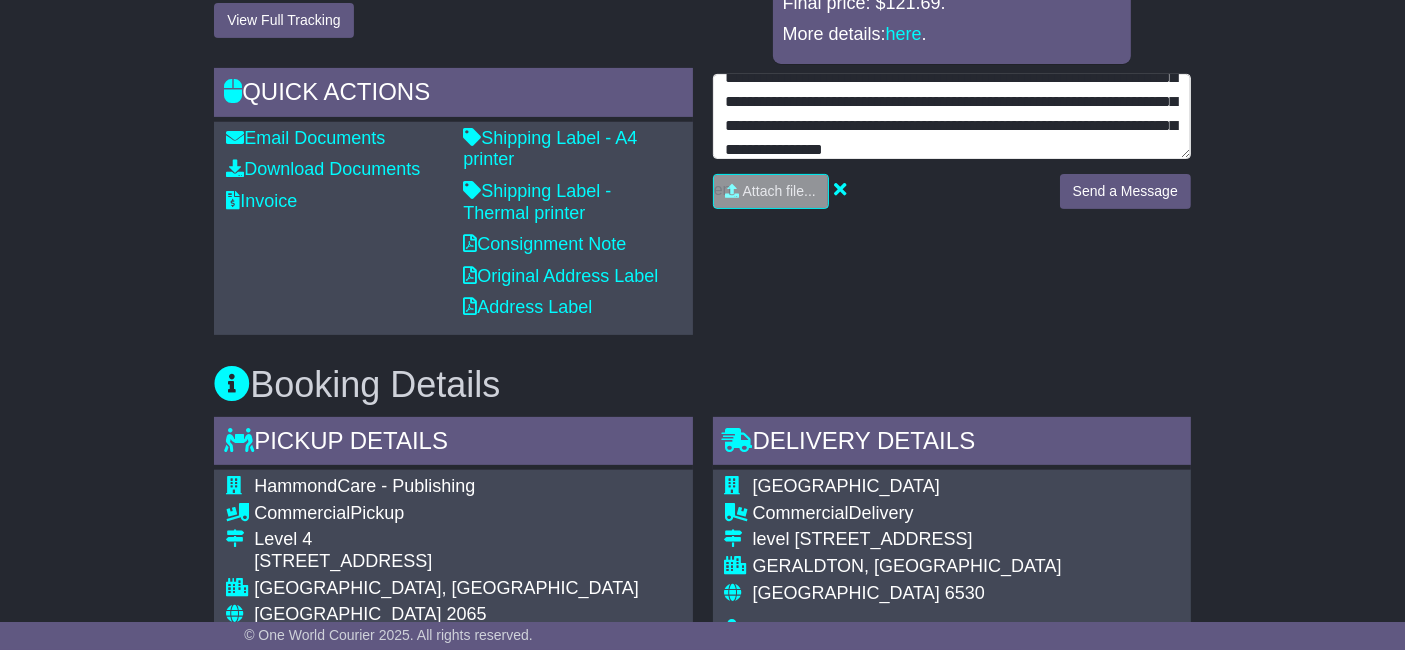 scroll, scrollTop: 48, scrollLeft: 0, axis: vertical 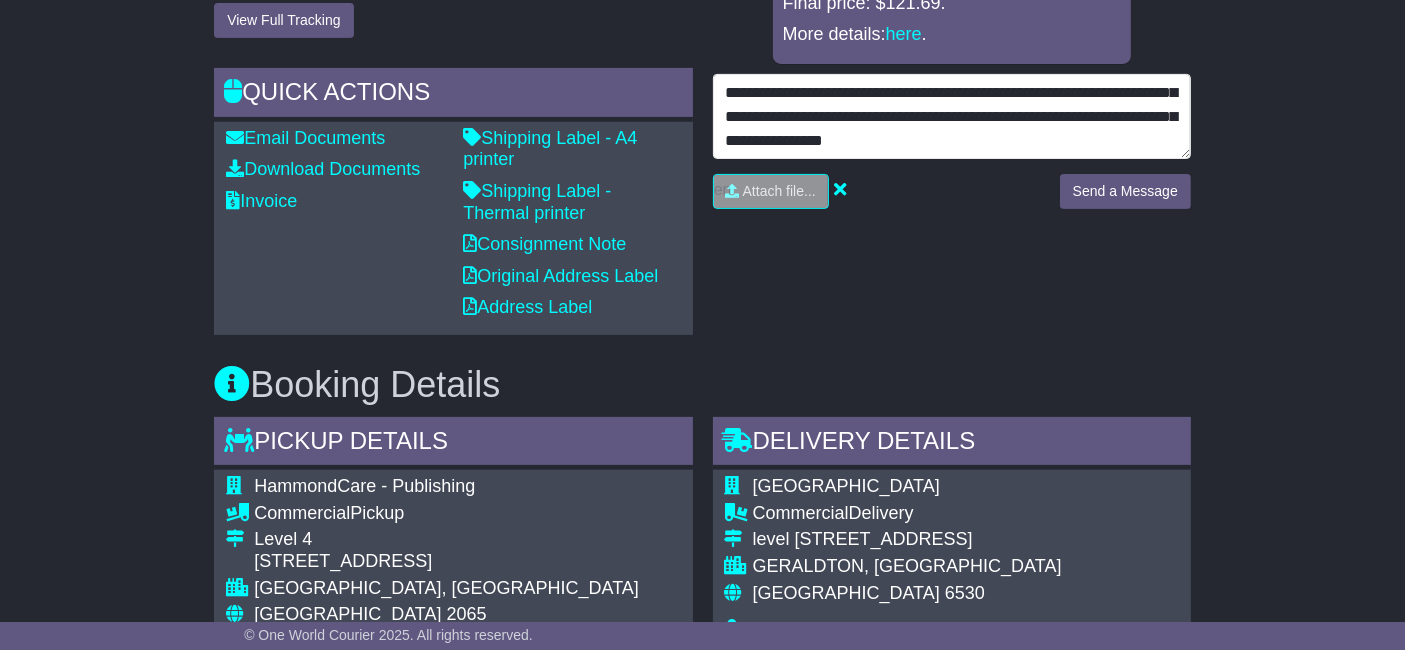 drag, startPoint x: 842, startPoint y: 131, endPoint x: 868, endPoint y: 140, distance: 27.513634 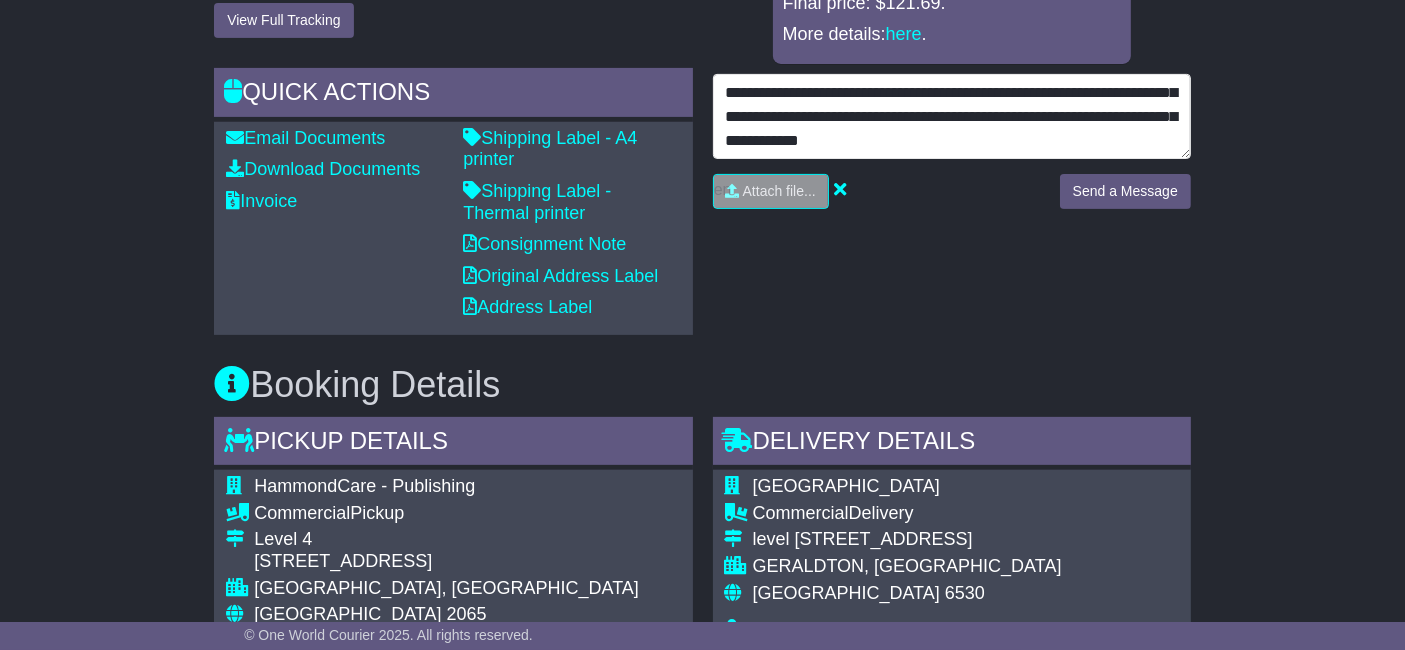 drag, startPoint x: 800, startPoint y: 134, endPoint x: 1242, endPoint y: 136, distance: 442.00452 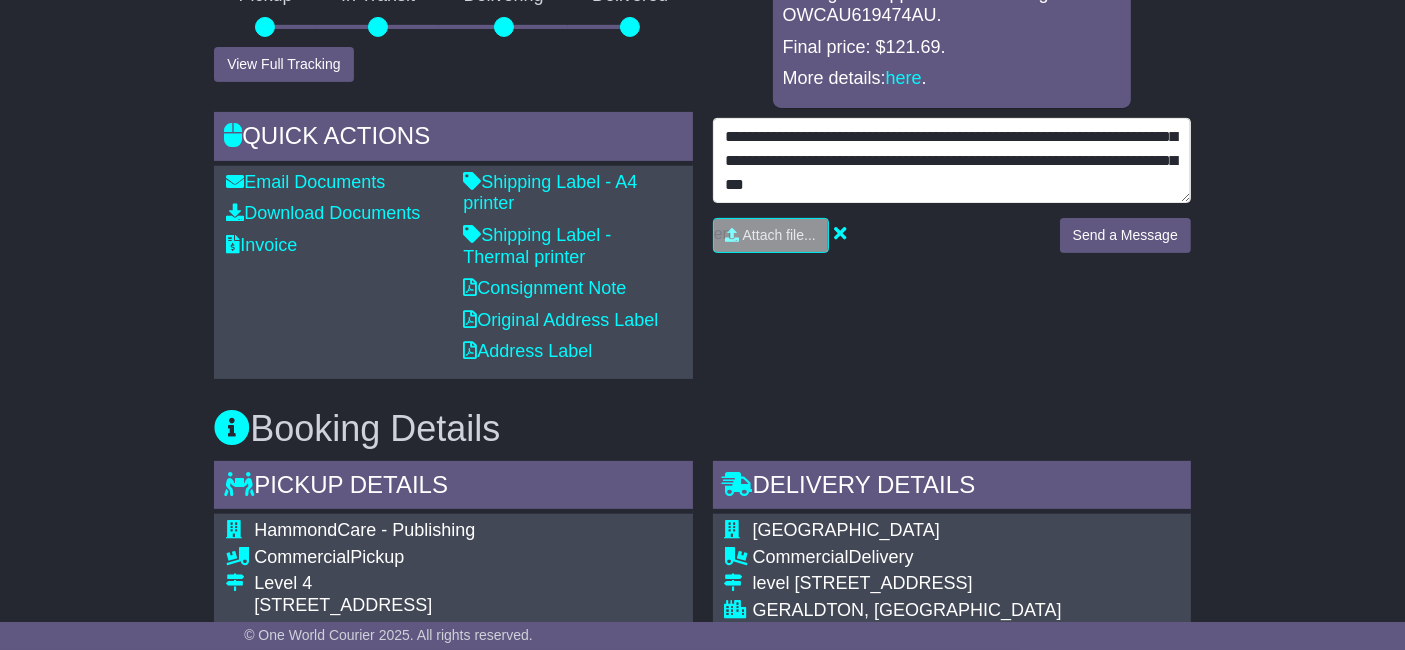 scroll, scrollTop: 544, scrollLeft: 0, axis: vertical 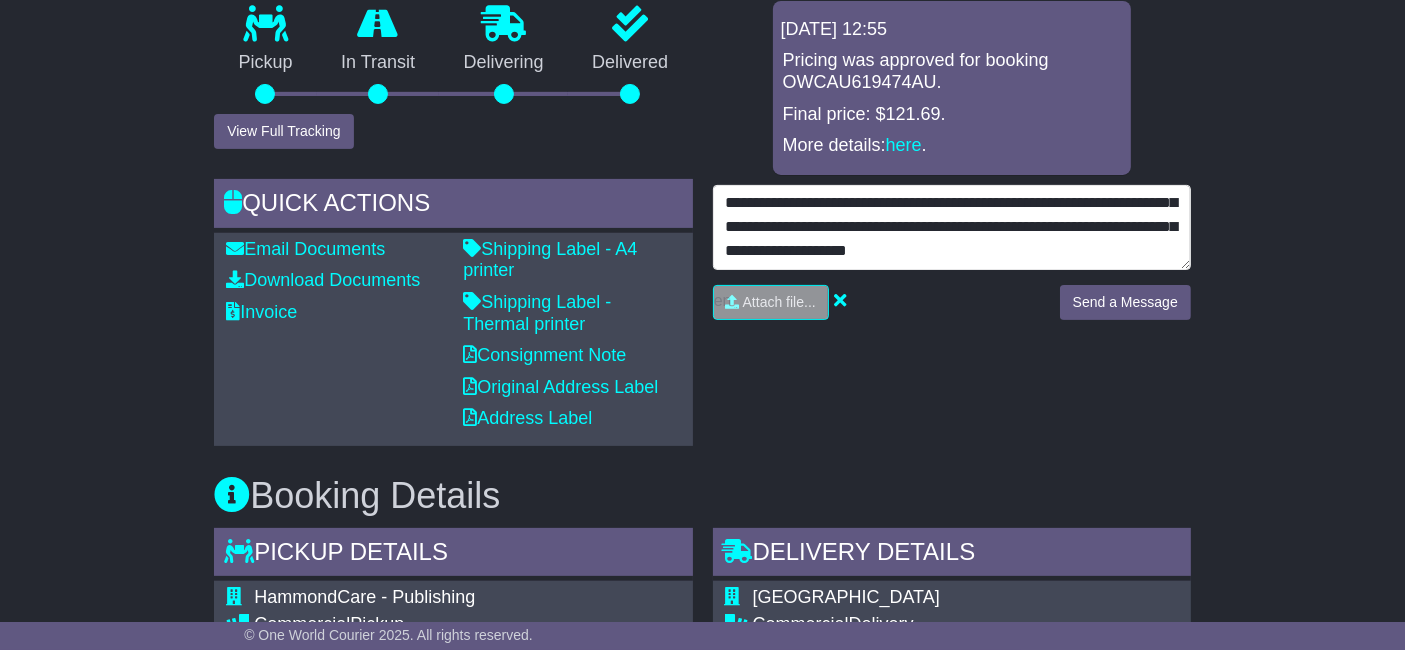 drag, startPoint x: 997, startPoint y: 227, endPoint x: 1031, endPoint y: 232, distance: 34.36568 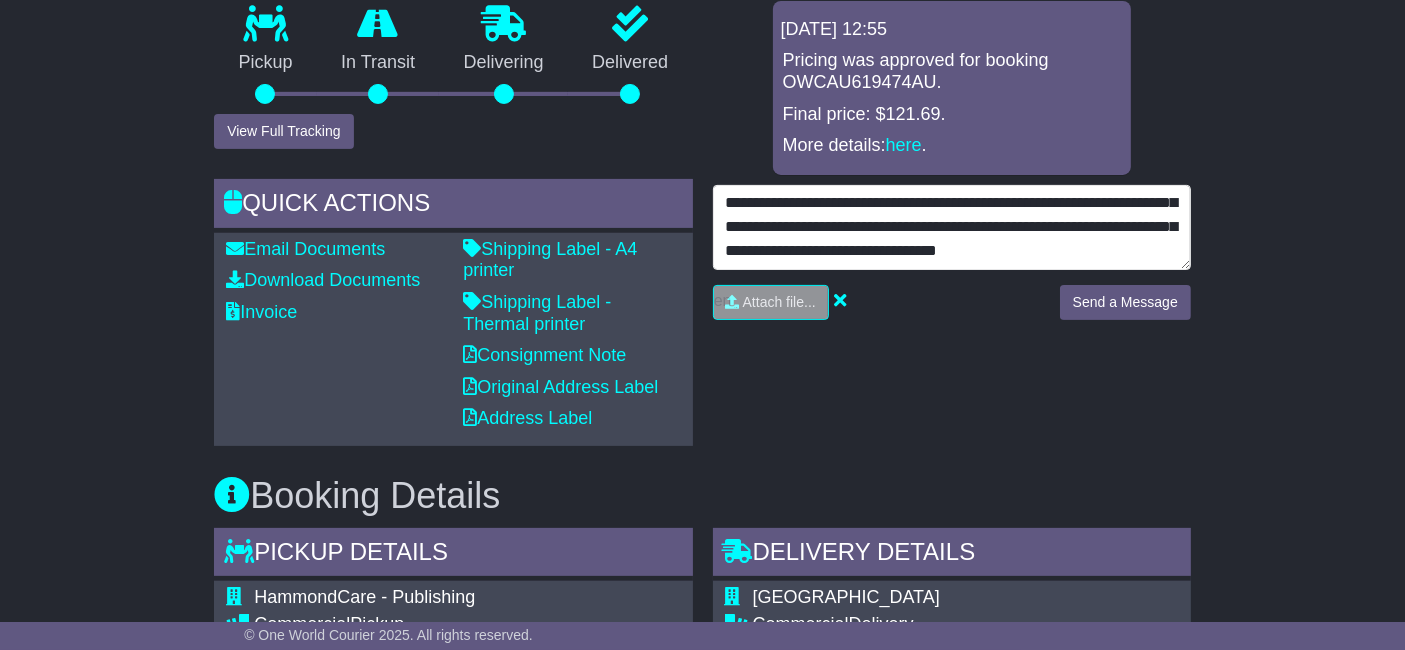 scroll, scrollTop: 48, scrollLeft: 0, axis: vertical 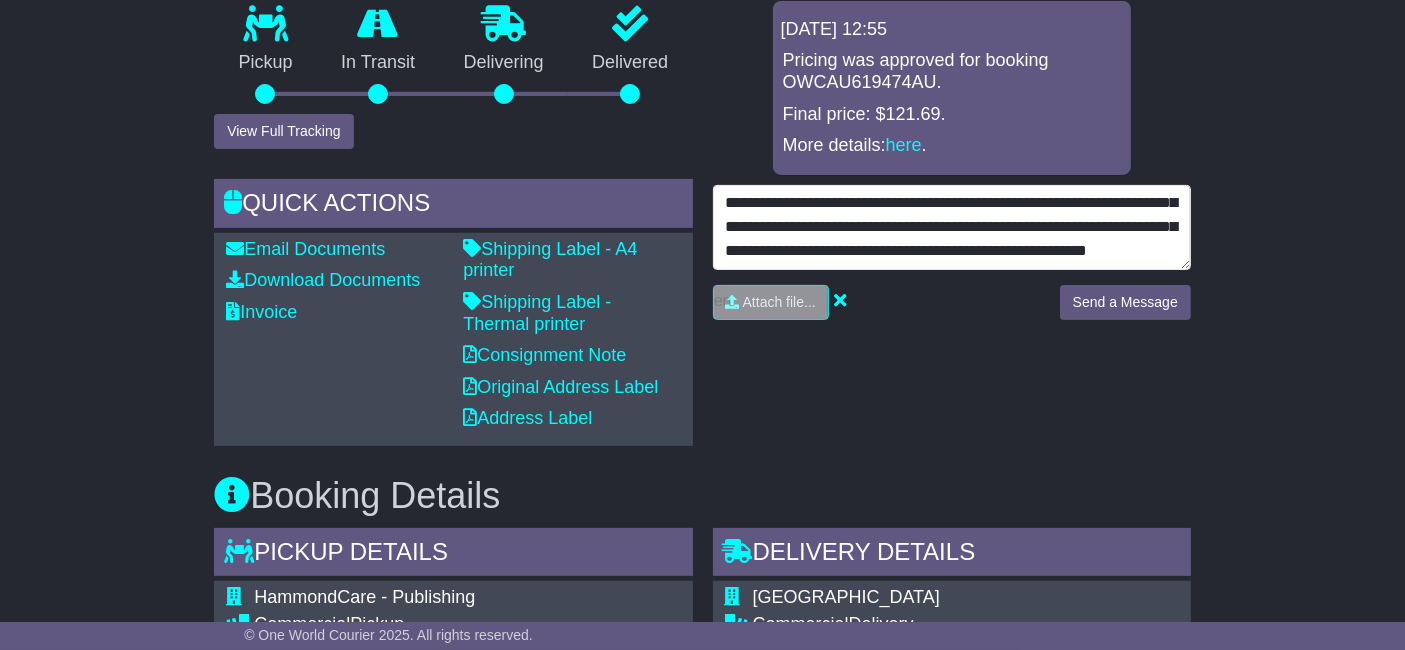 drag, startPoint x: 850, startPoint y: 246, endPoint x: 800, endPoint y: 240, distance: 50.358715 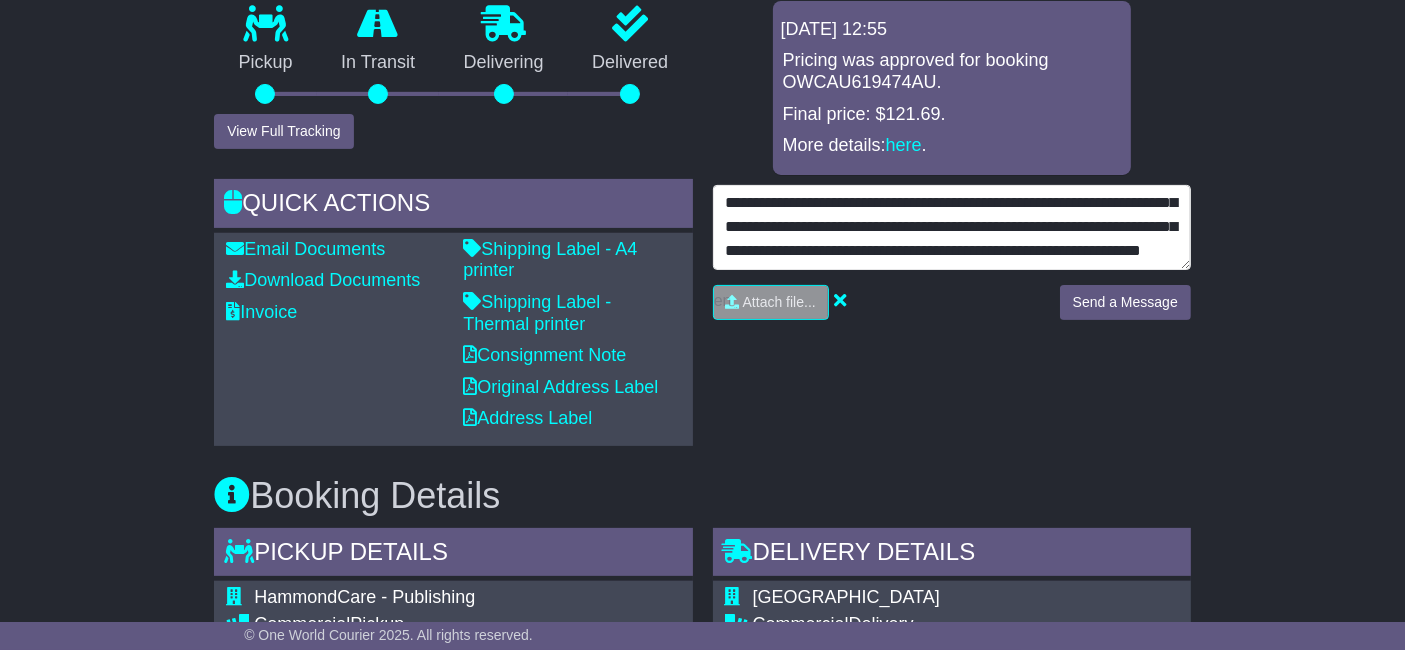 drag, startPoint x: 894, startPoint y: 240, endPoint x: 944, endPoint y: 252, distance: 51.41984 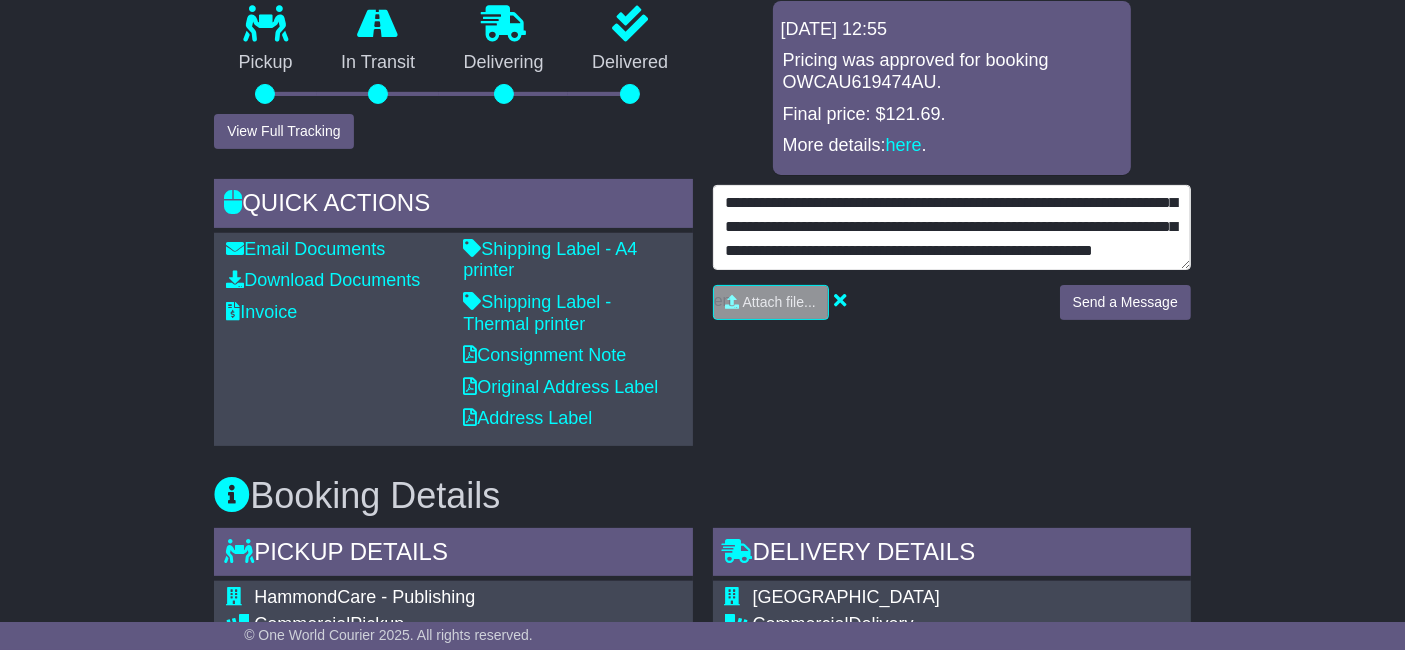 click on "**********" at bounding box center (952, 227) 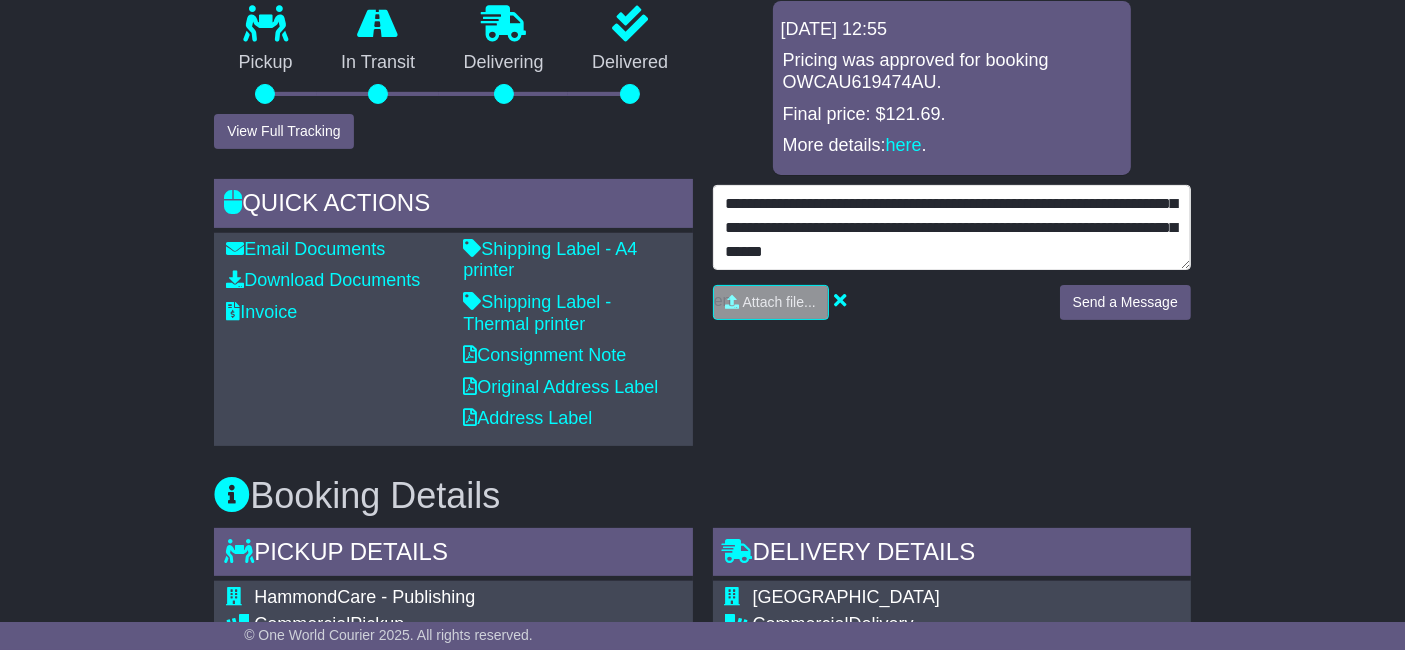 click on "**********" at bounding box center [952, 227] 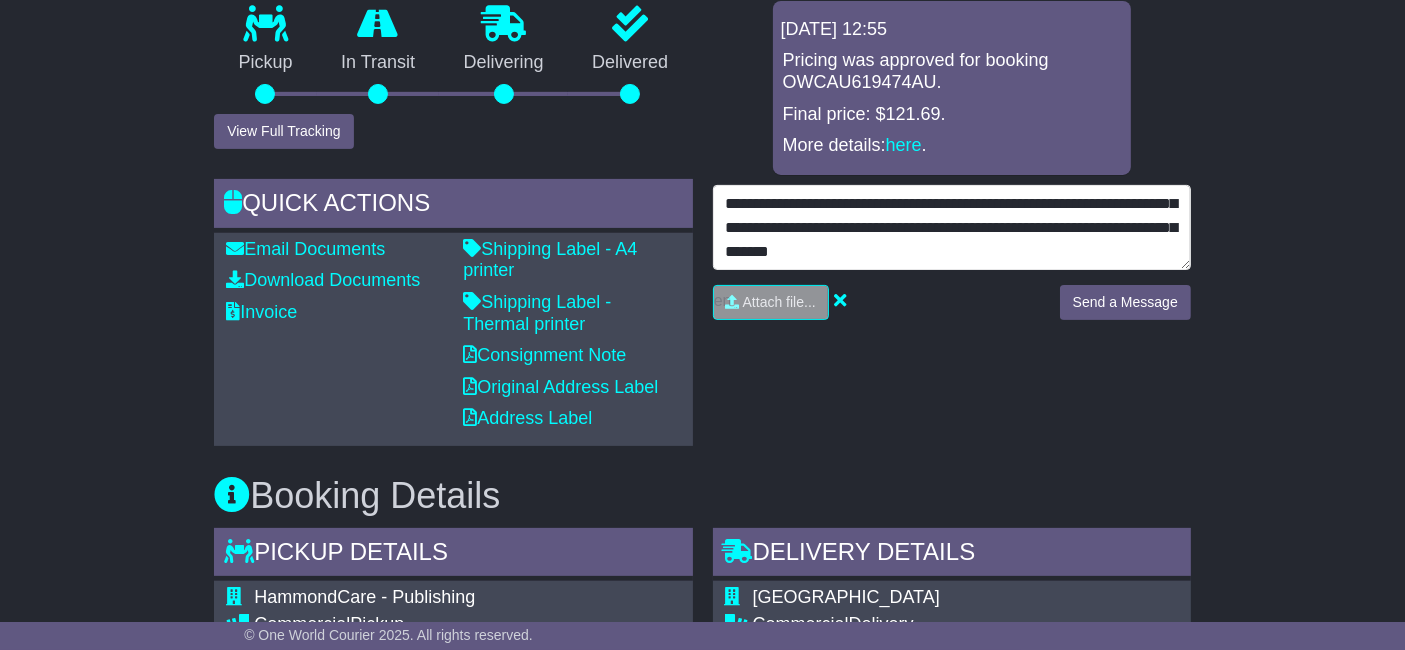 drag, startPoint x: 893, startPoint y: 224, endPoint x: 866, endPoint y: 235, distance: 29.15476 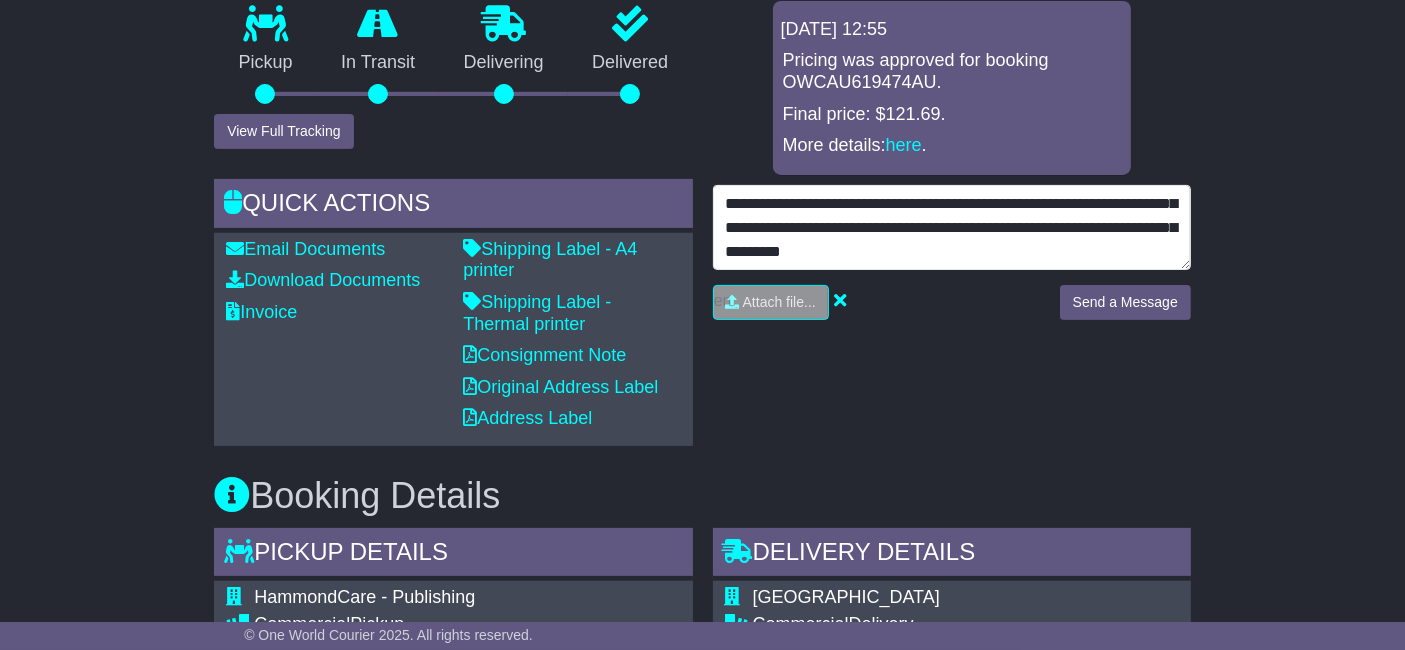 drag, startPoint x: 905, startPoint y: 249, endPoint x: 919, endPoint y: 250, distance: 14.035668 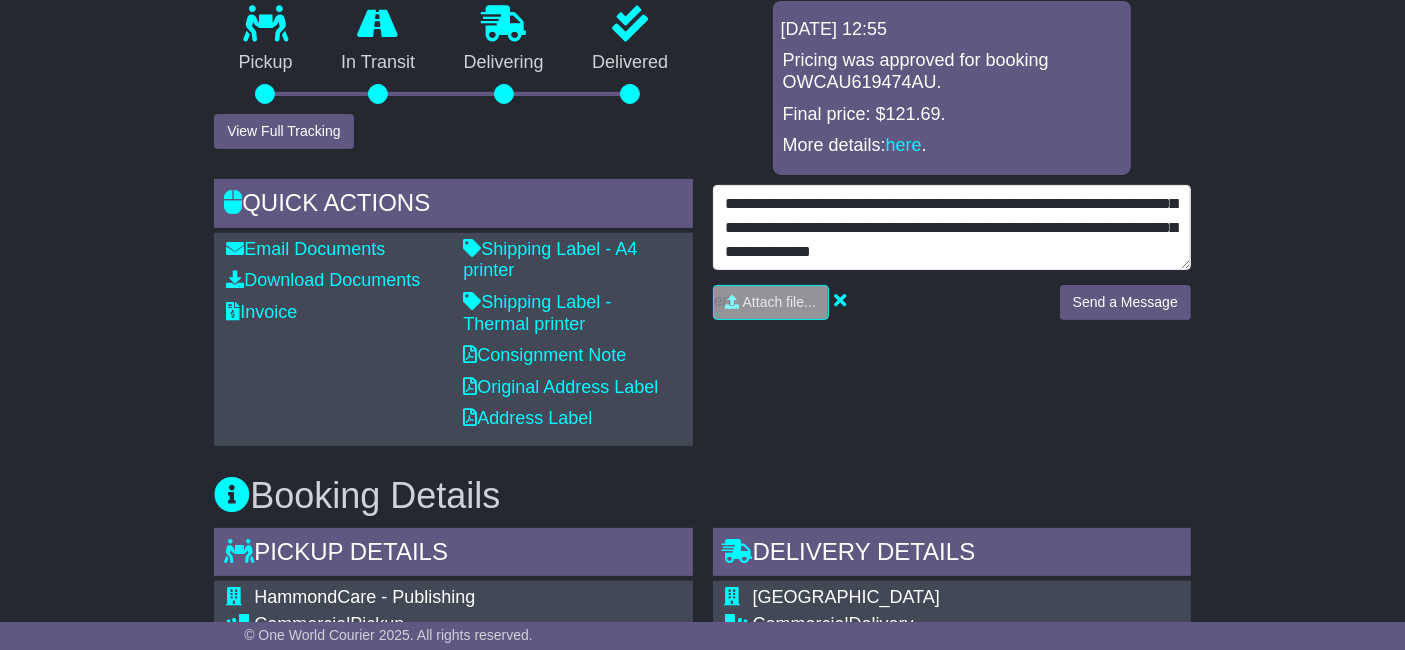 drag, startPoint x: 914, startPoint y: 260, endPoint x: 925, endPoint y: 264, distance: 11.7046995 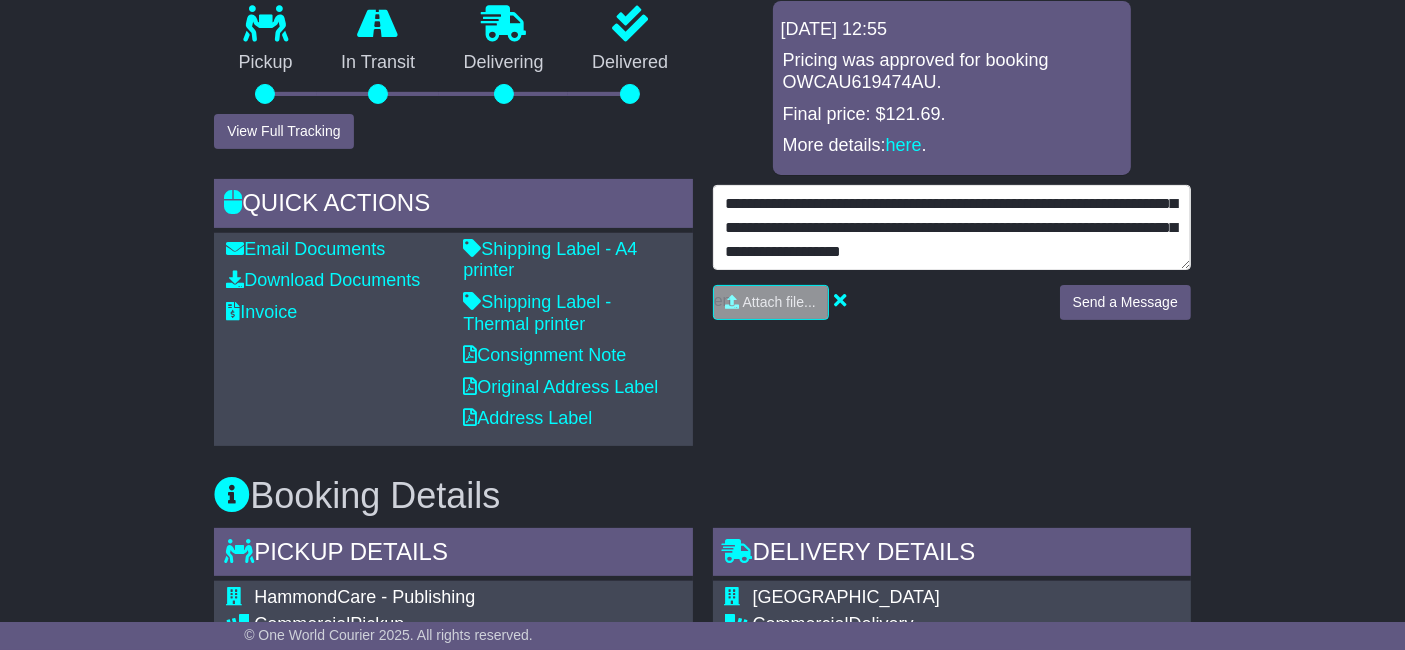 drag, startPoint x: 1090, startPoint y: 233, endPoint x: 1020, endPoint y: 252, distance: 72.53275 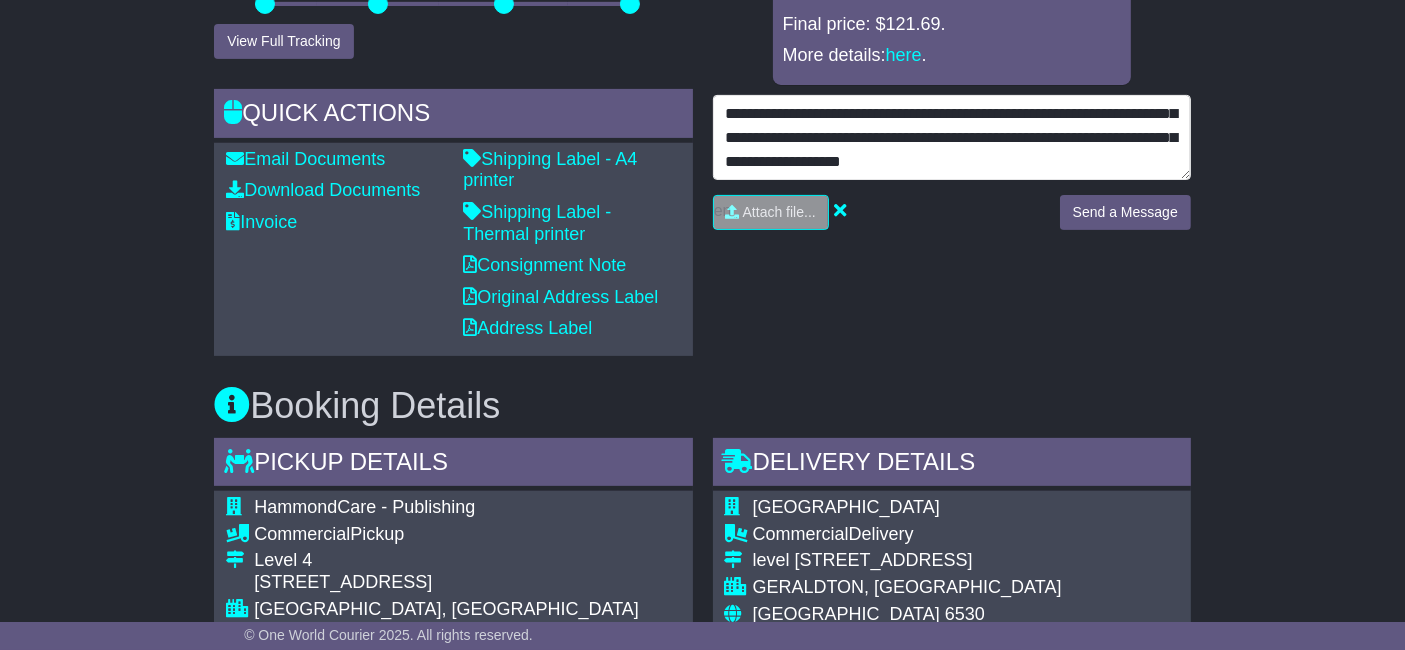 scroll, scrollTop: 655, scrollLeft: 0, axis: vertical 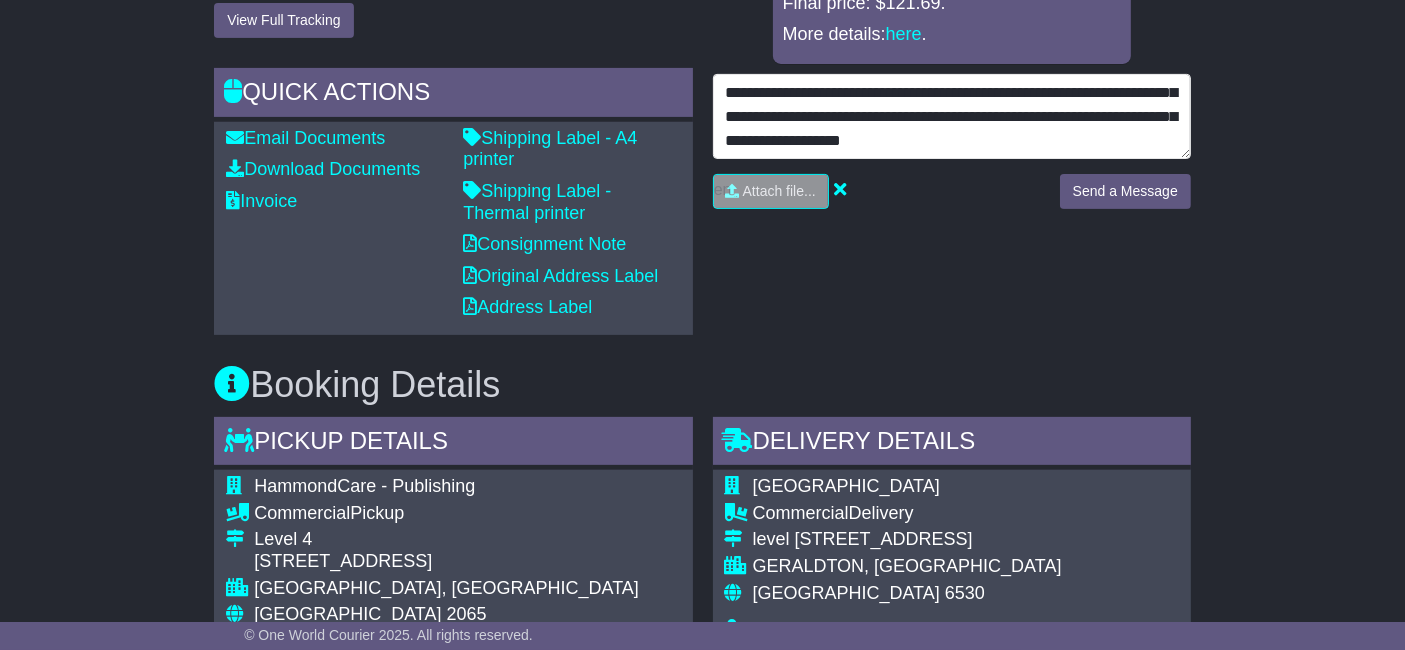 drag, startPoint x: 897, startPoint y: 154, endPoint x: 910, endPoint y: 142, distance: 17.691807 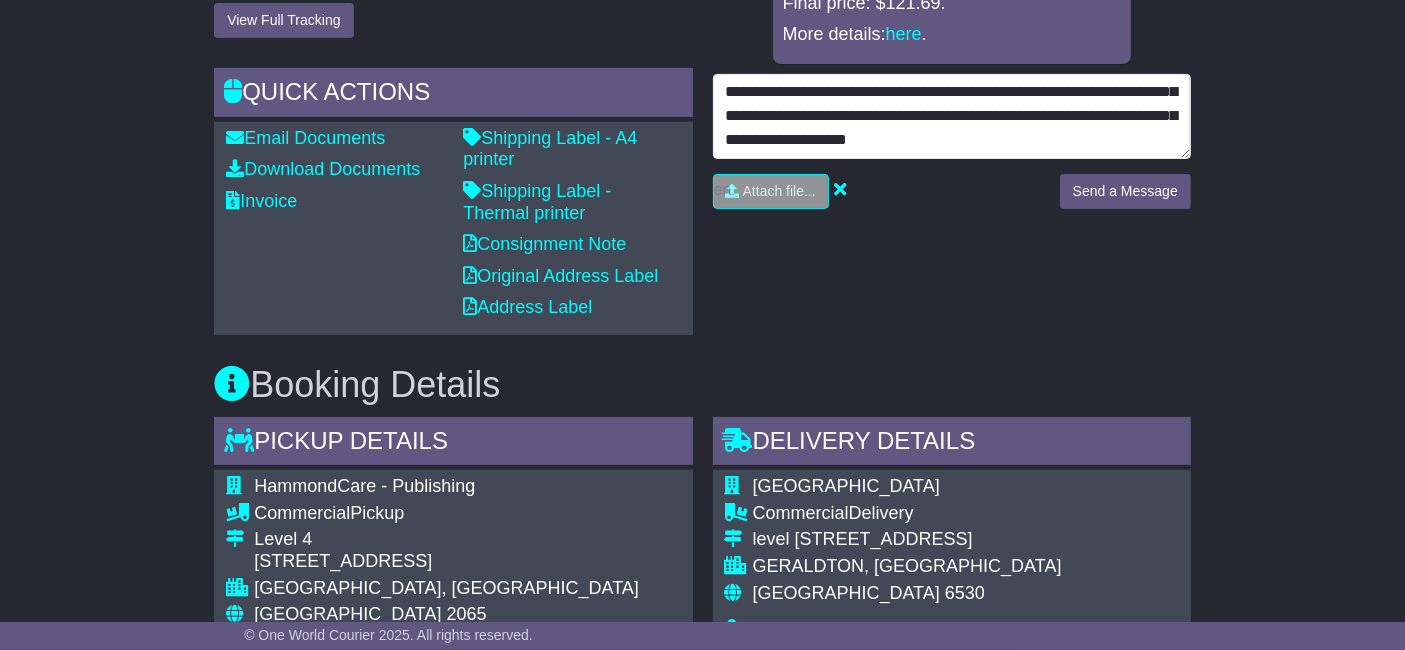 scroll, scrollTop: 71, scrollLeft: 0, axis: vertical 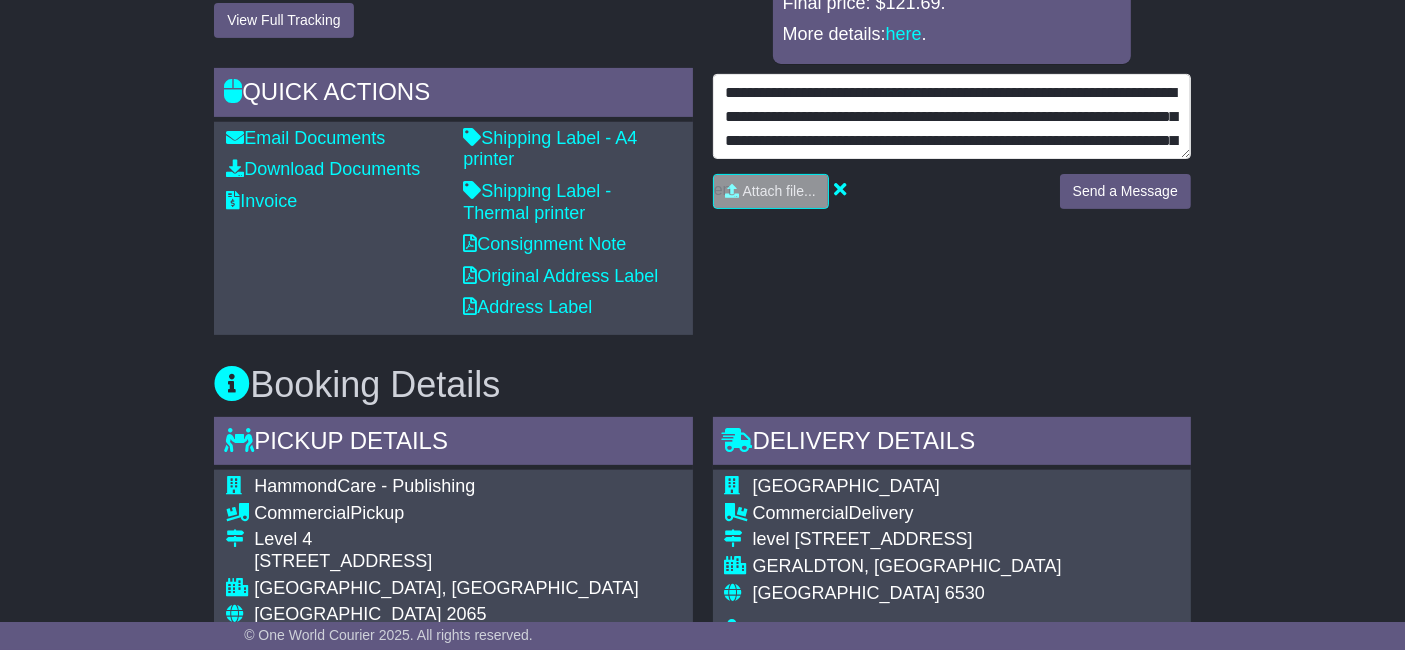 click on "**********" at bounding box center [952, 116] 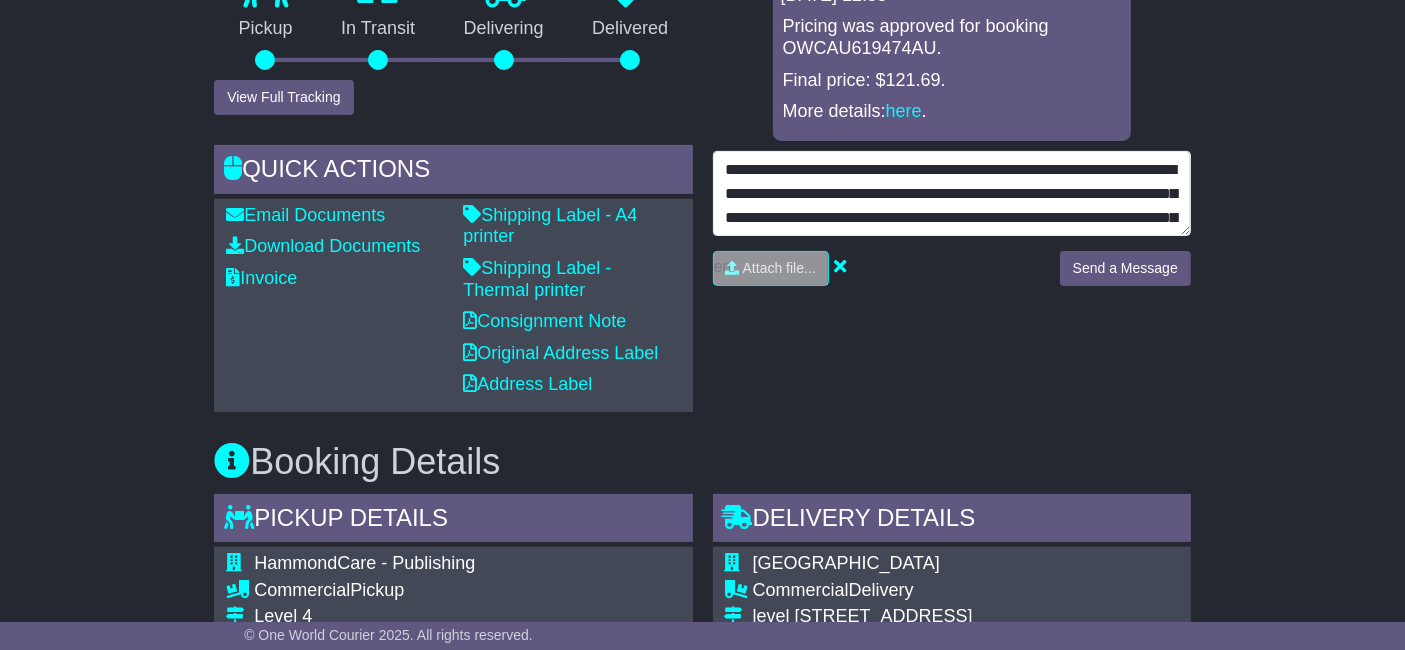scroll, scrollTop: 433, scrollLeft: 0, axis: vertical 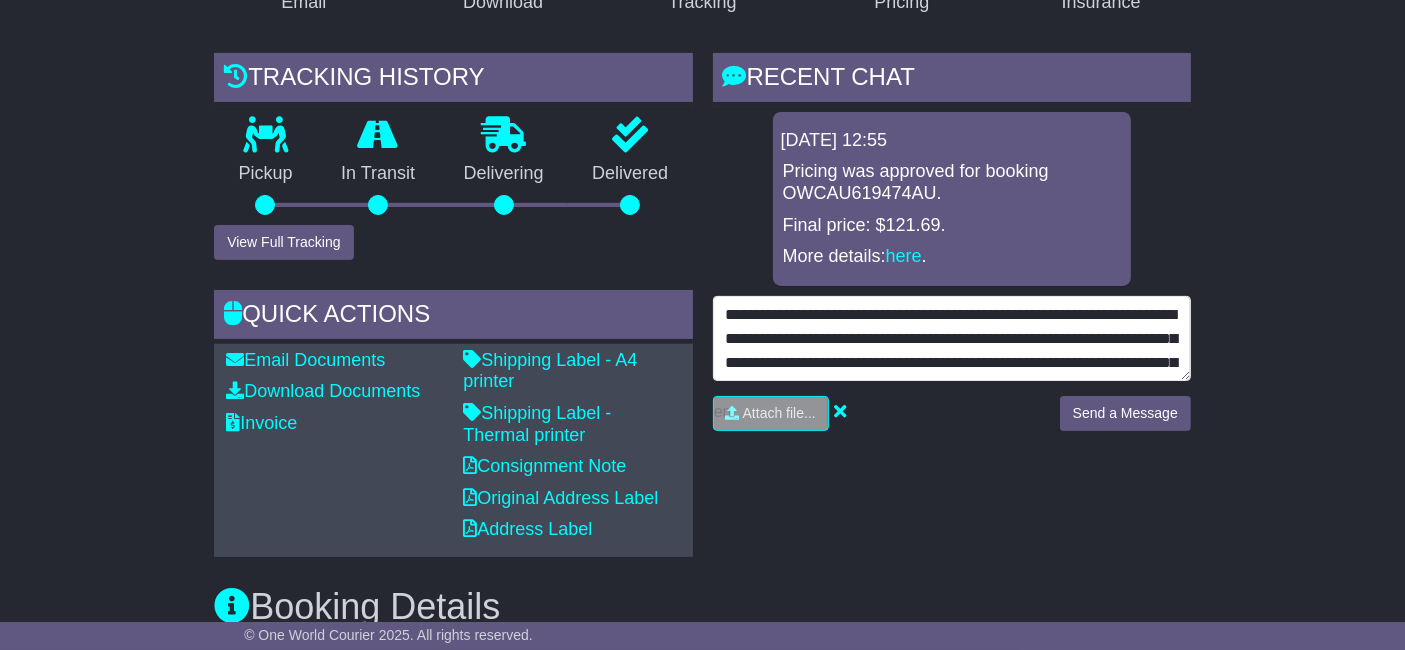 click on "**********" at bounding box center [952, 338] 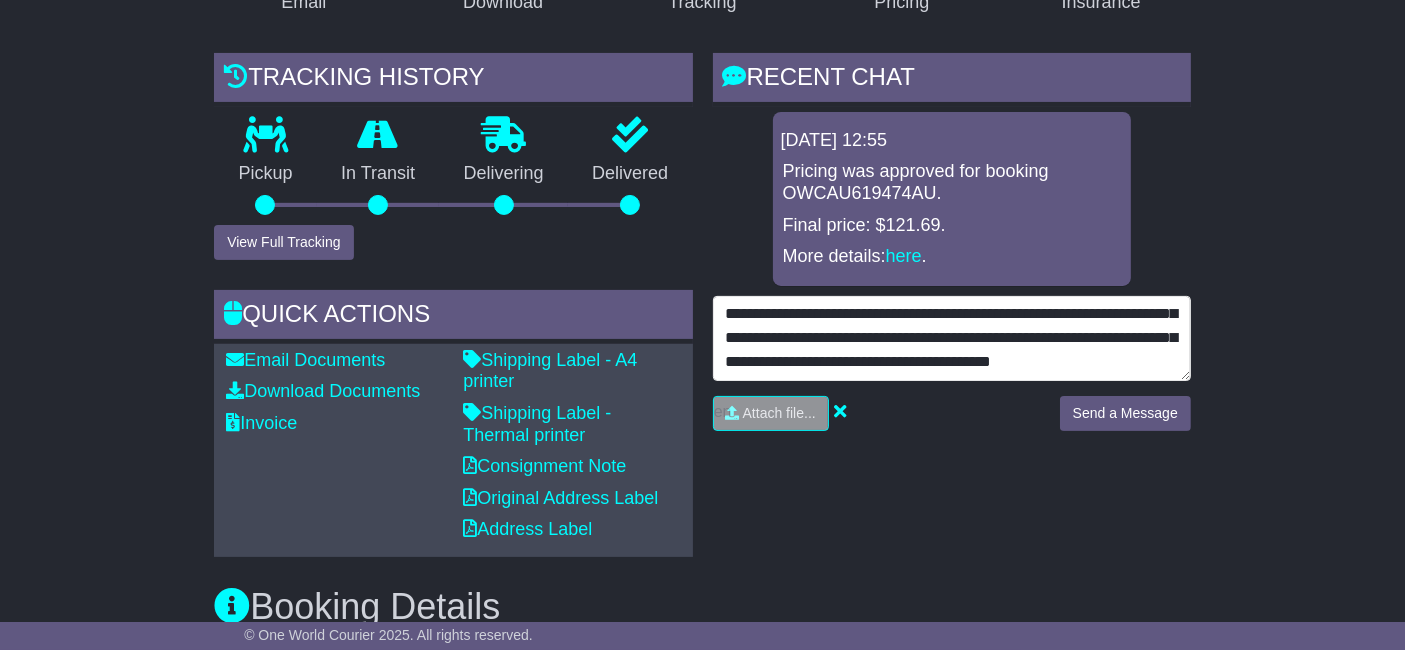 scroll, scrollTop: 0, scrollLeft: 0, axis: both 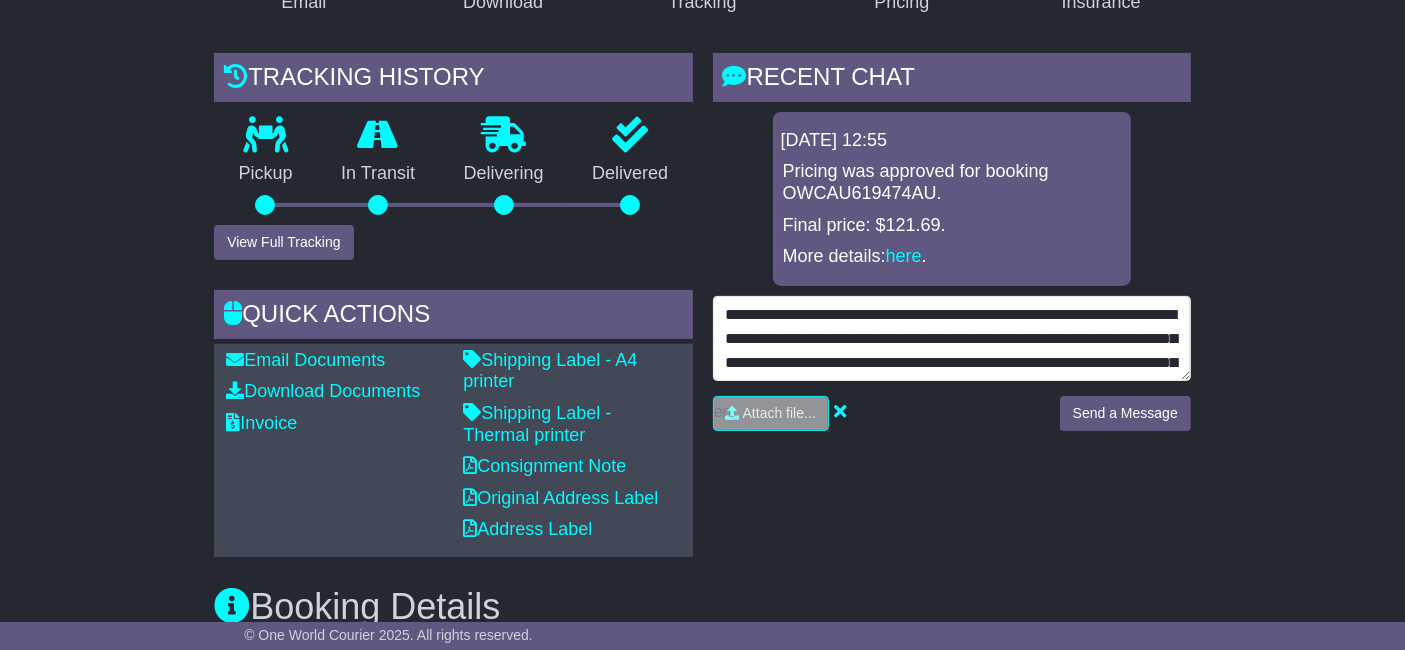 drag, startPoint x: 868, startPoint y: 357, endPoint x: 840, endPoint y: 358, distance: 28.01785 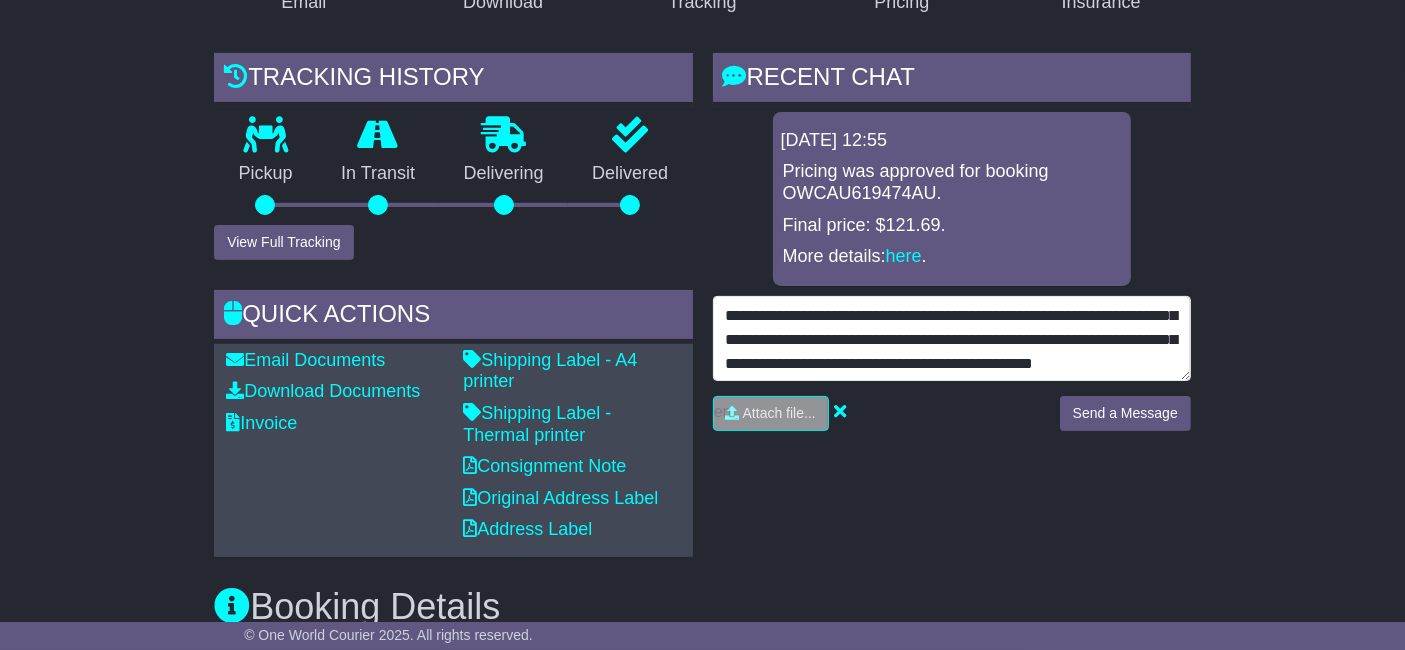 scroll, scrollTop: 71, scrollLeft: 0, axis: vertical 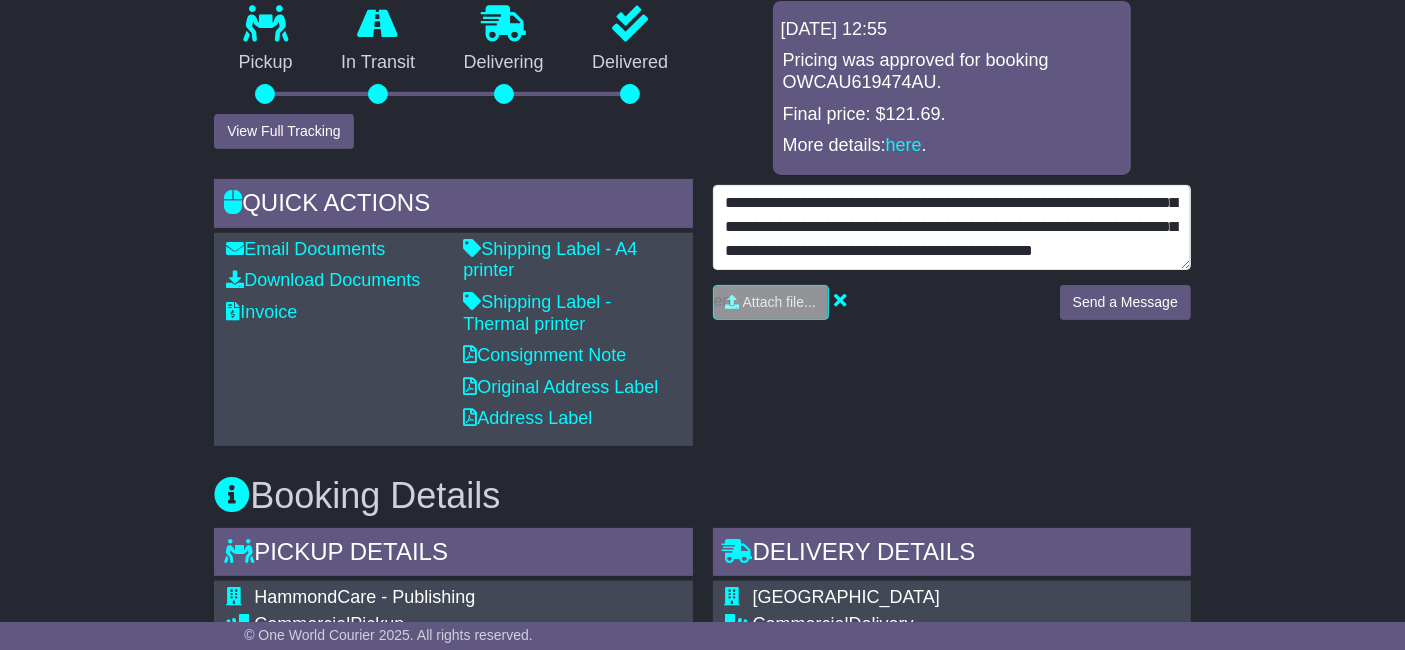 click on "**********" at bounding box center [952, 227] 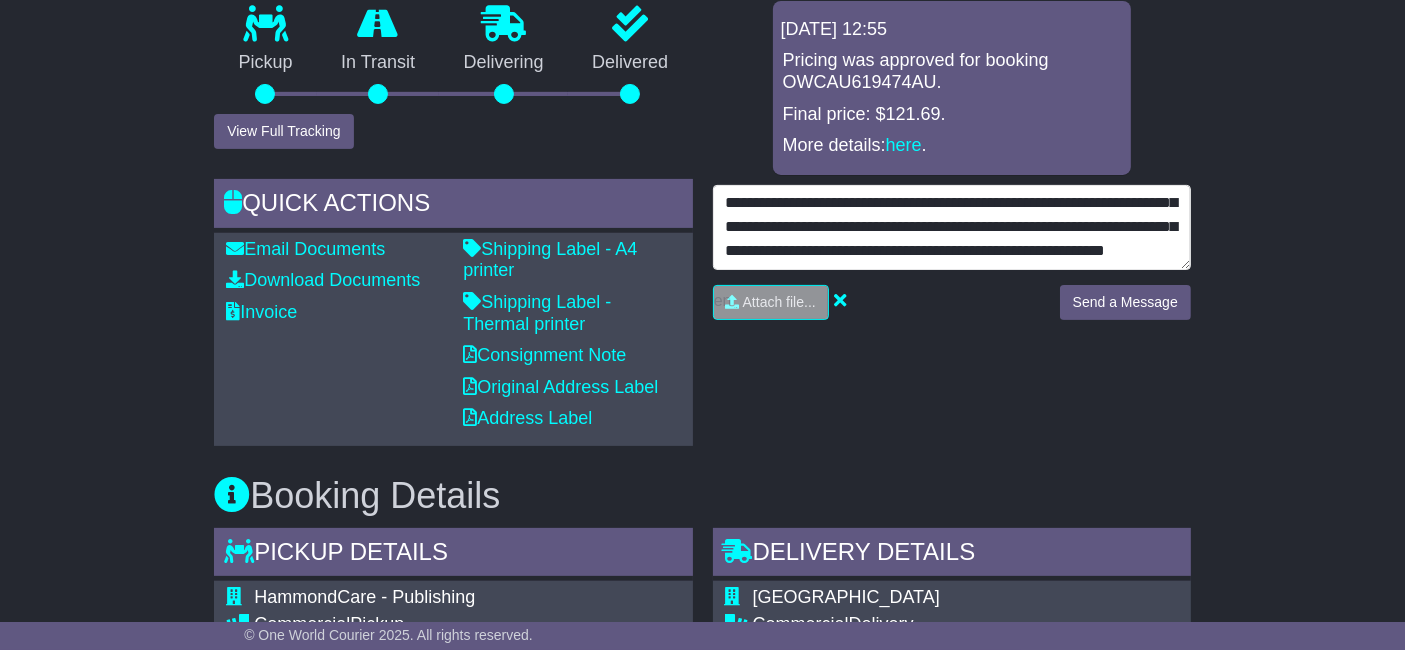 type on "**********" 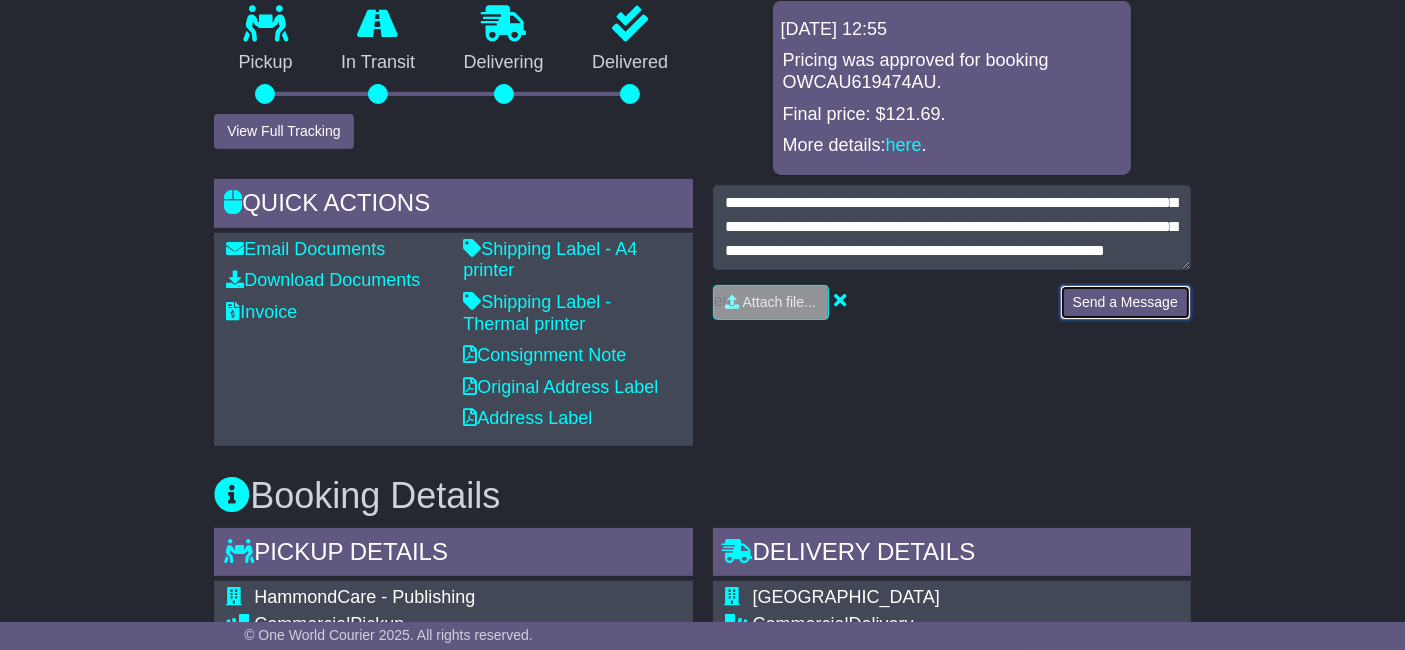 click on "Send a Message" at bounding box center (1125, 302) 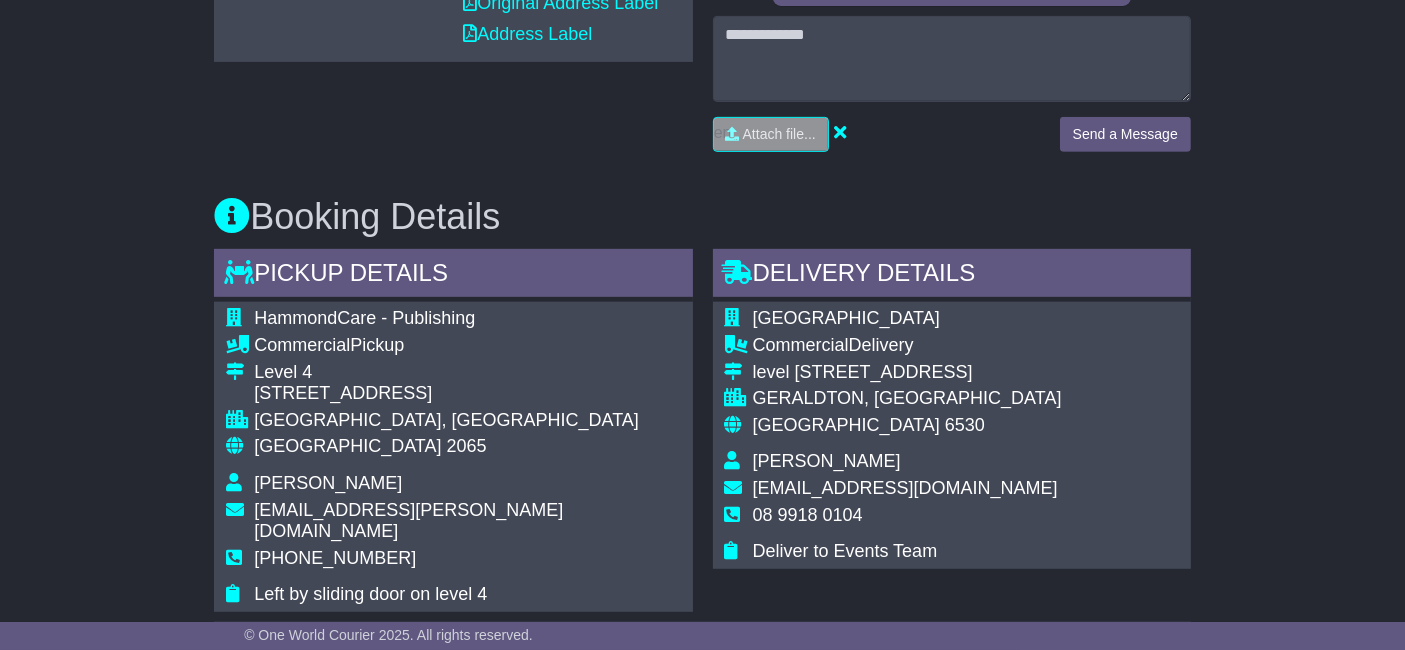 scroll, scrollTop: 739, scrollLeft: 0, axis: vertical 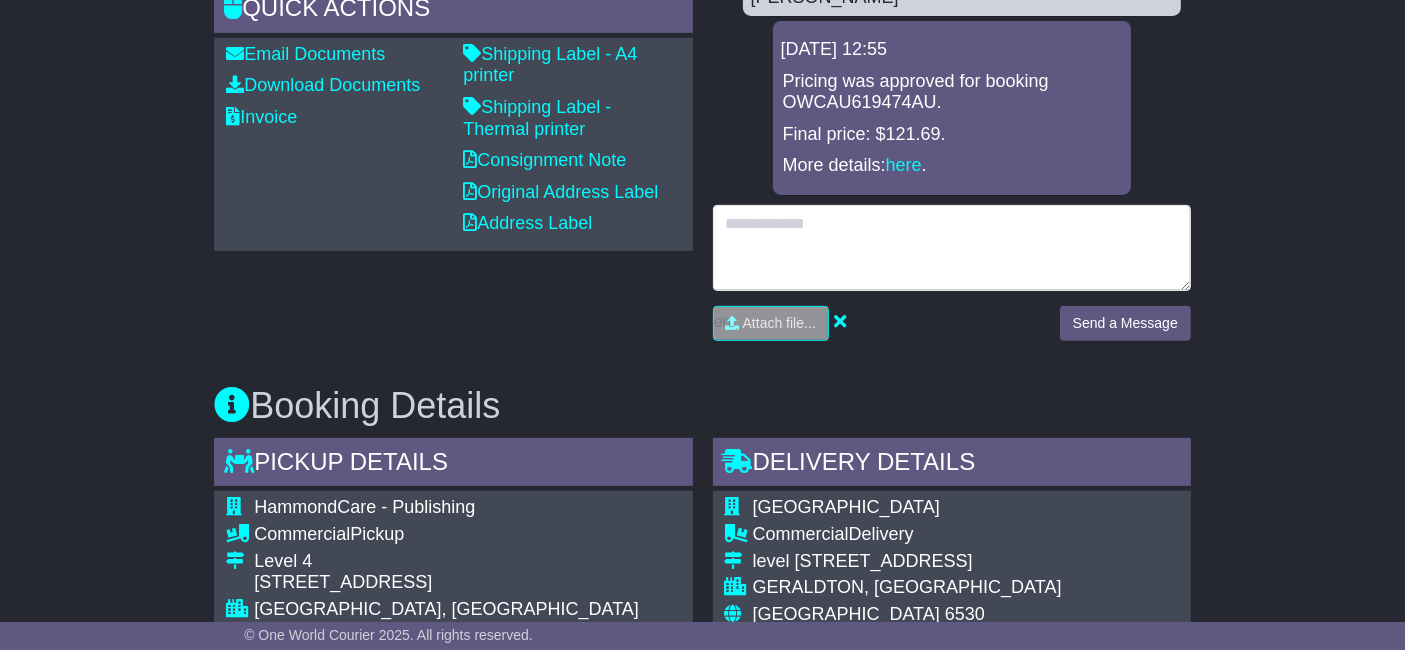 drag, startPoint x: 954, startPoint y: 210, endPoint x: 932, endPoint y: 214, distance: 22.36068 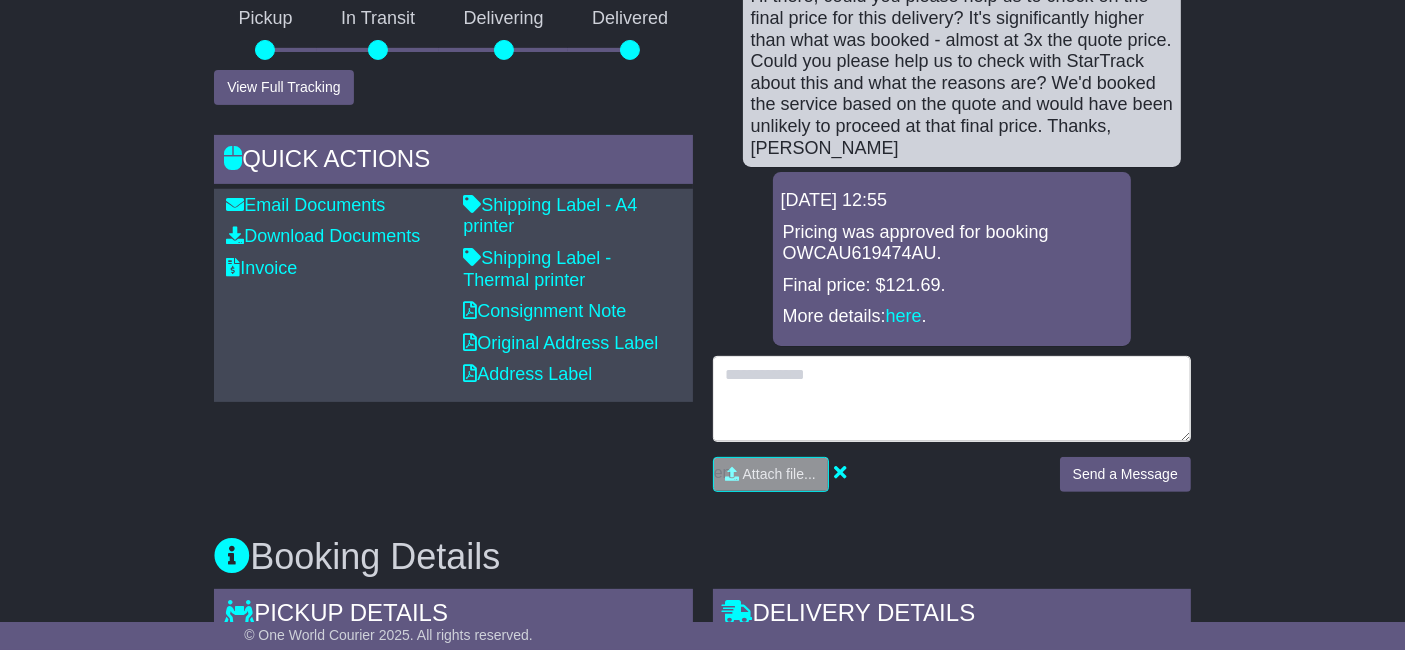 scroll, scrollTop: 517, scrollLeft: 0, axis: vertical 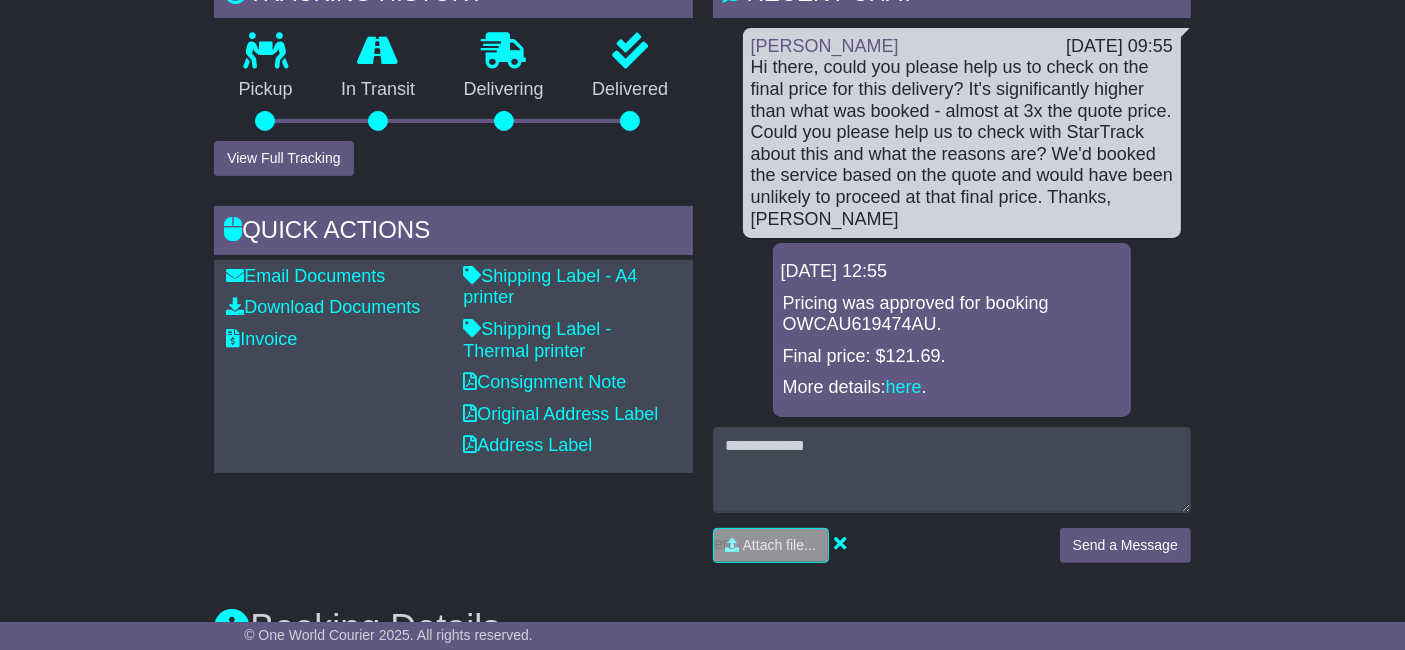 click on "RECENT CHAT
Loading...
No messages
[PERSON_NAME]
[DATE] 09:55
Hi there, could you please help us to check on the final price for this delivery? It's significantly higher than what was booked - almost at 3x the quote price. Could you please help us to check with StarTrack about this and what the reasons are? We'd booked the service based on the quote and would have been unlikely to proceed at that final price. Thanks, [PERSON_NAME]
[DATE] 12:55
Pricing was approved for booking OWCAU619474AU.
Final price: $121.69.
More details:  here" at bounding box center [952, 273] 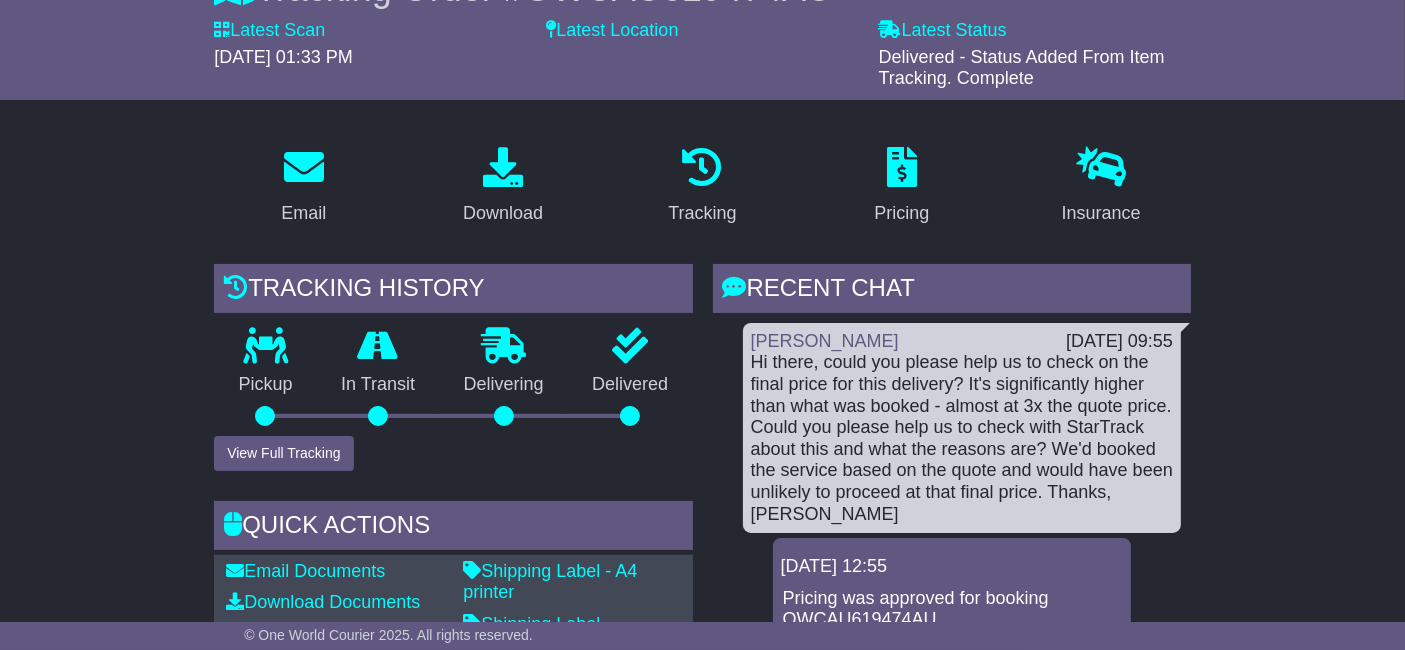 scroll, scrollTop: 183, scrollLeft: 0, axis: vertical 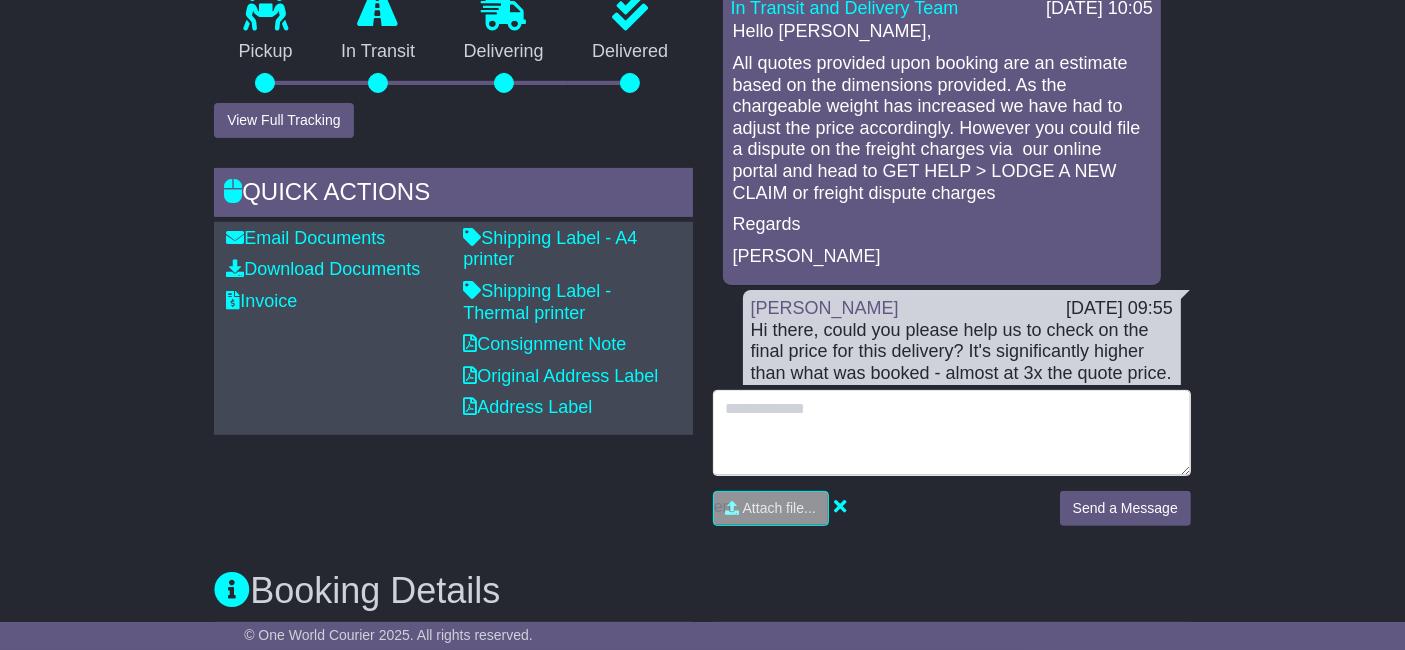 click at bounding box center [952, 433] 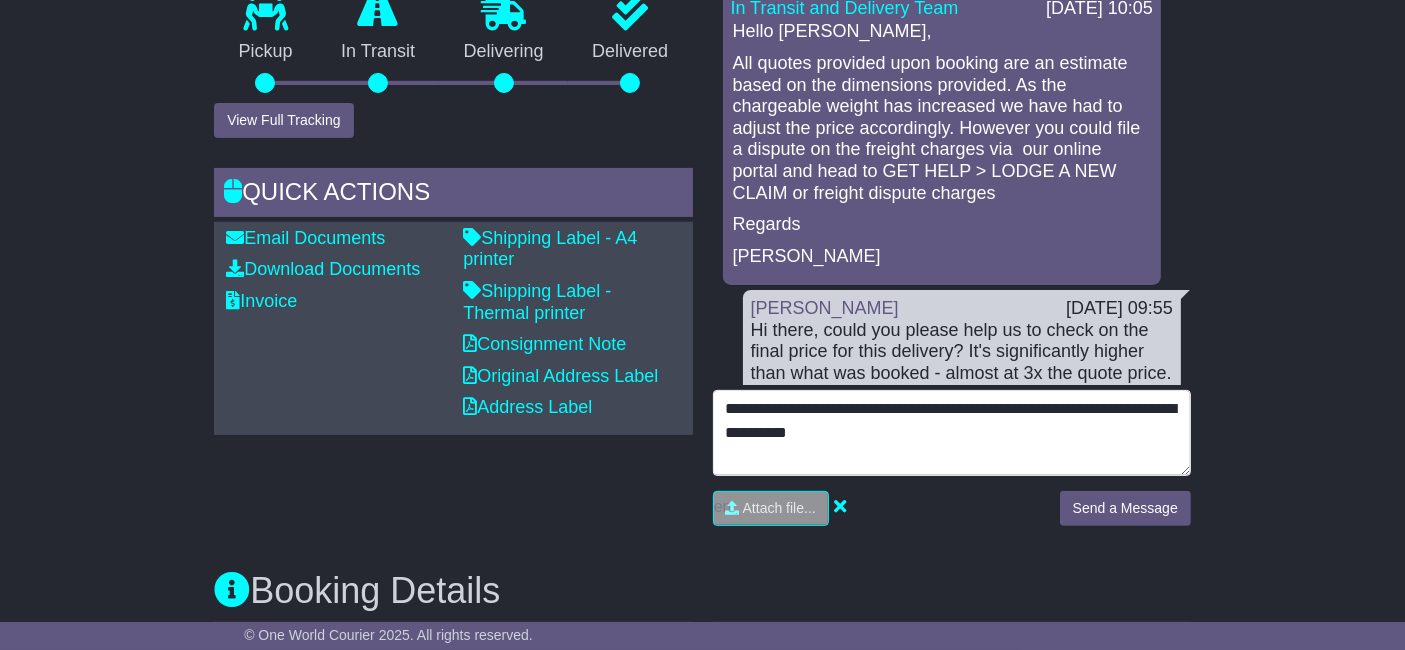 click on "**********" at bounding box center (952, 433) 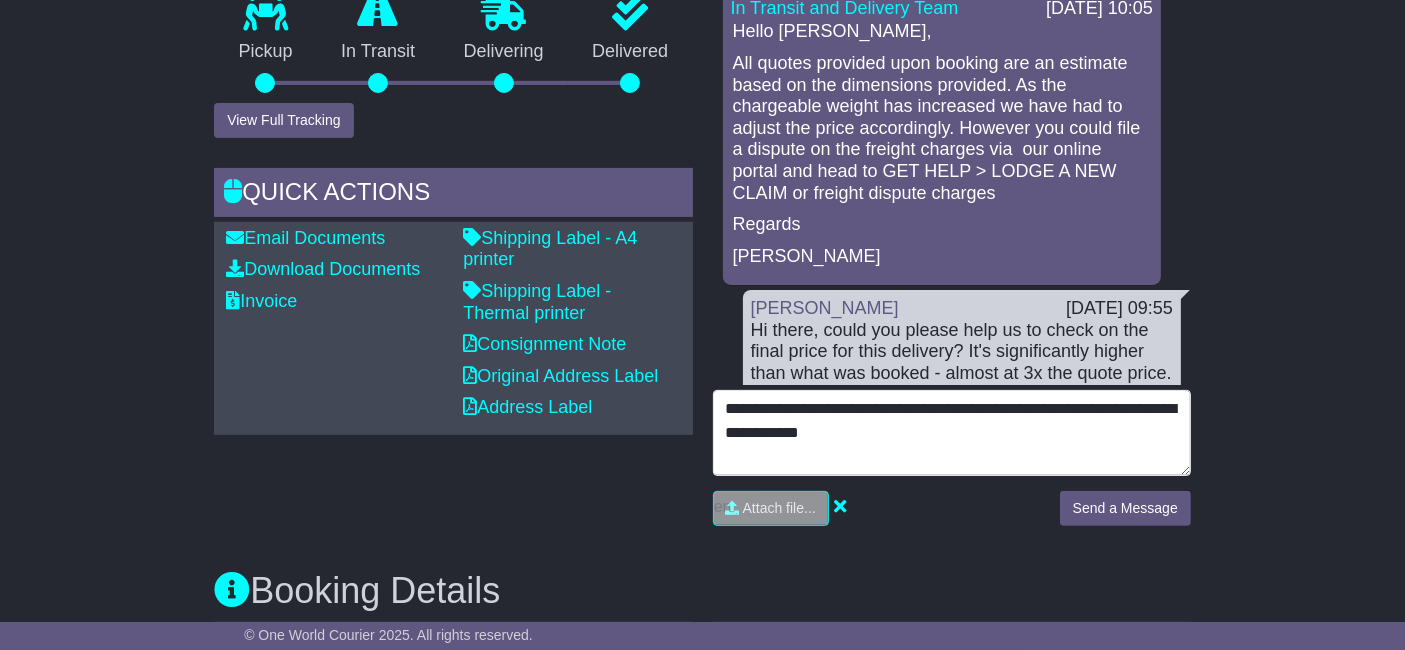 click on "**********" at bounding box center [952, 433] 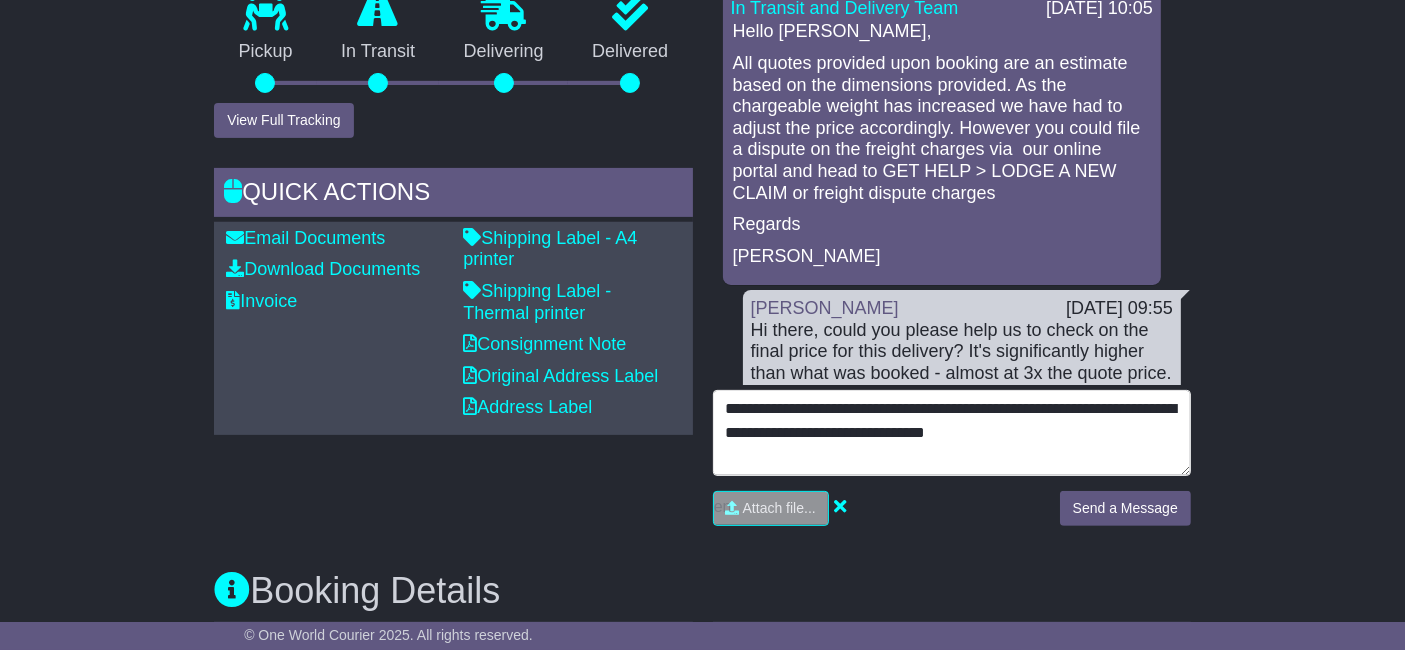 drag, startPoint x: 834, startPoint y: 423, endPoint x: 888, endPoint y: 427, distance: 54.147945 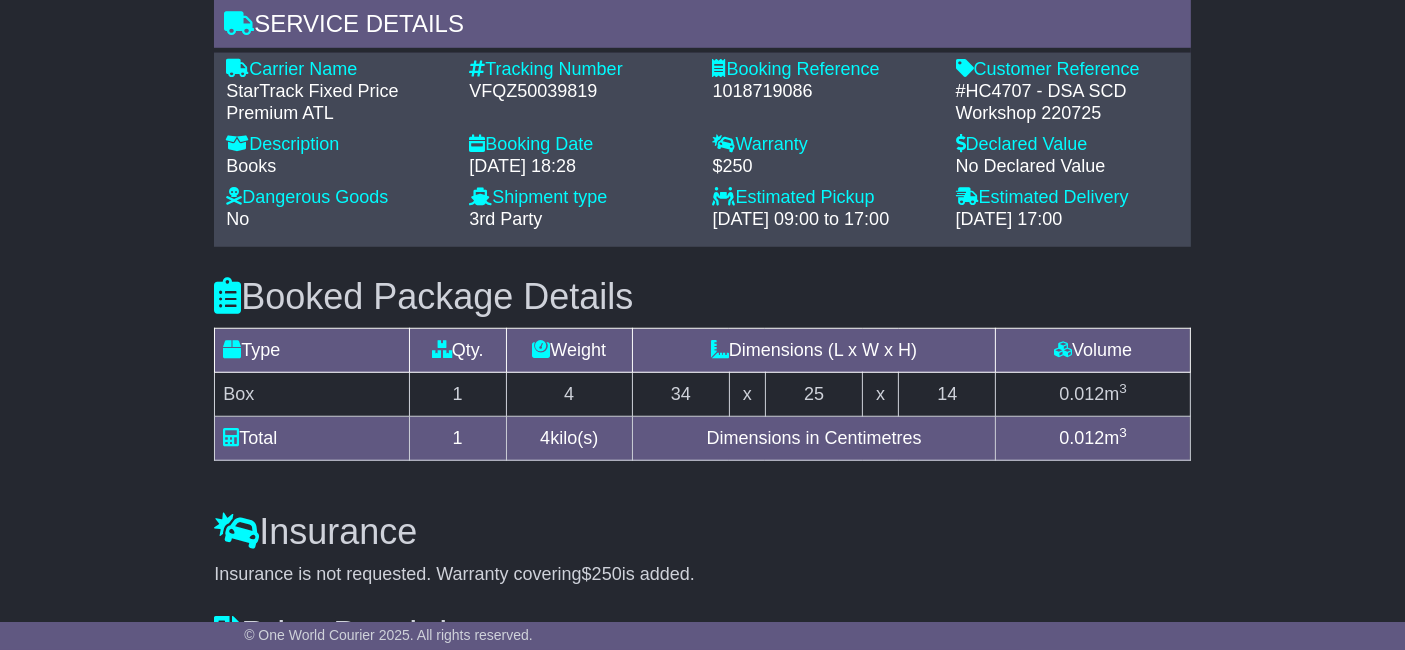 scroll, scrollTop: 1540, scrollLeft: 0, axis: vertical 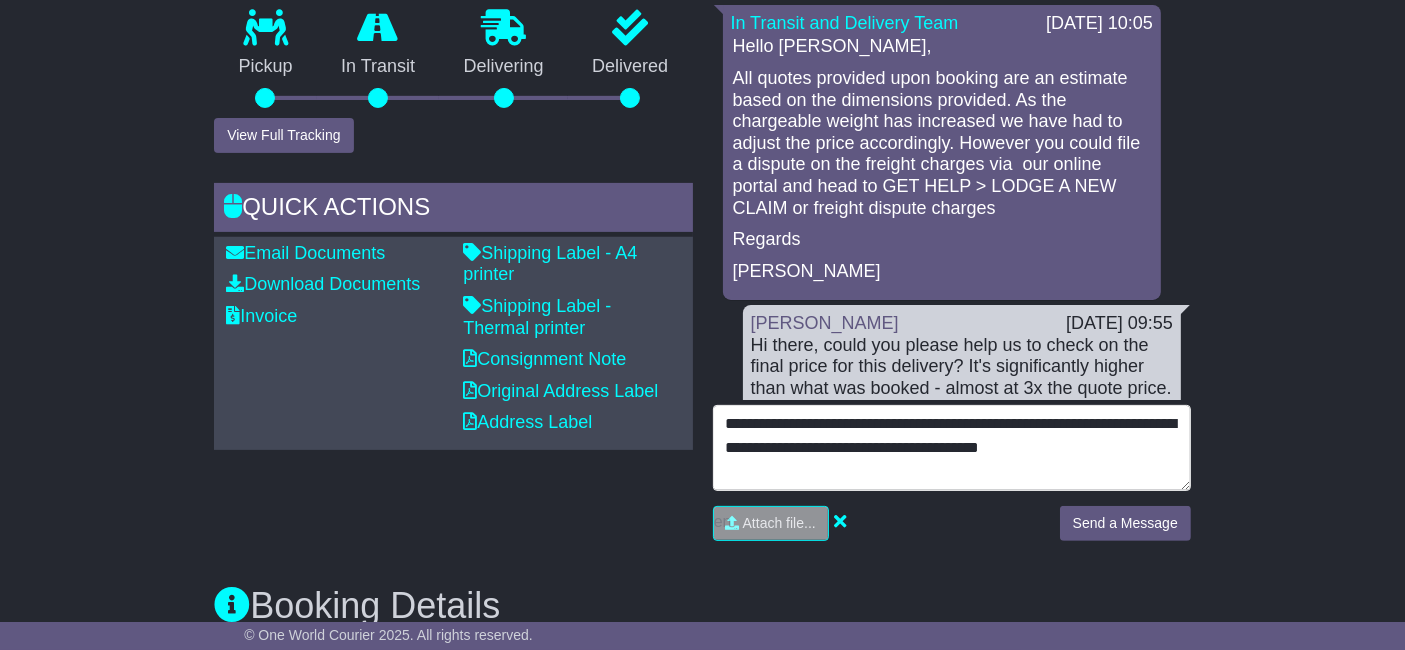 click on "**********" at bounding box center [952, 448] 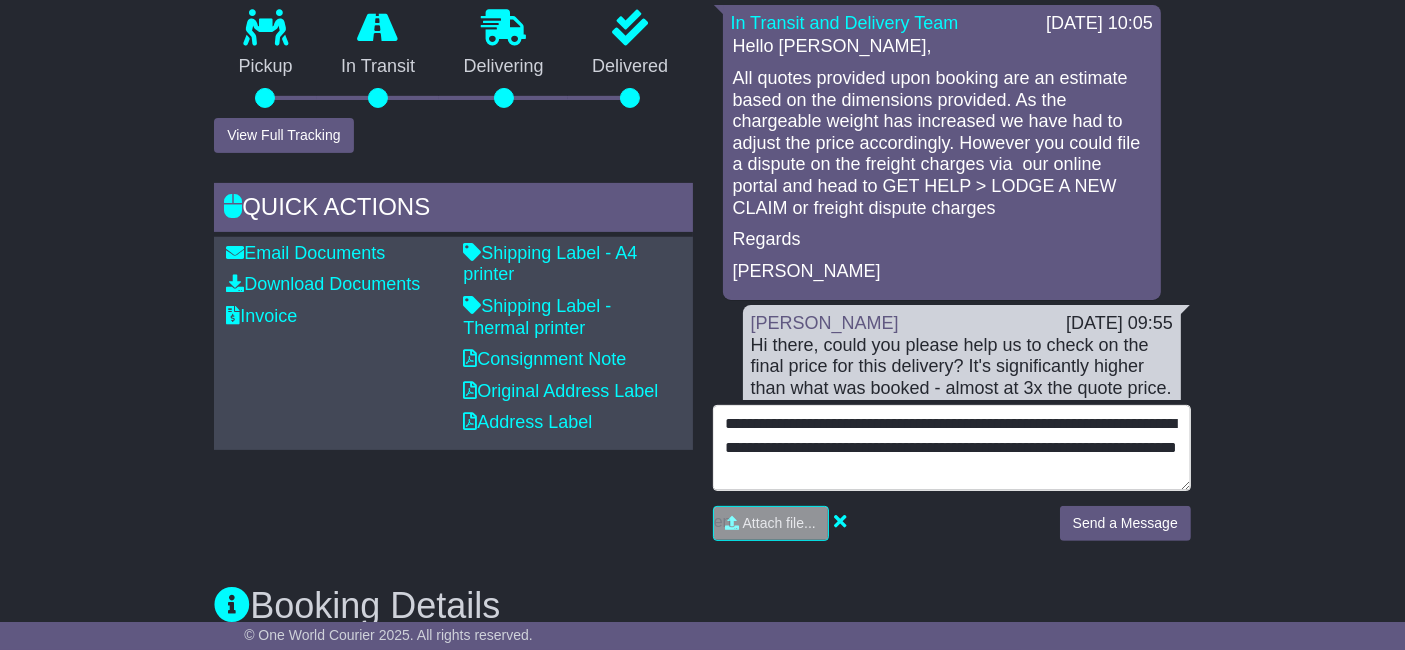 scroll, scrollTop: 428, scrollLeft: 0, axis: vertical 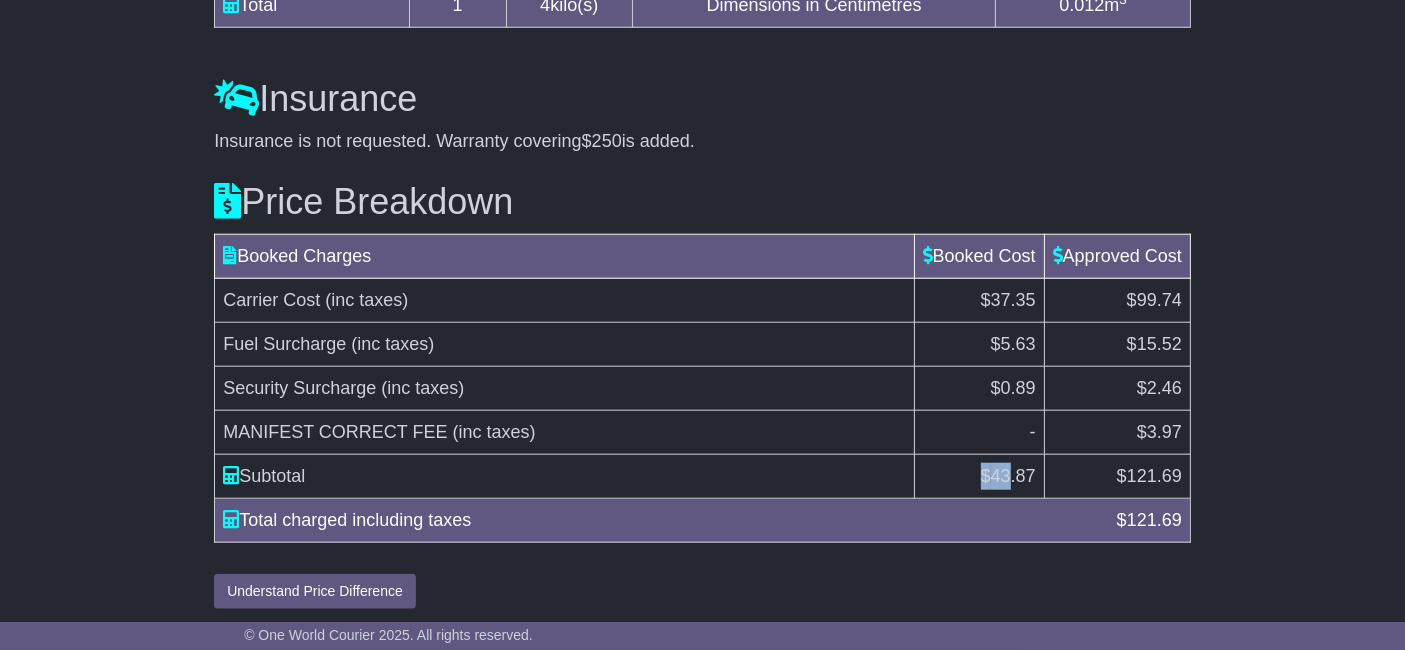 drag, startPoint x: 971, startPoint y: 468, endPoint x: 1009, endPoint y: 481, distance: 40.16217 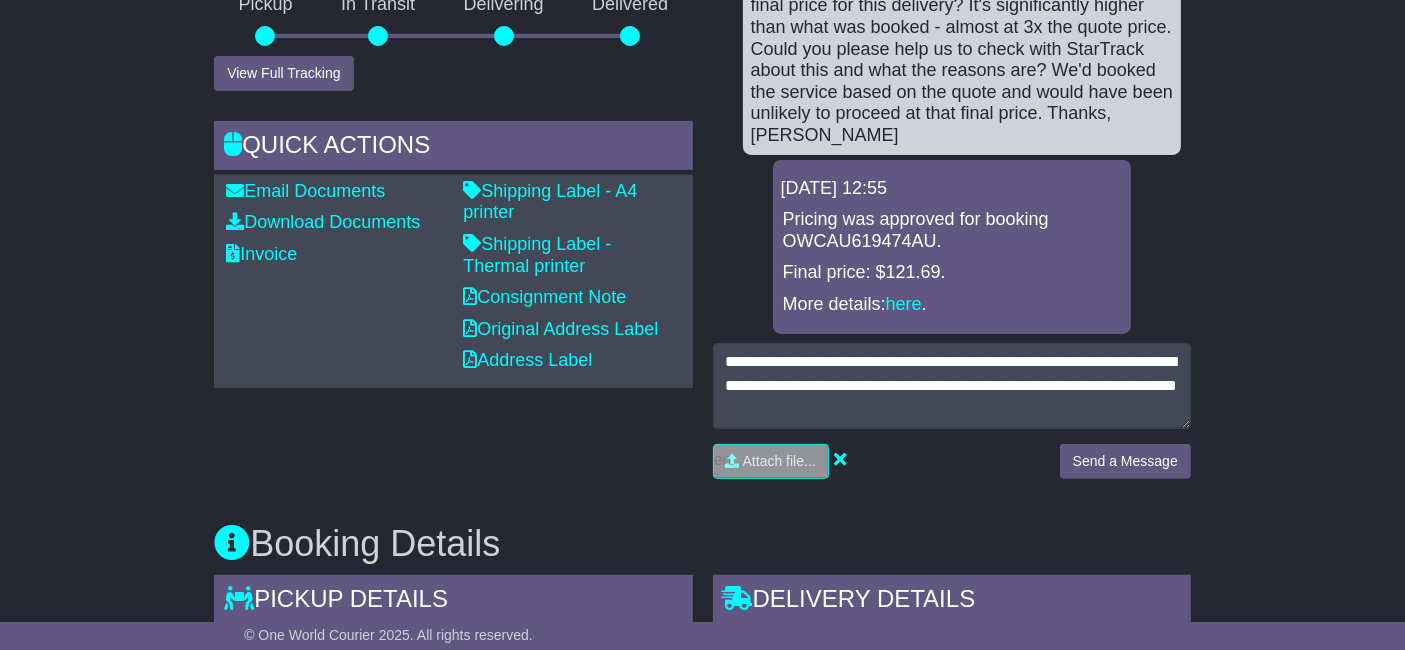 scroll, scrollTop: 762, scrollLeft: 0, axis: vertical 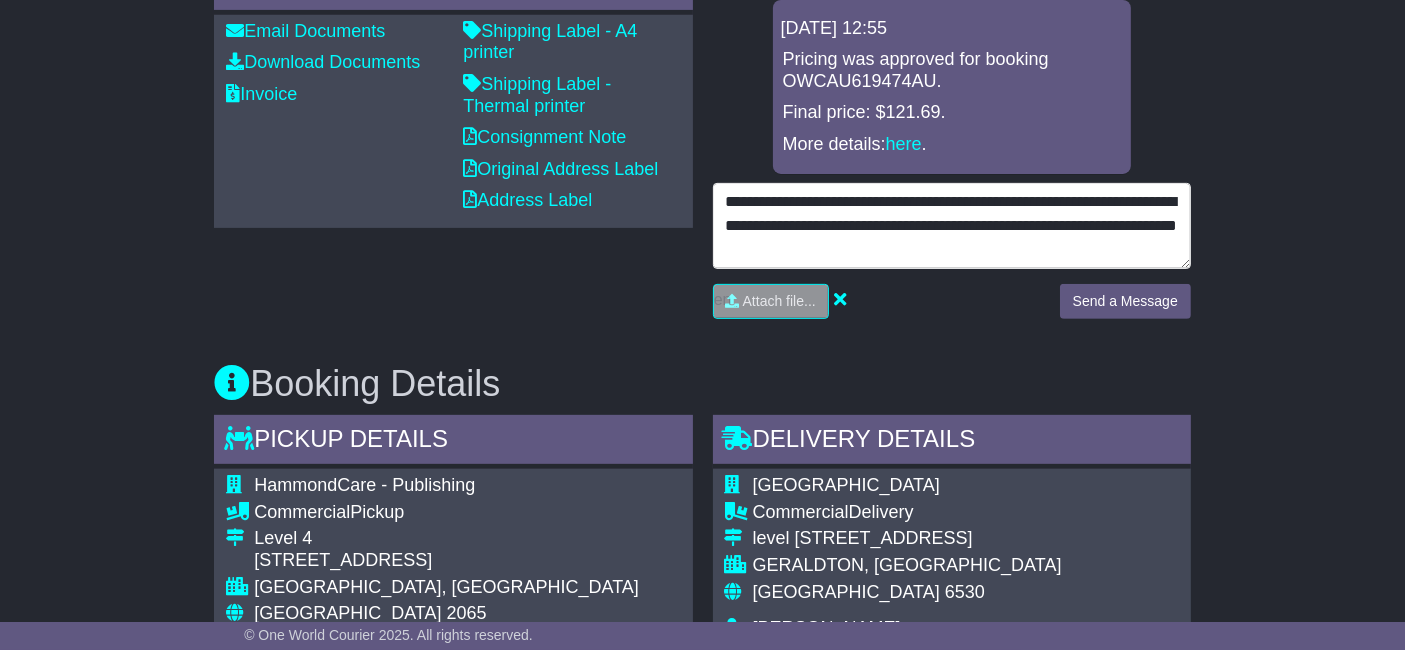 click on "**********" at bounding box center (952, 226) 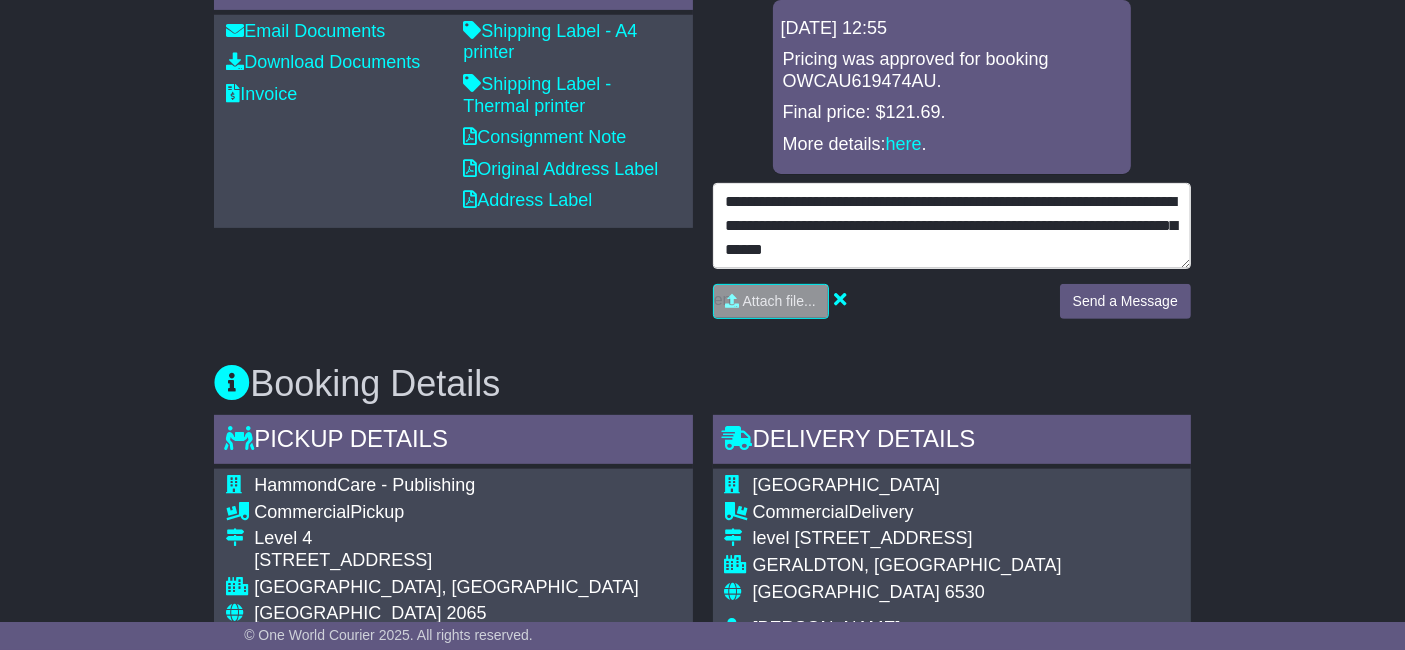 click on "**********" at bounding box center [952, 226] 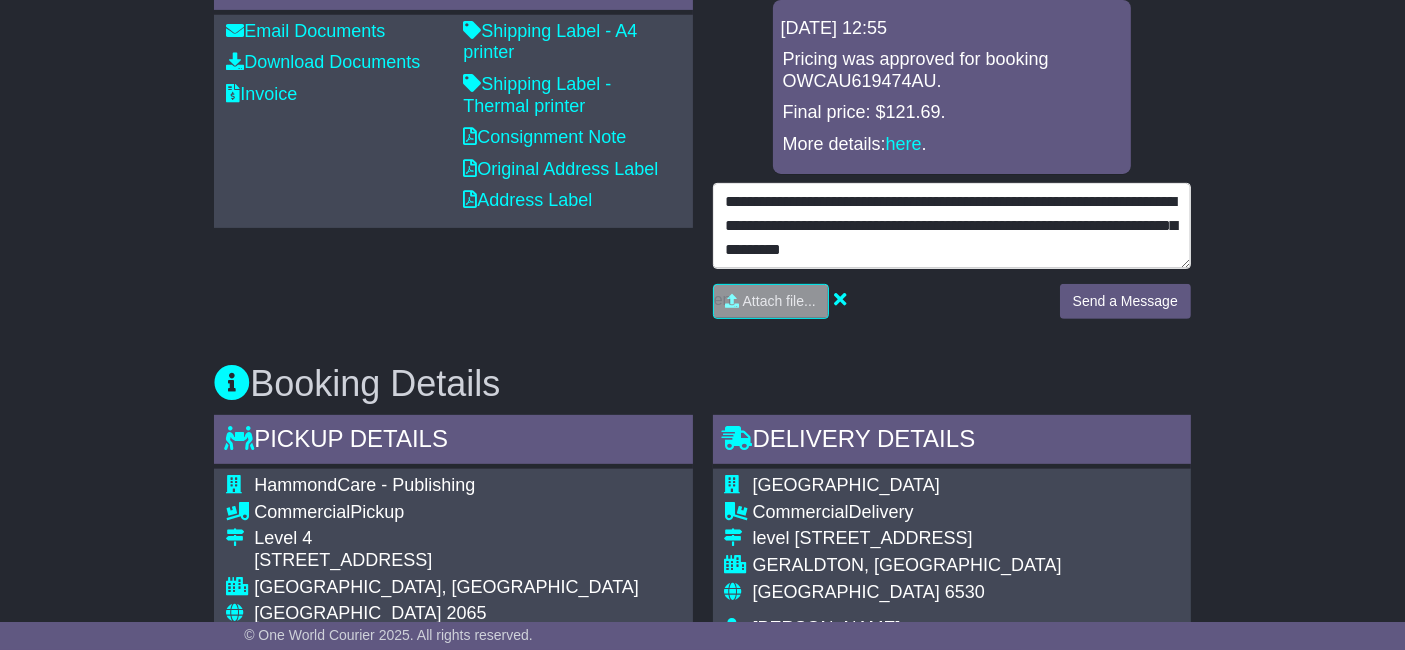 drag, startPoint x: 794, startPoint y: 251, endPoint x: 720, endPoint y: 235, distance: 75.70998 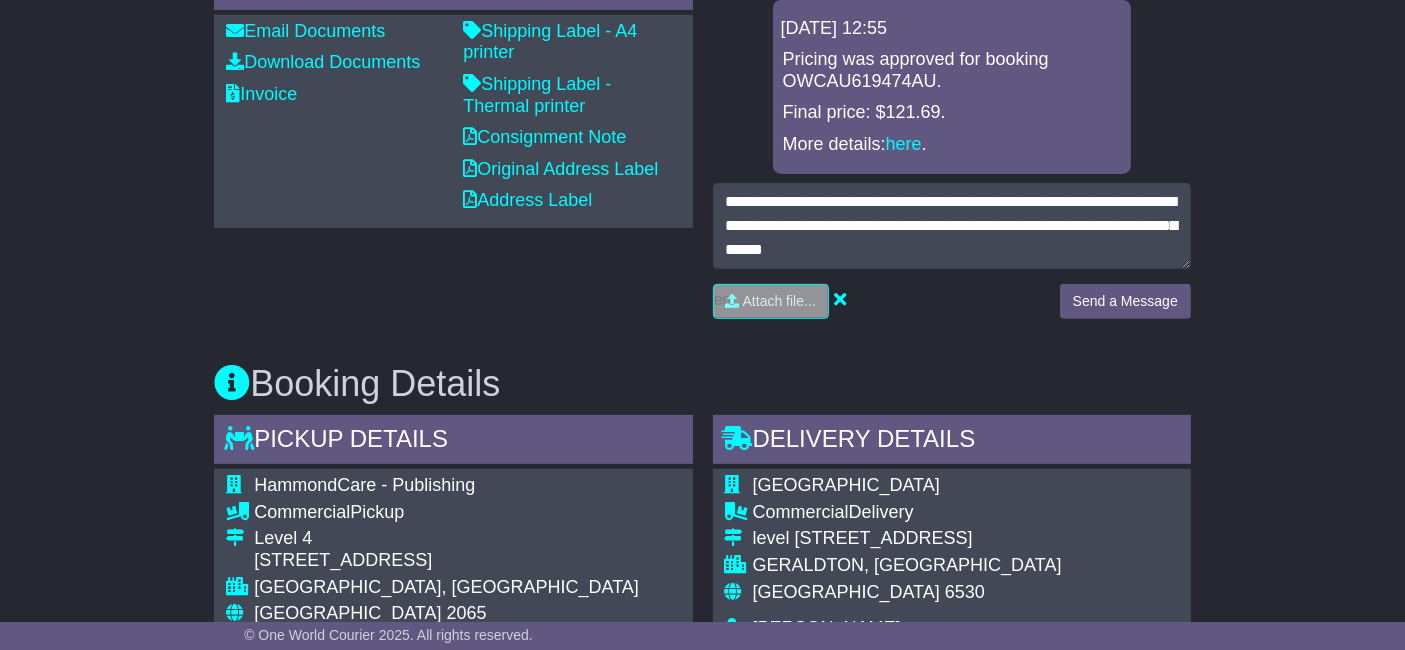 click on "**********" at bounding box center [952, 258] 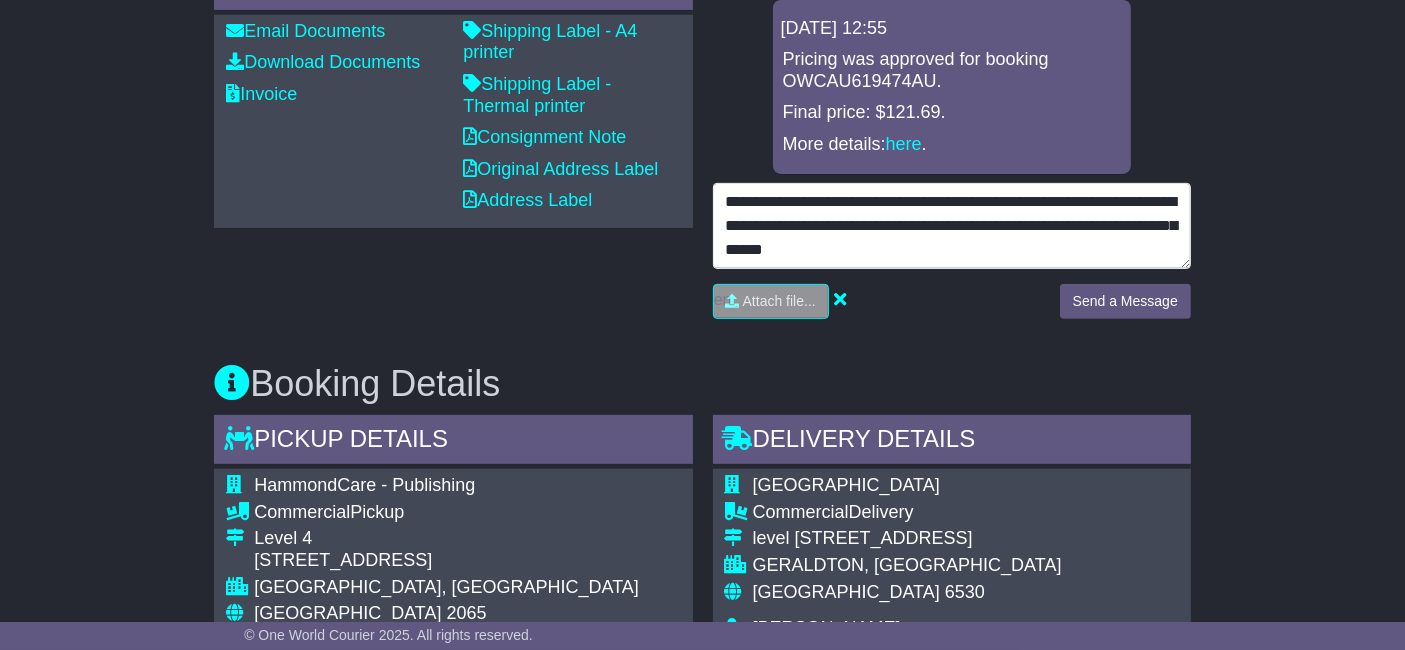 click on "**********" at bounding box center (952, 226) 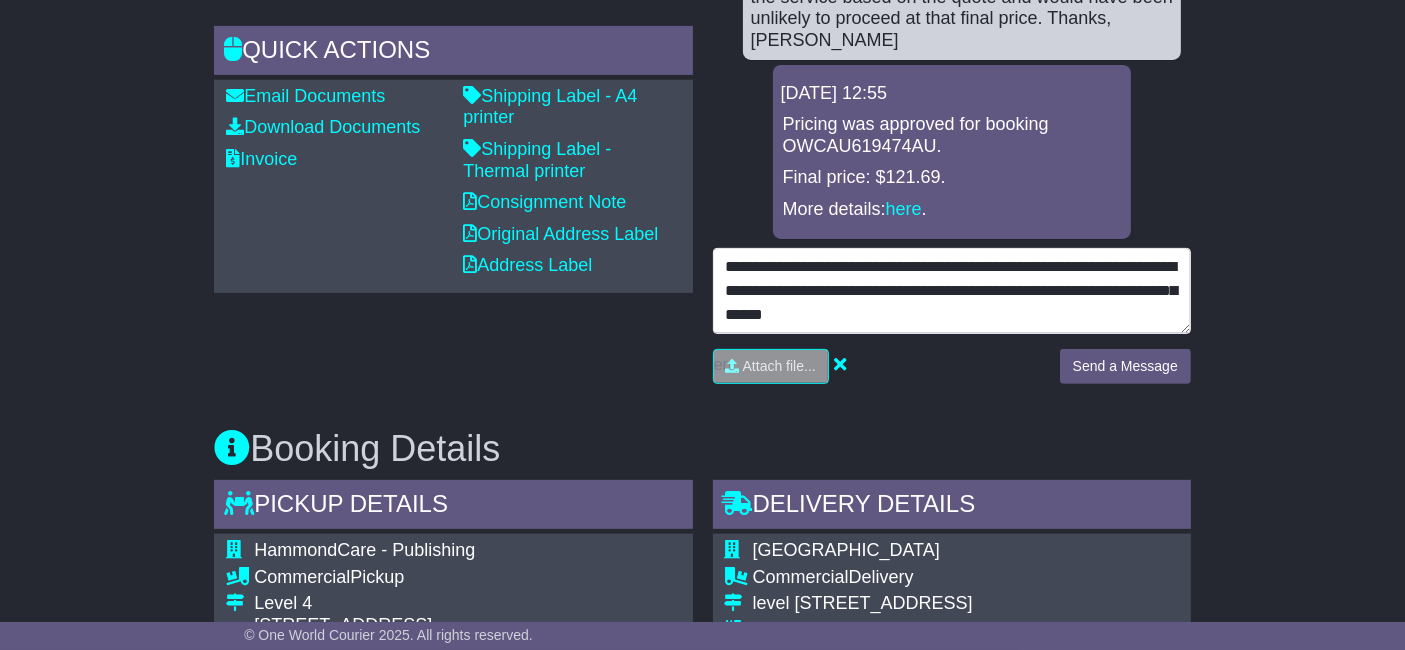 scroll, scrollTop: 651, scrollLeft: 0, axis: vertical 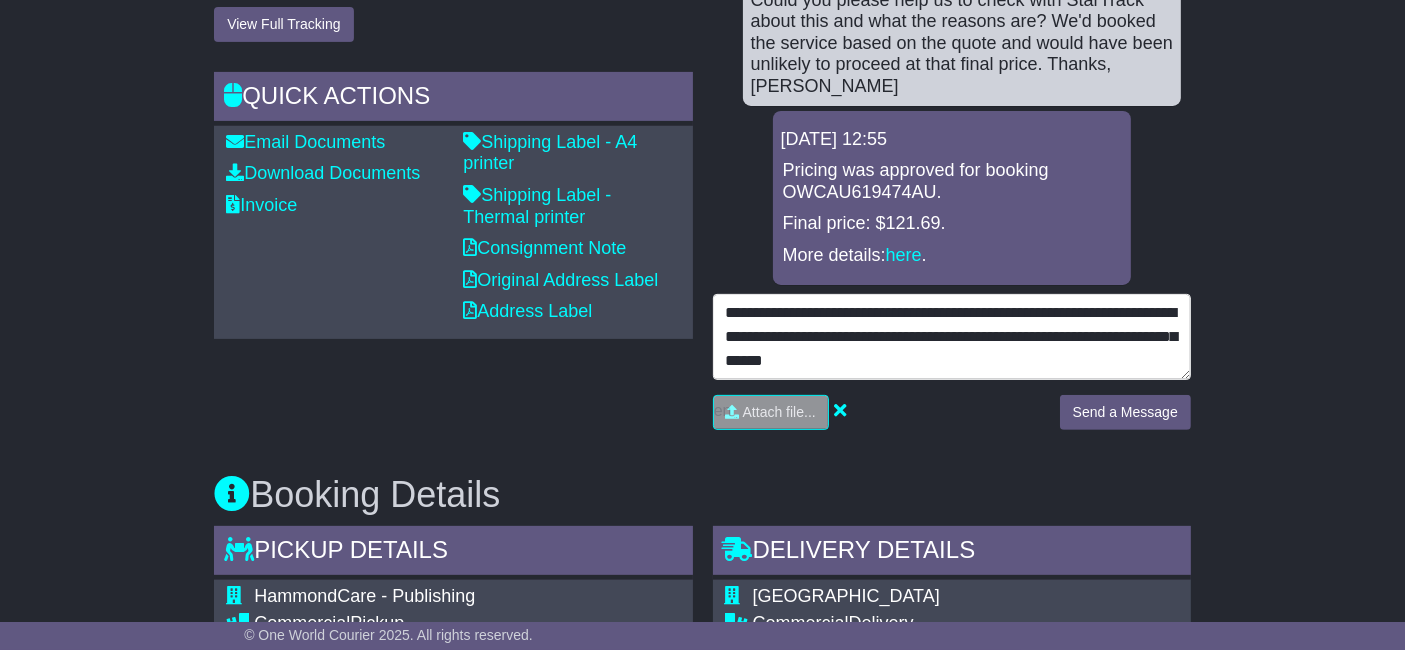 click on "**********" at bounding box center (952, 337) 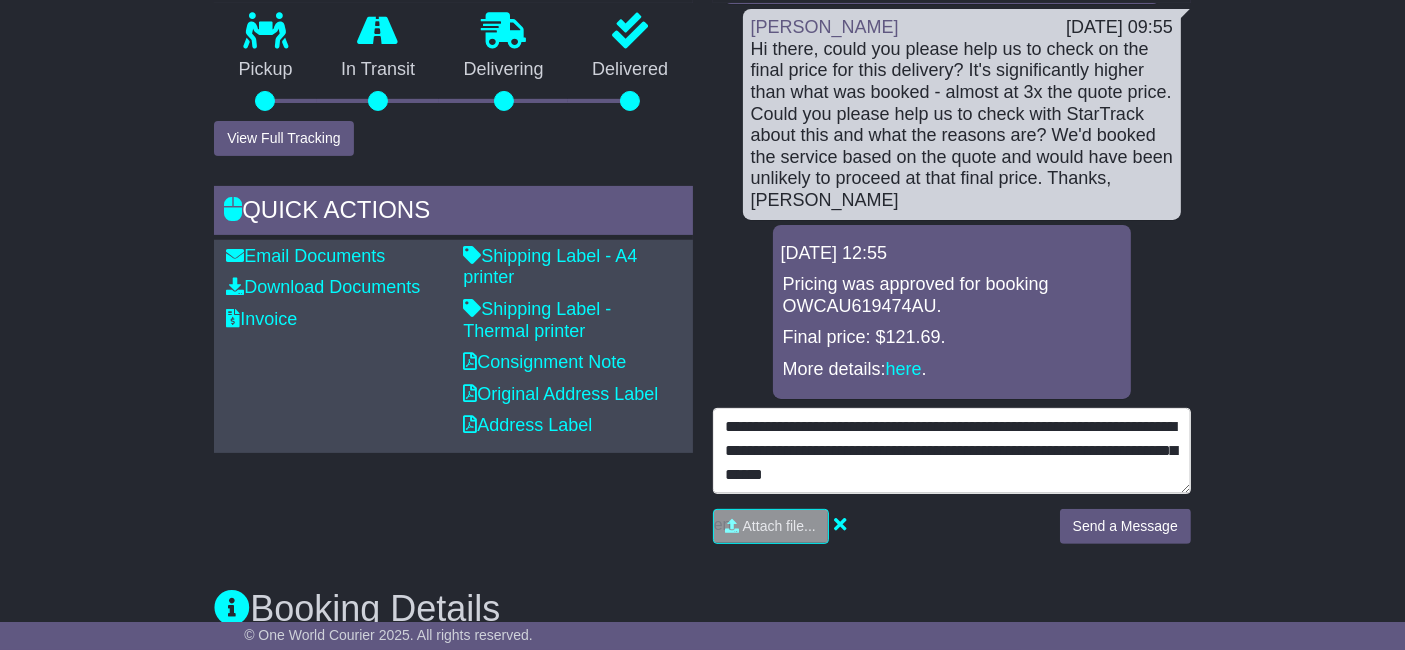 scroll, scrollTop: 762, scrollLeft: 0, axis: vertical 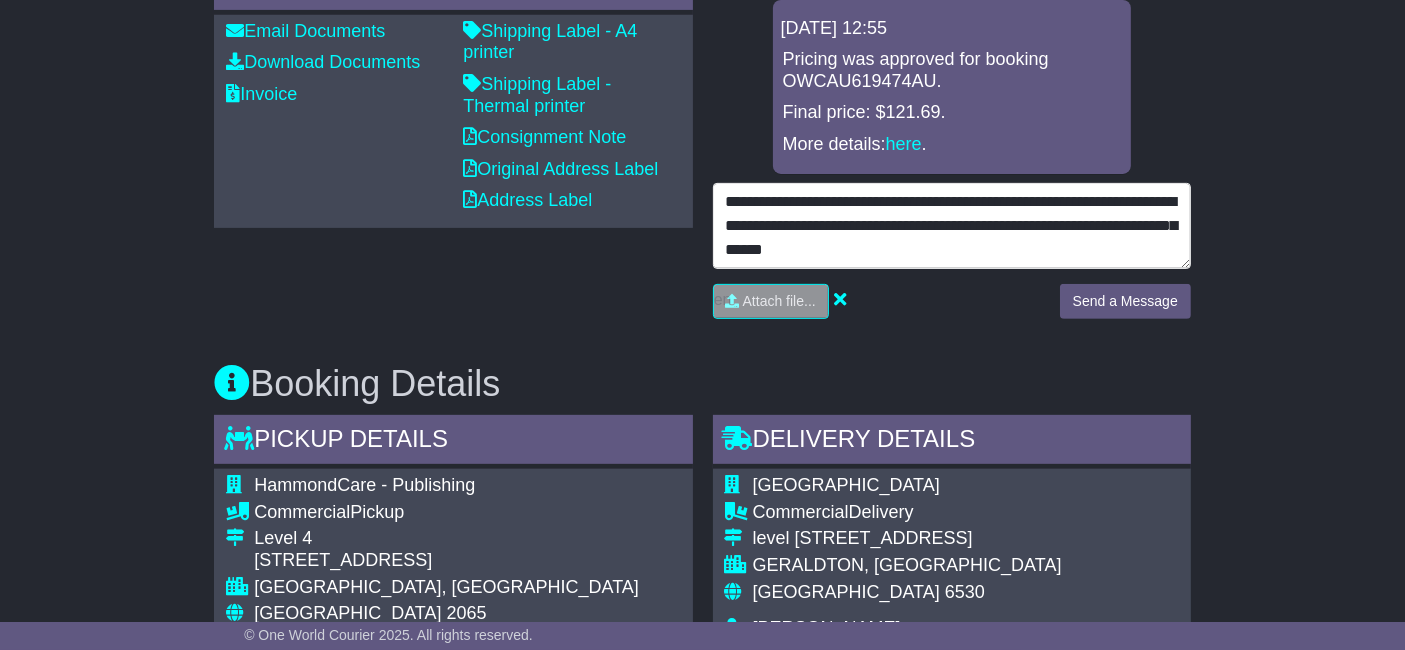 click on "**********" at bounding box center [952, 226] 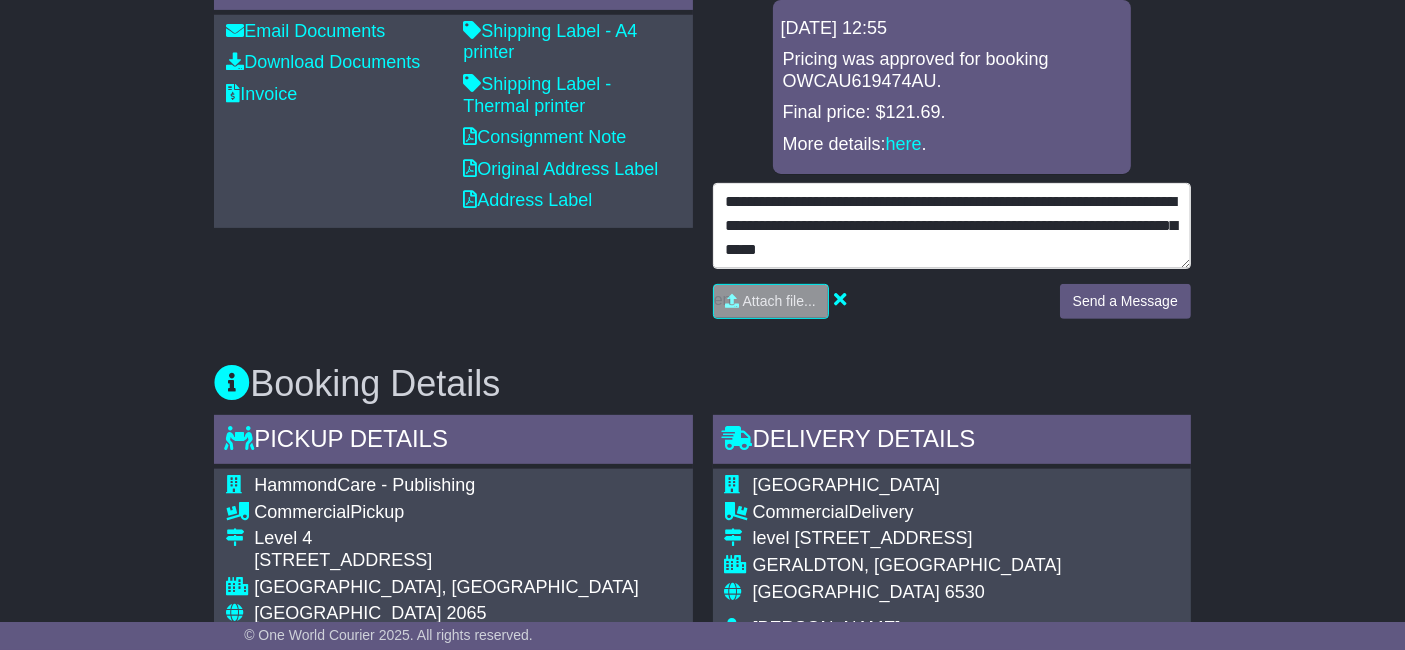 click on "**********" at bounding box center (952, 226) 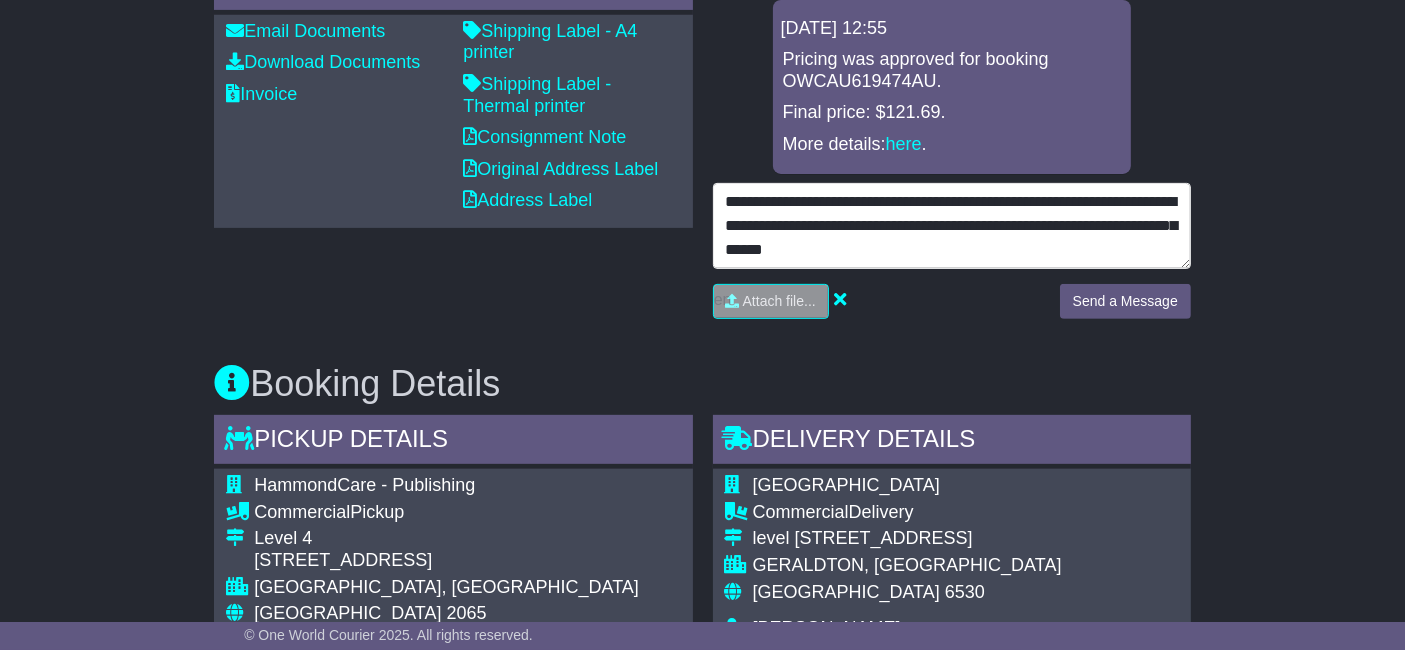click on "**********" at bounding box center [952, 226] 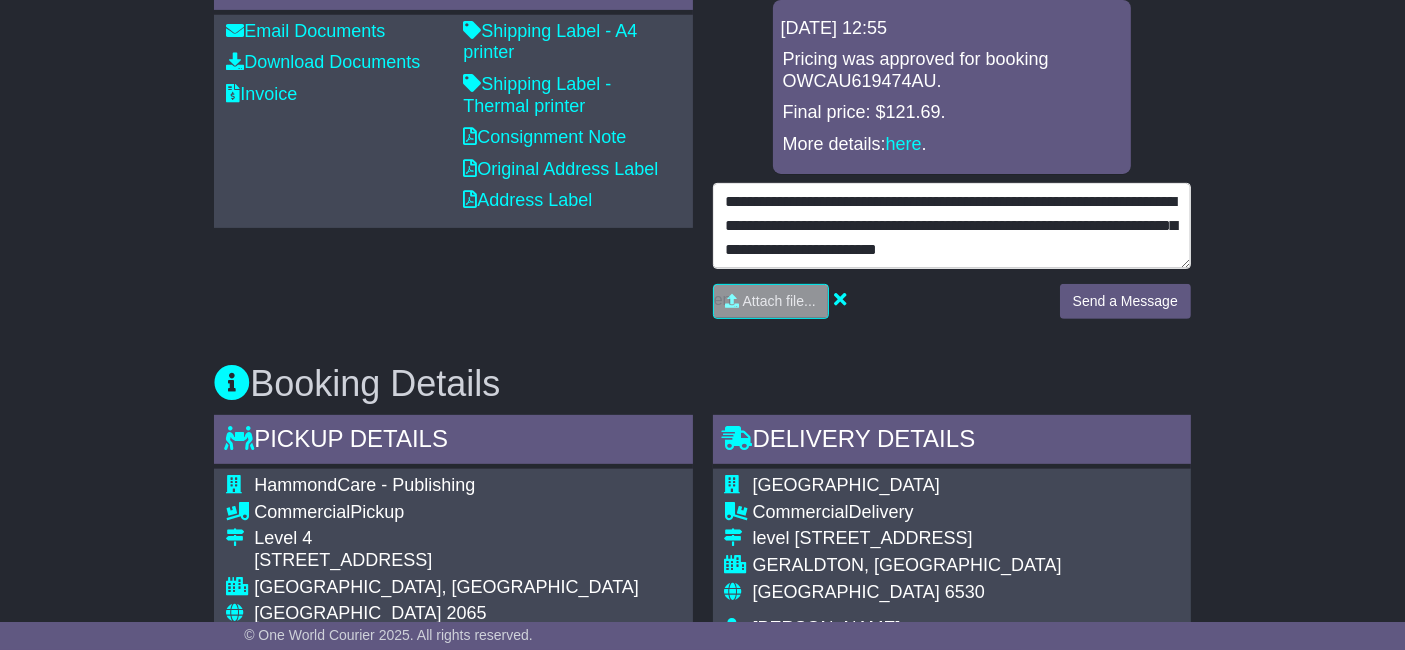 click on "**********" at bounding box center (952, 226) 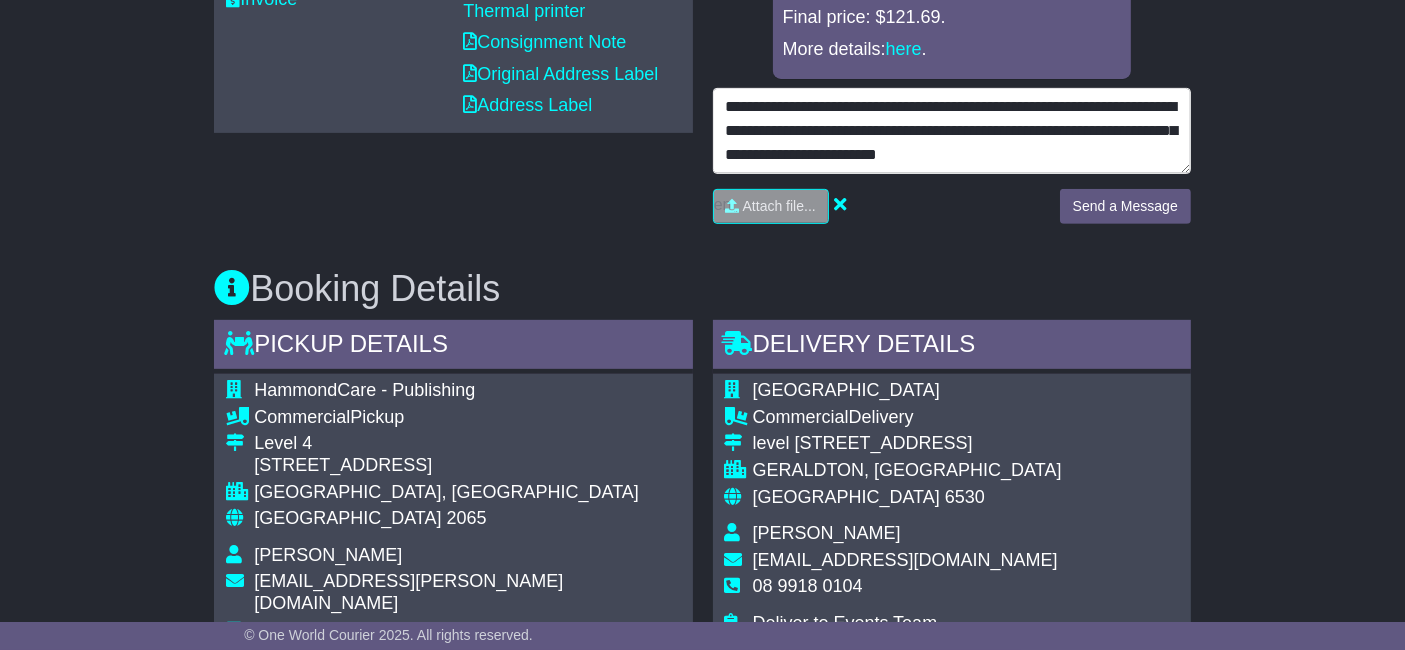 scroll, scrollTop: 762, scrollLeft: 0, axis: vertical 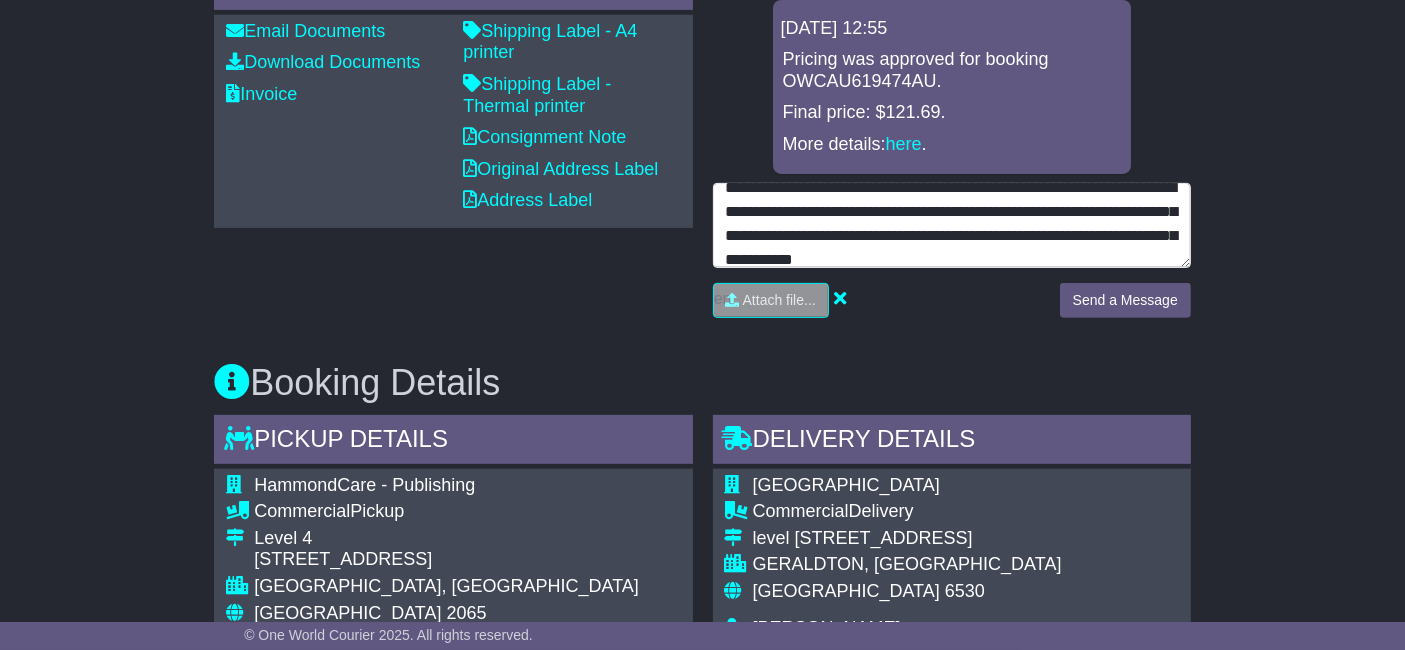 click on "**********" at bounding box center (952, 225) 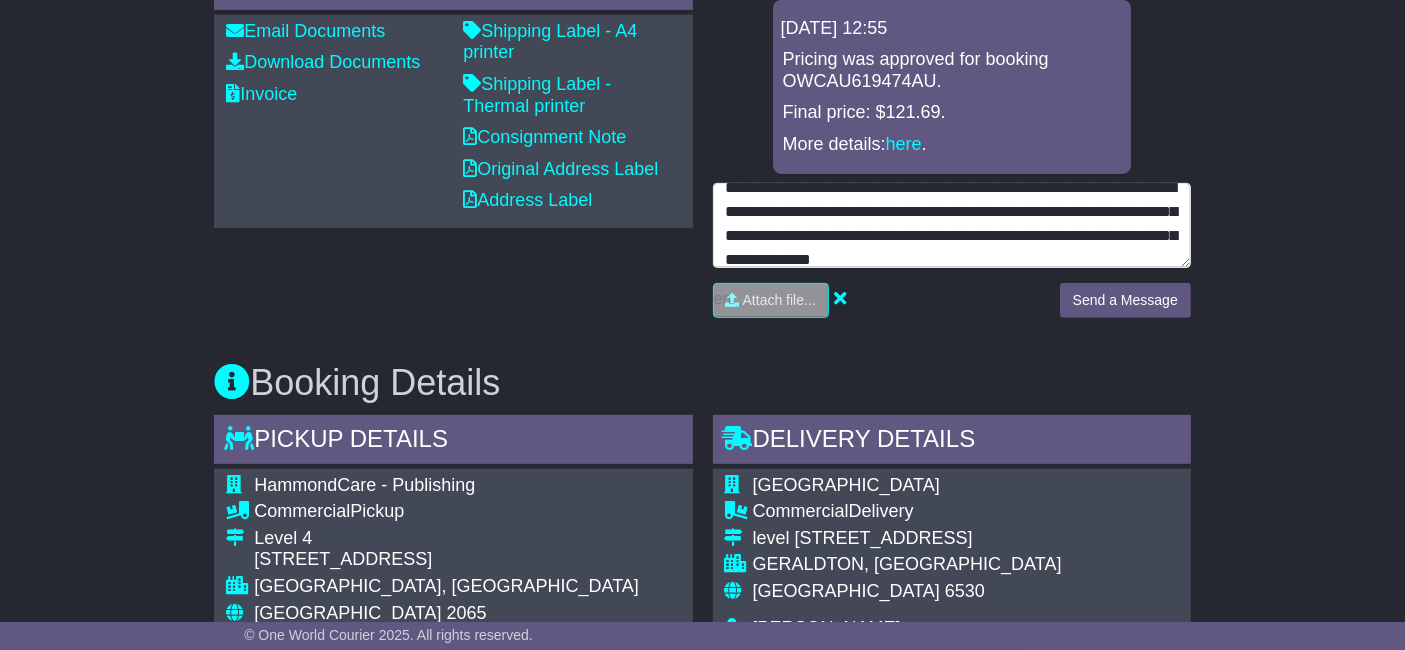 click on "**********" at bounding box center (952, 225) 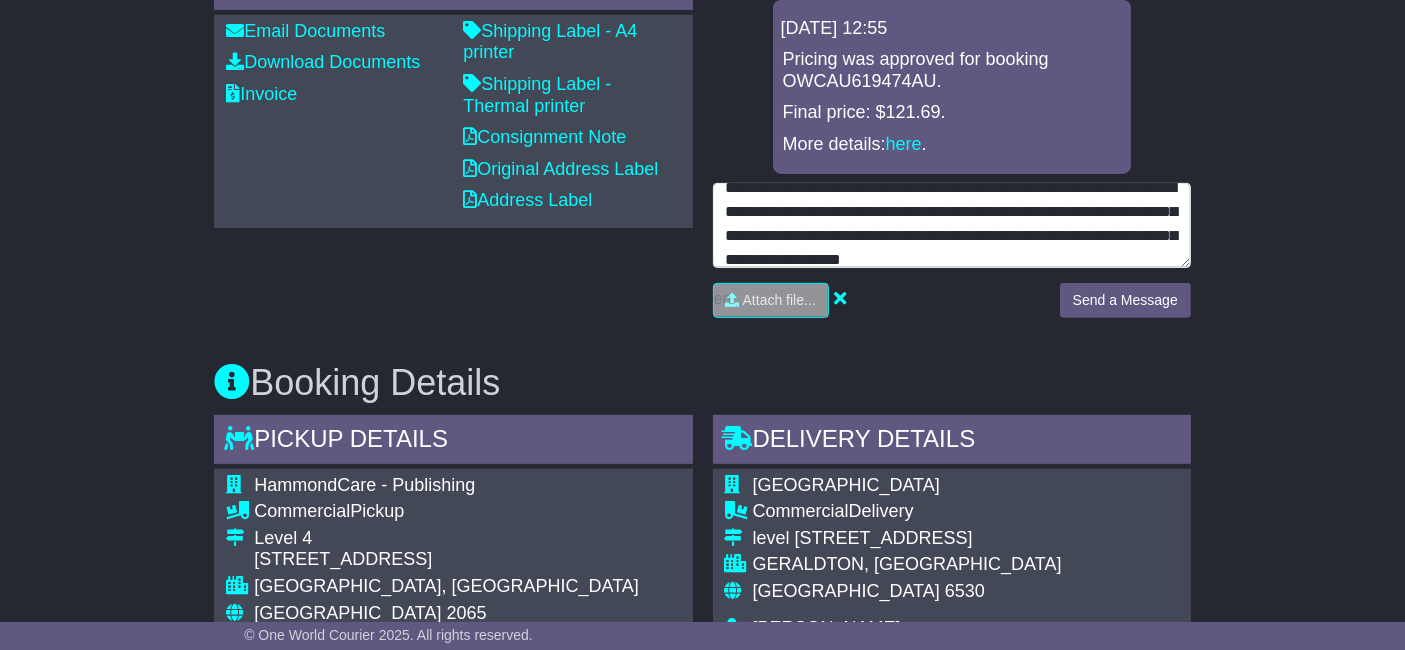 click on "**********" at bounding box center [952, 225] 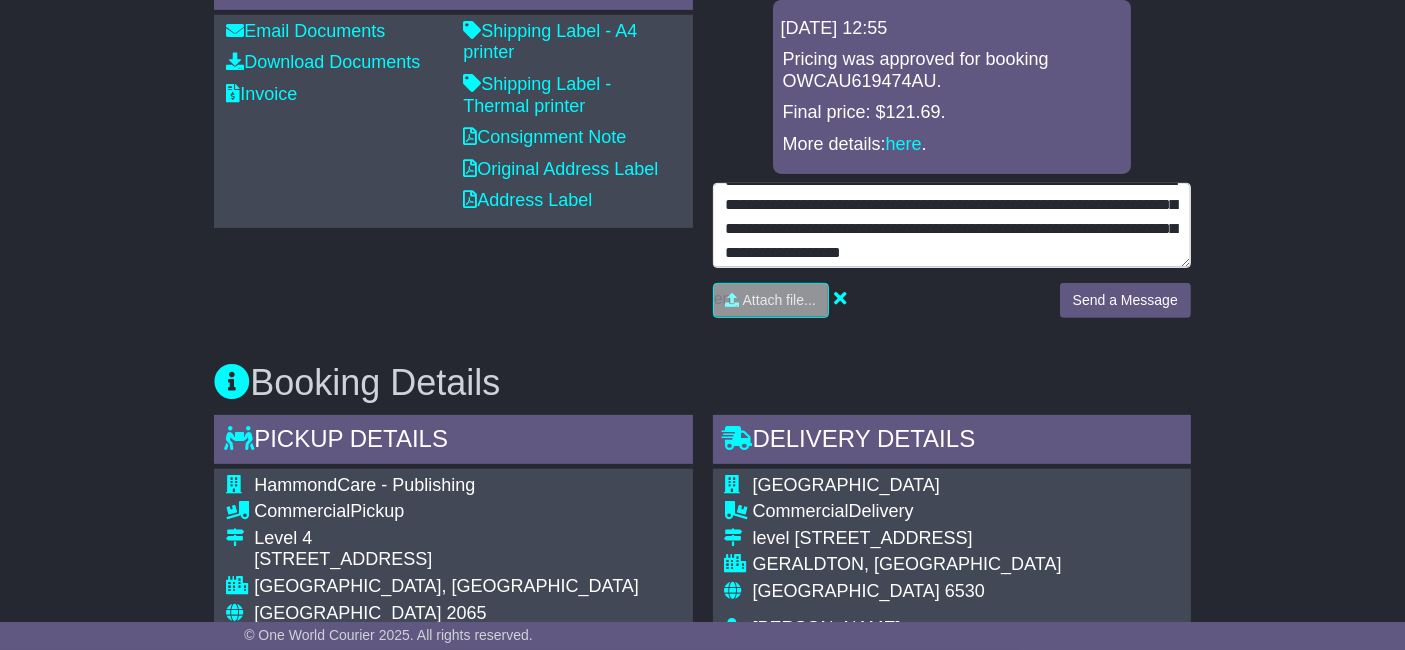 scroll, scrollTop: 23, scrollLeft: 0, axis: vertical 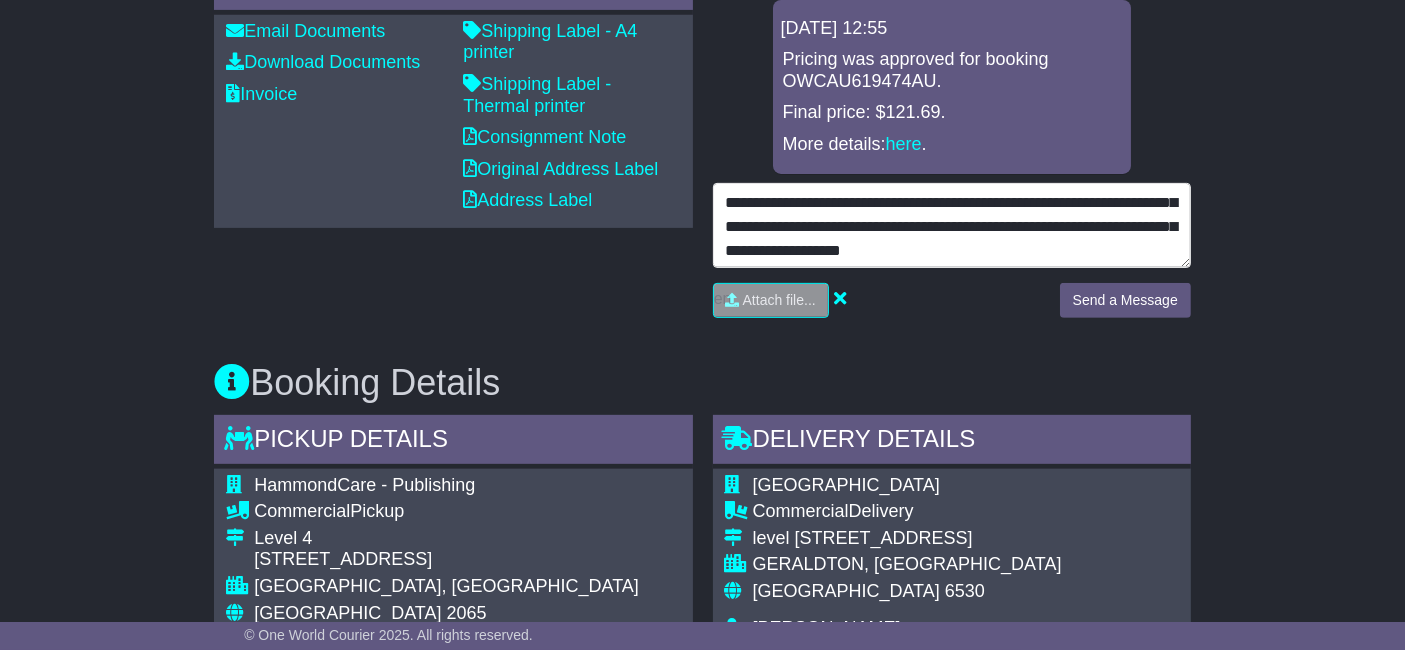 click on "**********" at bounding box center (952, 225) 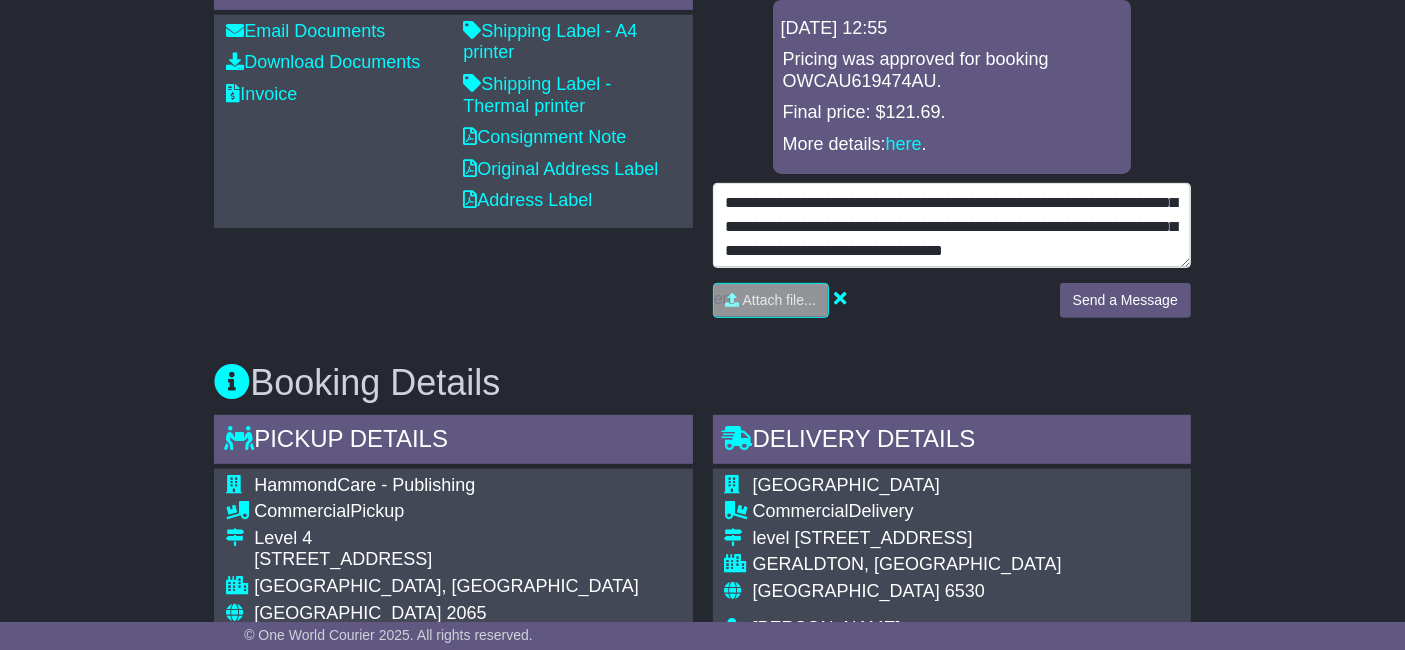 scroll, scrollTop: 38, scrollLeft: 0, axis: vertical 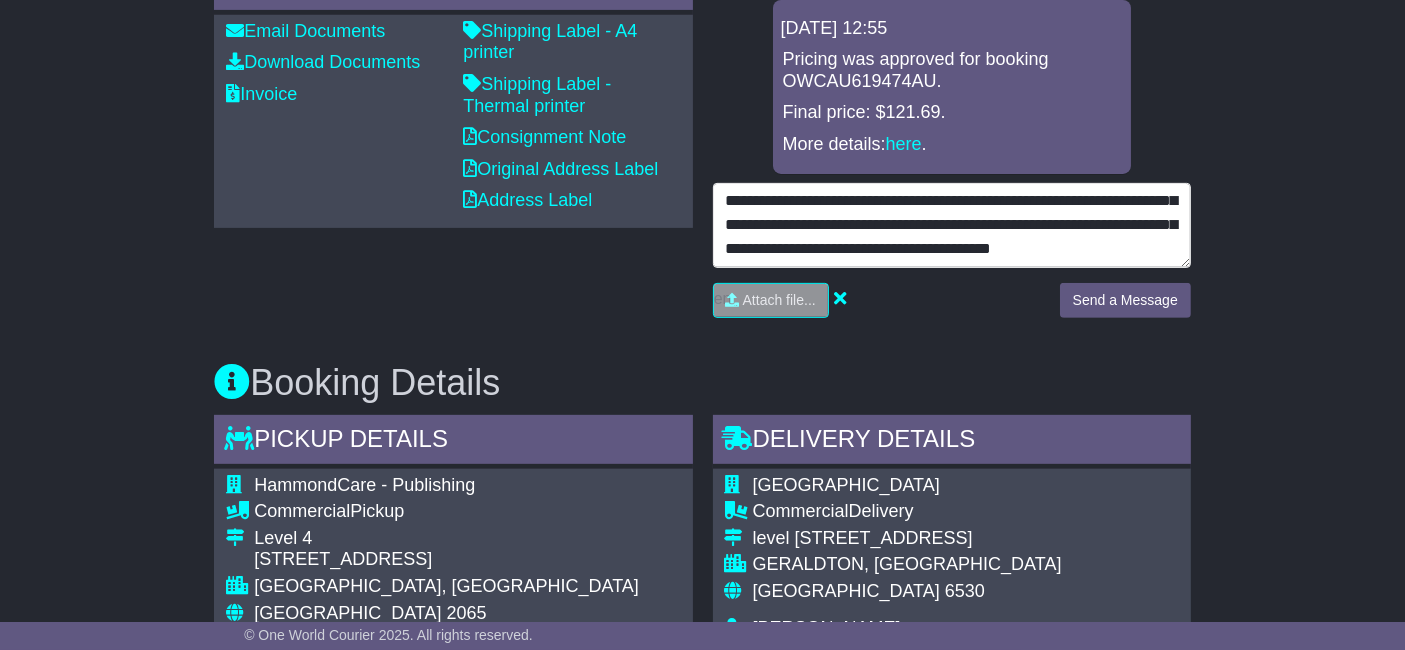 drag, startPoint x: 1074, startPoint y: 230, endPoint x: 1182, endPoint y: 235, distance: 108.11568 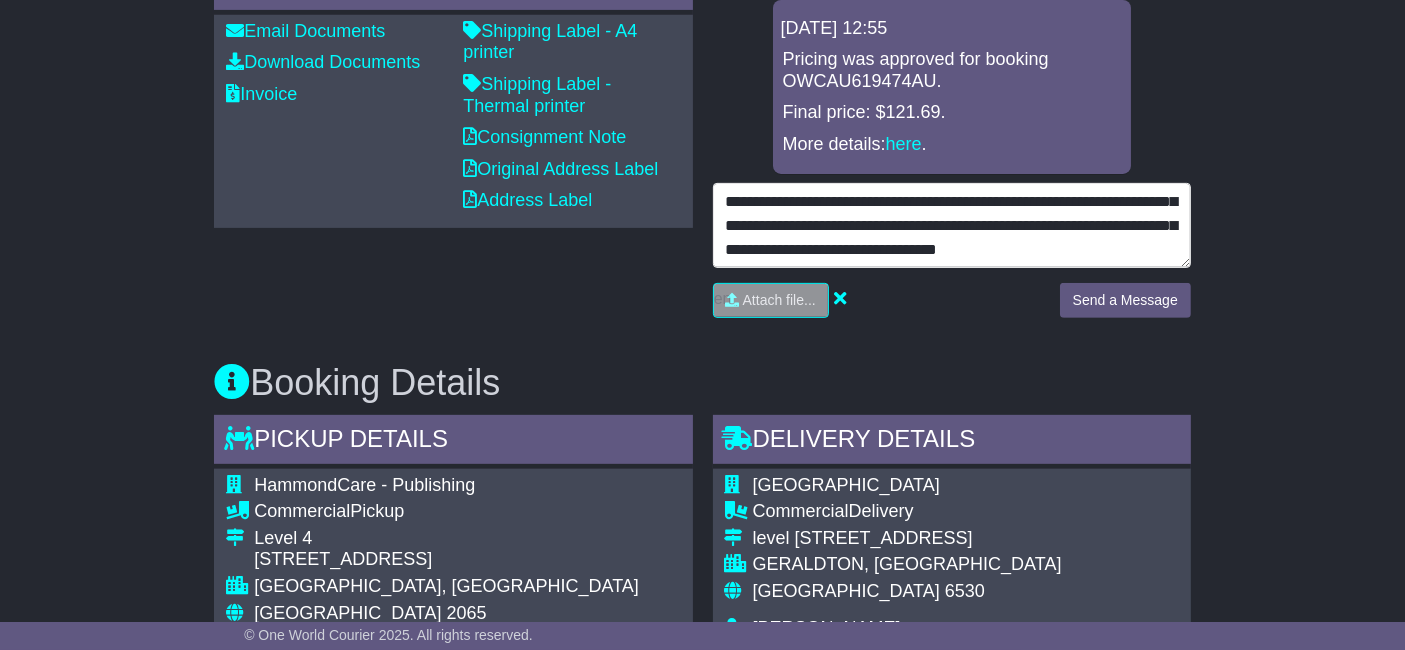scroll, scrollTop: 48, scrollLeft: 0, axis: vertical 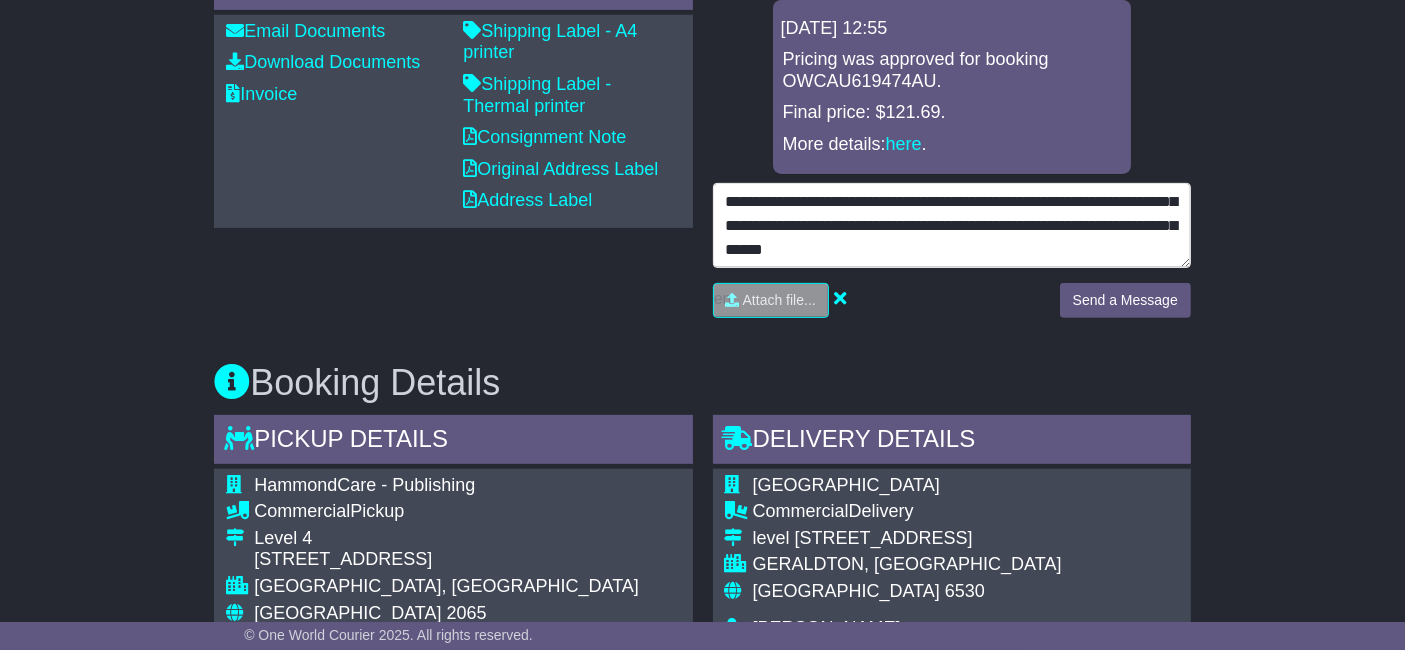 drag, startPoint x: 889, startPoint y: 252, endPoint x: 1164, endPoint y: 283, distance: 276.74176 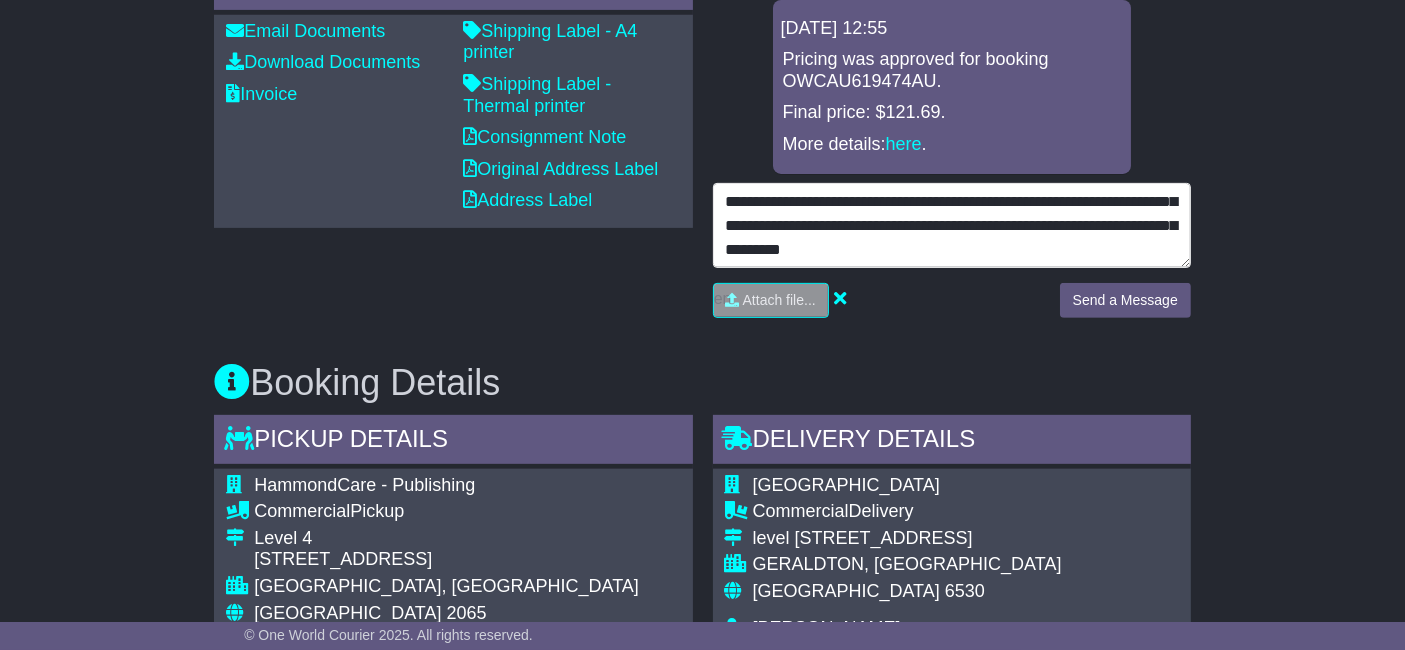 click on "**********" at bounding box center [952, 225] 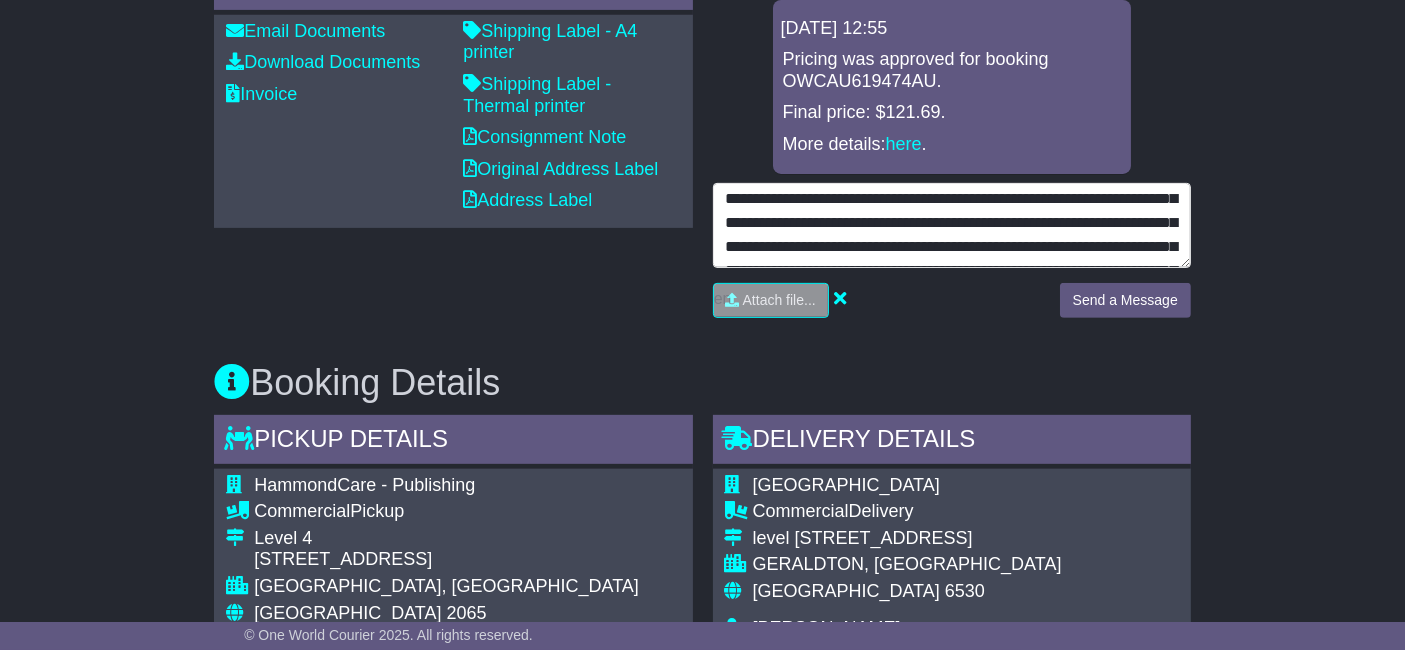 scroll, scrollTop: 0, scrollLeft: 0, axis: both 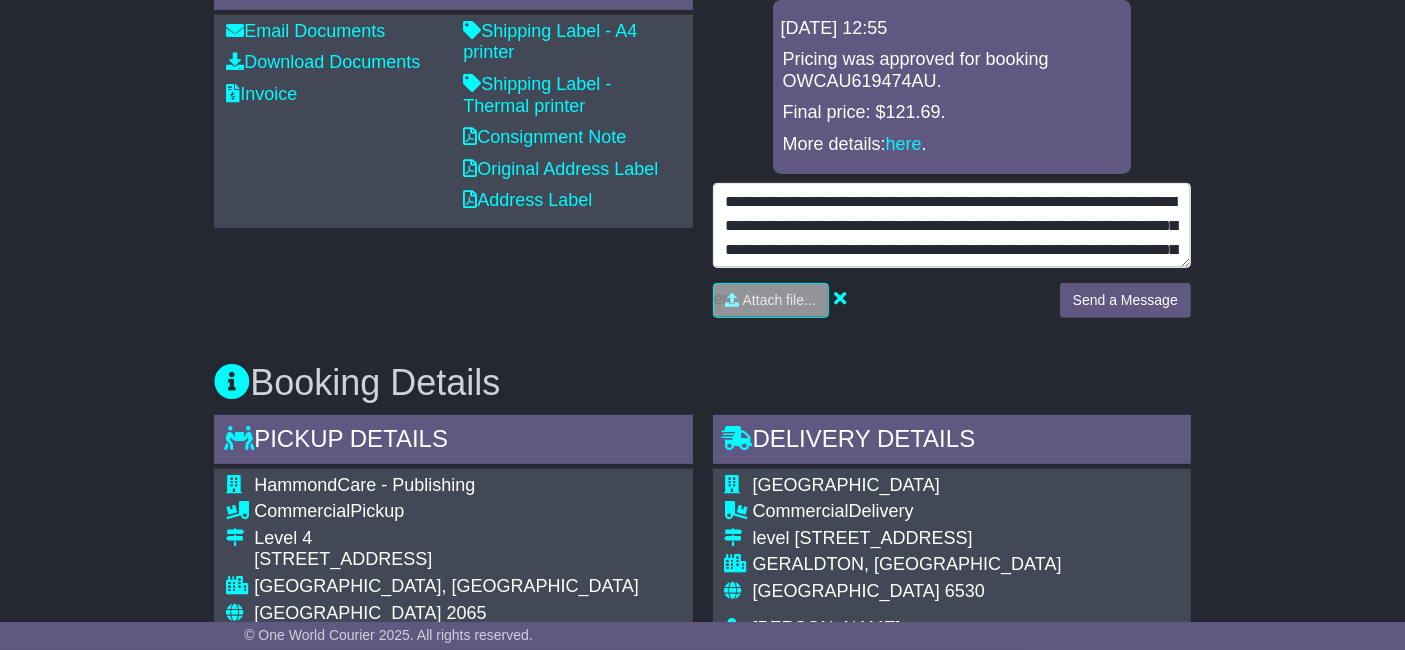 click on "**********" at bounding box center [952, 225] 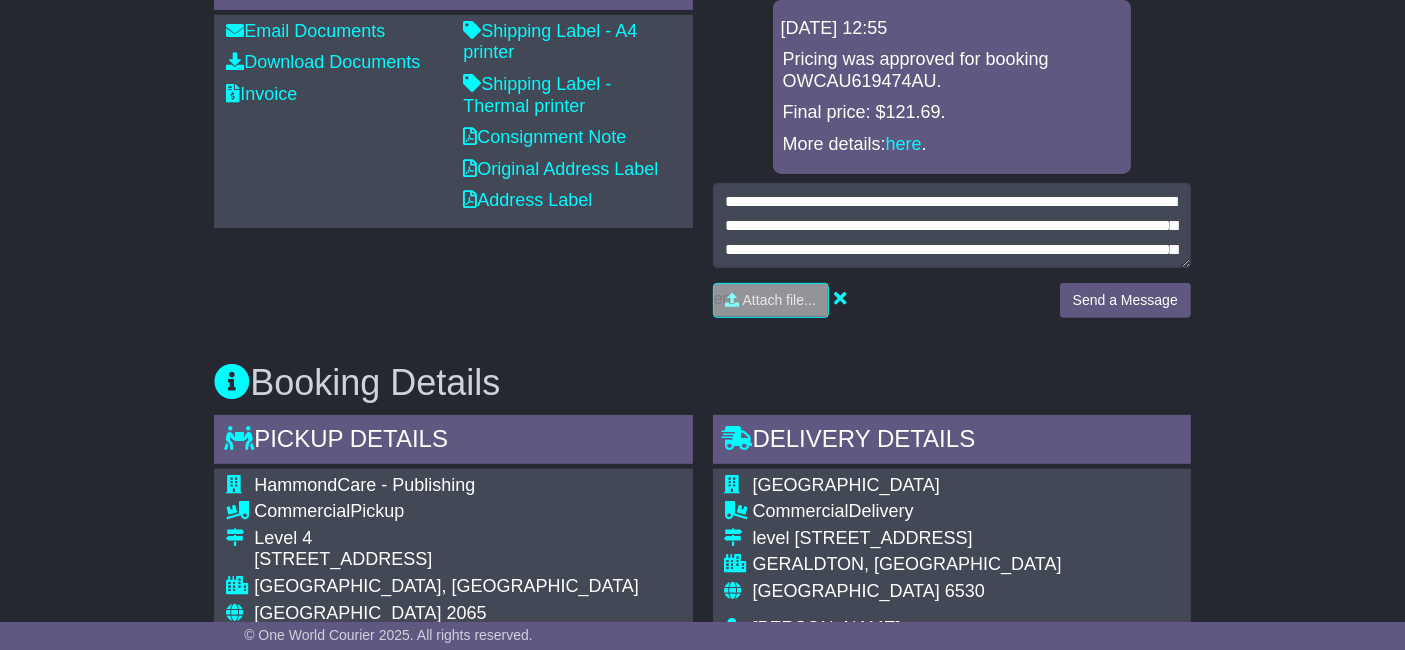 click on "Loading...
No messages
In Transit and Delivery Team
18 Jul 2025 10:05
Hello Cass,
All quotes provided upon booking are an estimate based on the dimensions provided. As the chargeable weight has increased we have had to adjust the price accordingly. However you could file a dispute on the freight charges via  our online portal and head to GET HELP > LODGE A NEW CLAIM or freight dispute charges
Regards
Gerard
Gina Pirrello
18 Jul 2025 09:55
here" at bounding box center [952, -22] 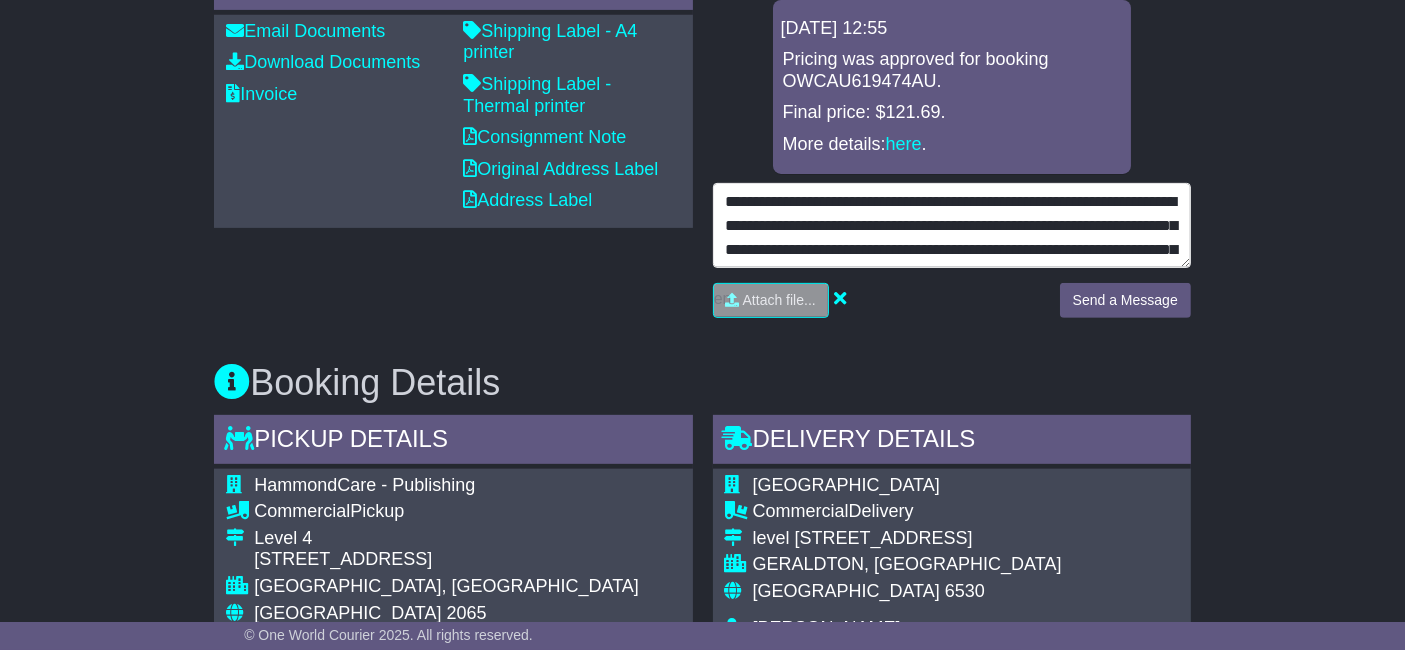 click on "**********" at bounding box center (952, 225) 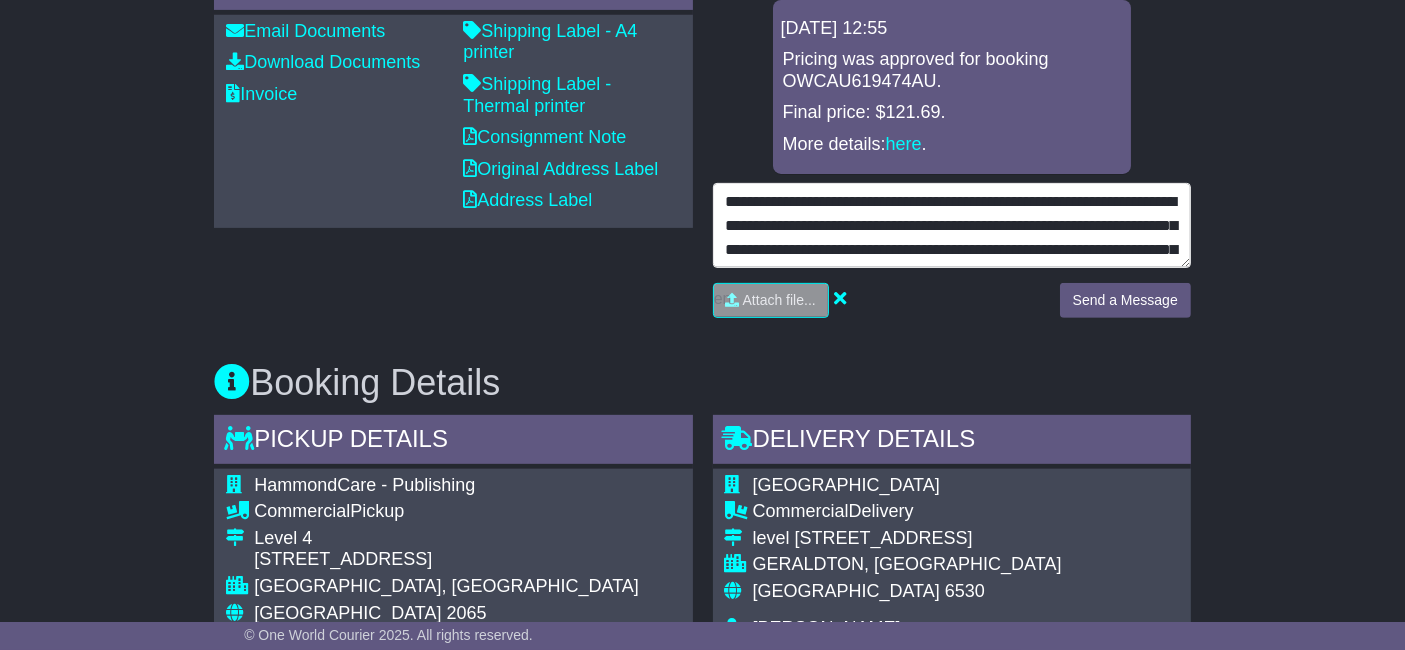 click on "**********" at bounding box center (952, 225) 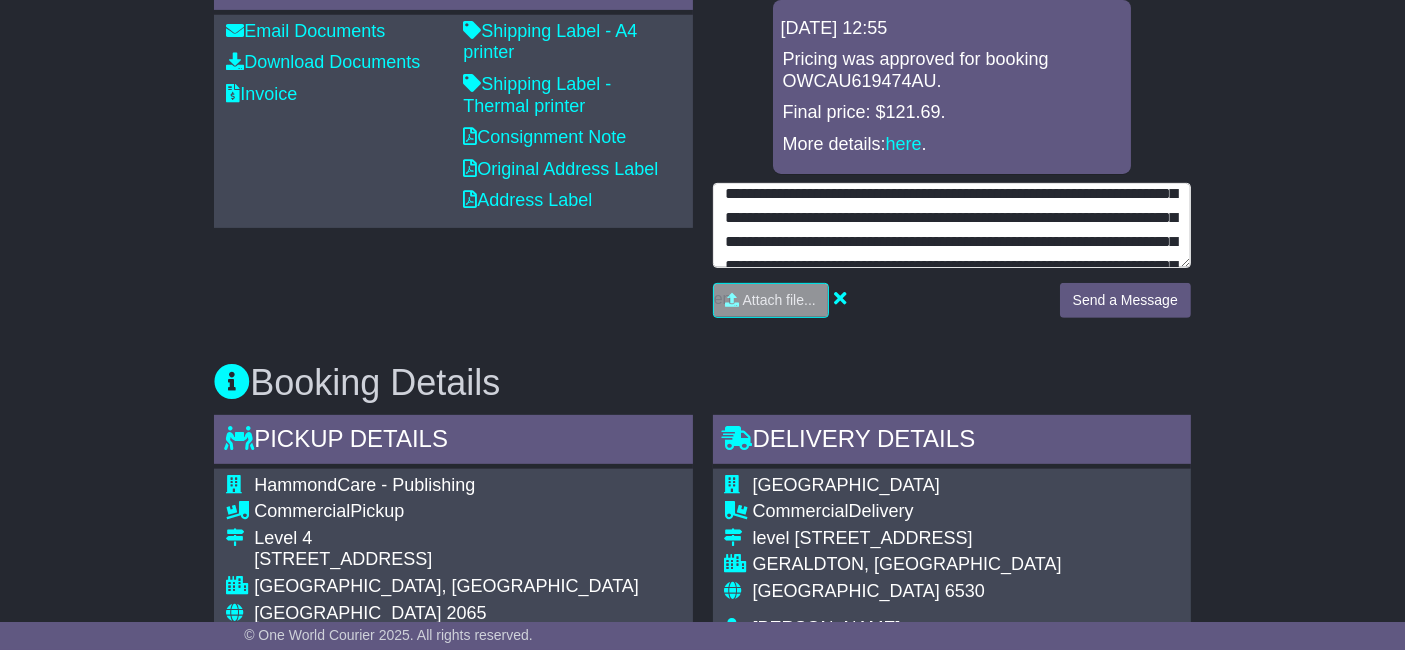 scroll, scrollTop: 0, scrollLeft: 0, axis: both 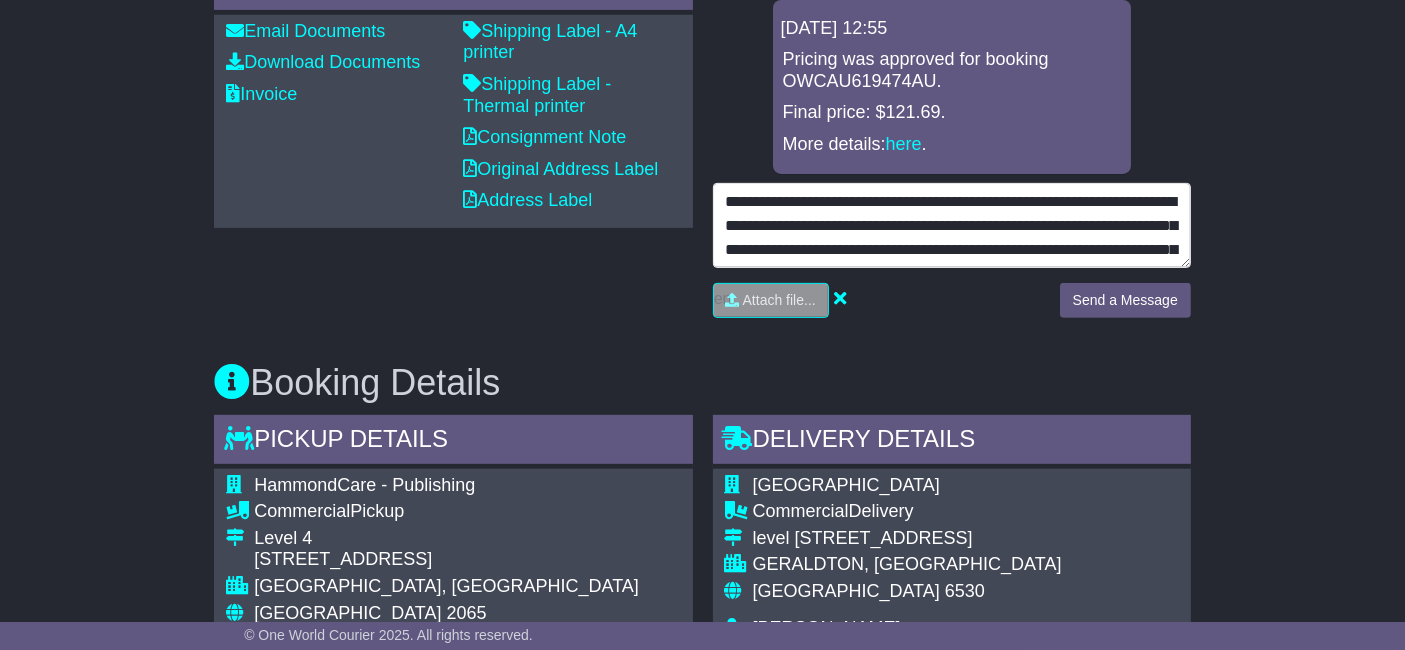 click on "**********" at bounding box center (952, 225) 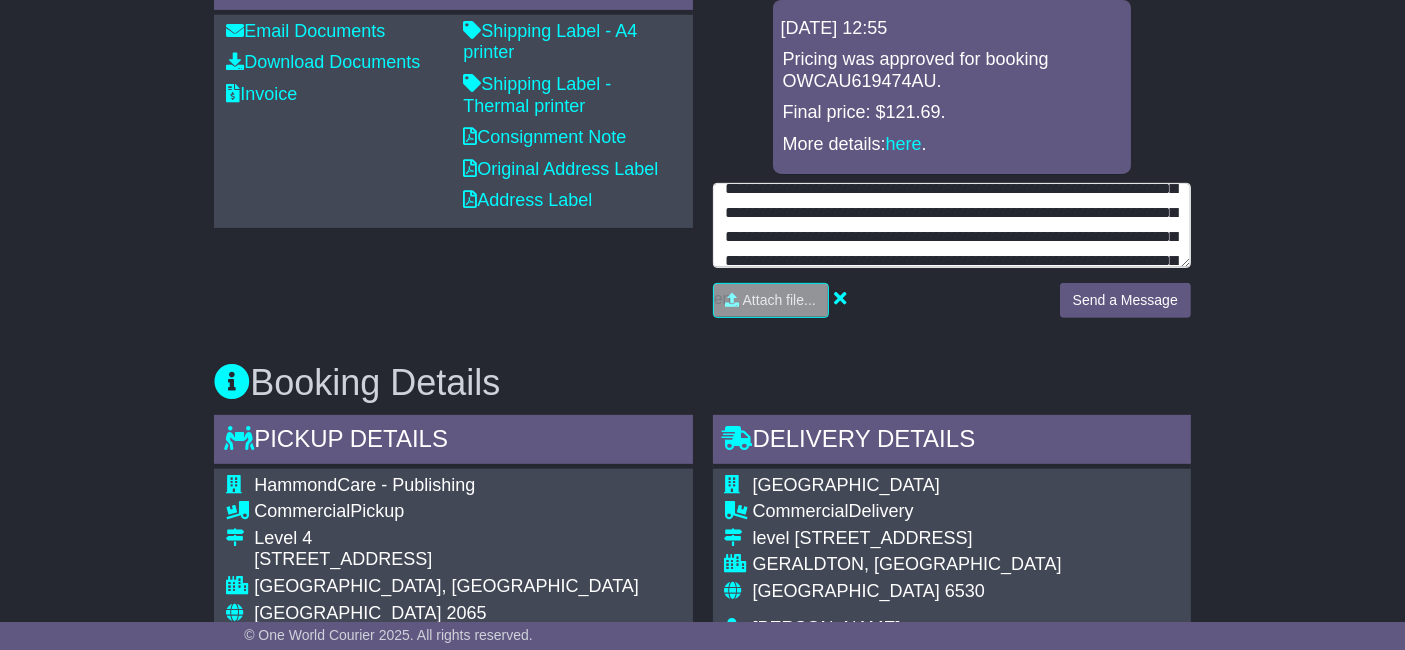scroll, scrollTop: 62, scrollLeft: 0, axis: vertical 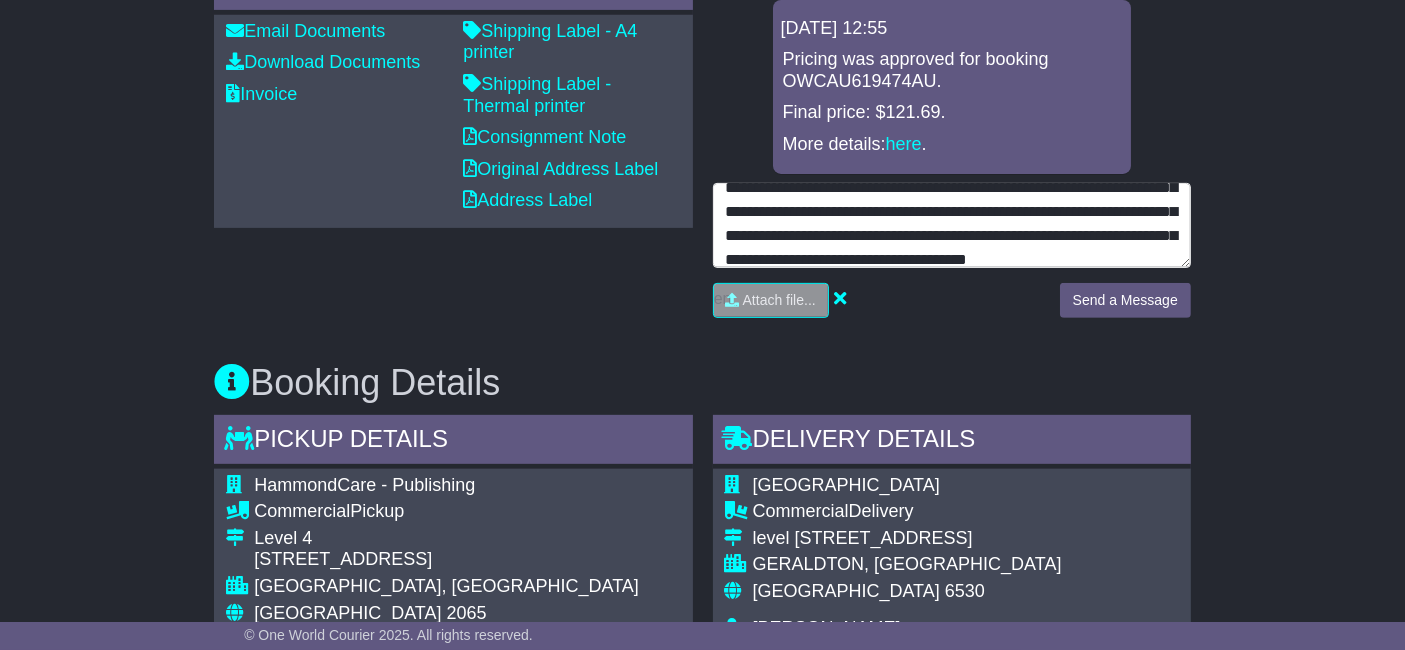 drag, startPoint x: 888, startPoint y: 248, endPoint x: 977, endPoint y: 225, distance: 91.92388 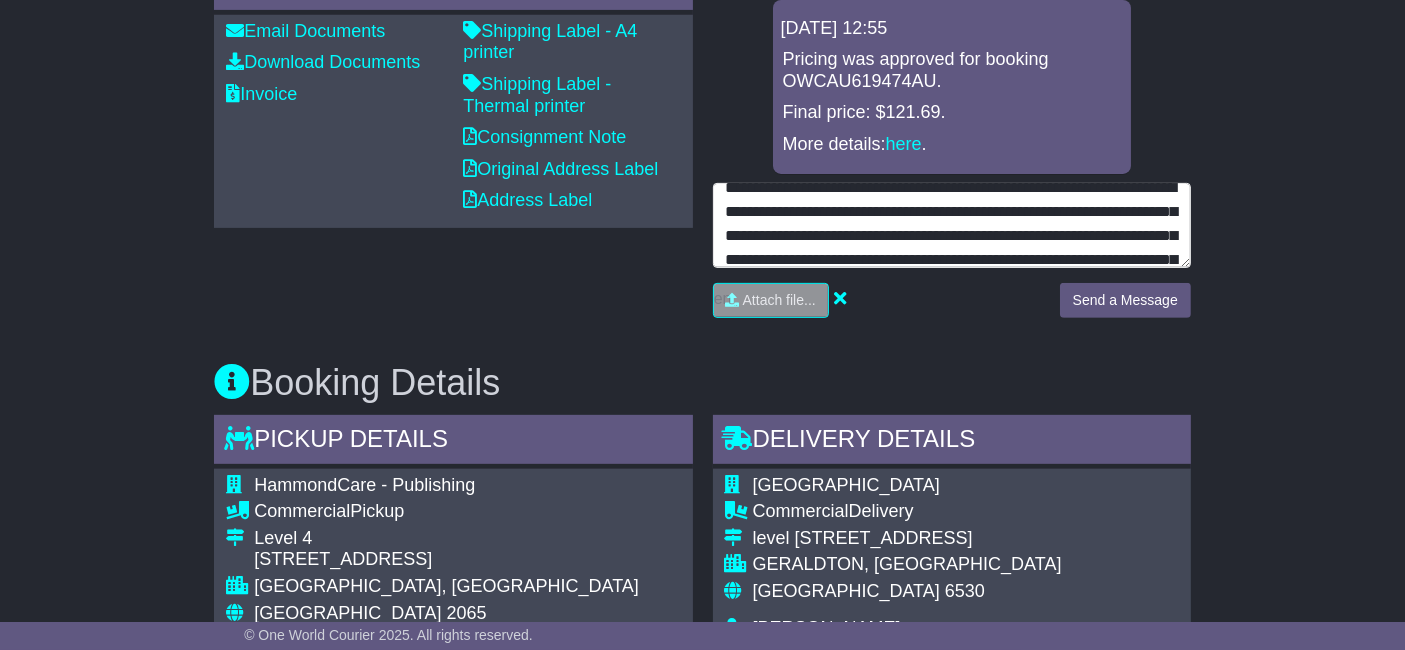 scroll, scrollTop: 0, scrollLeft: 0, axis: both 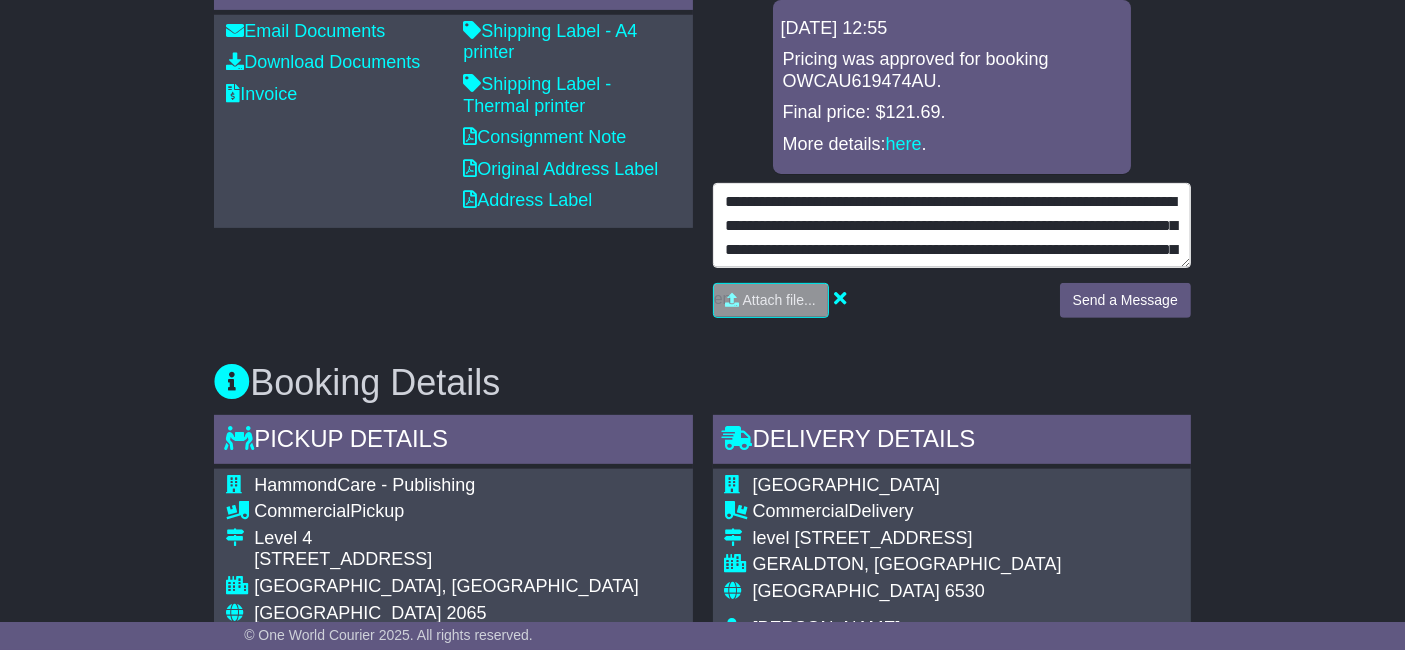 click on "**********" at bounding box center (952, 225) 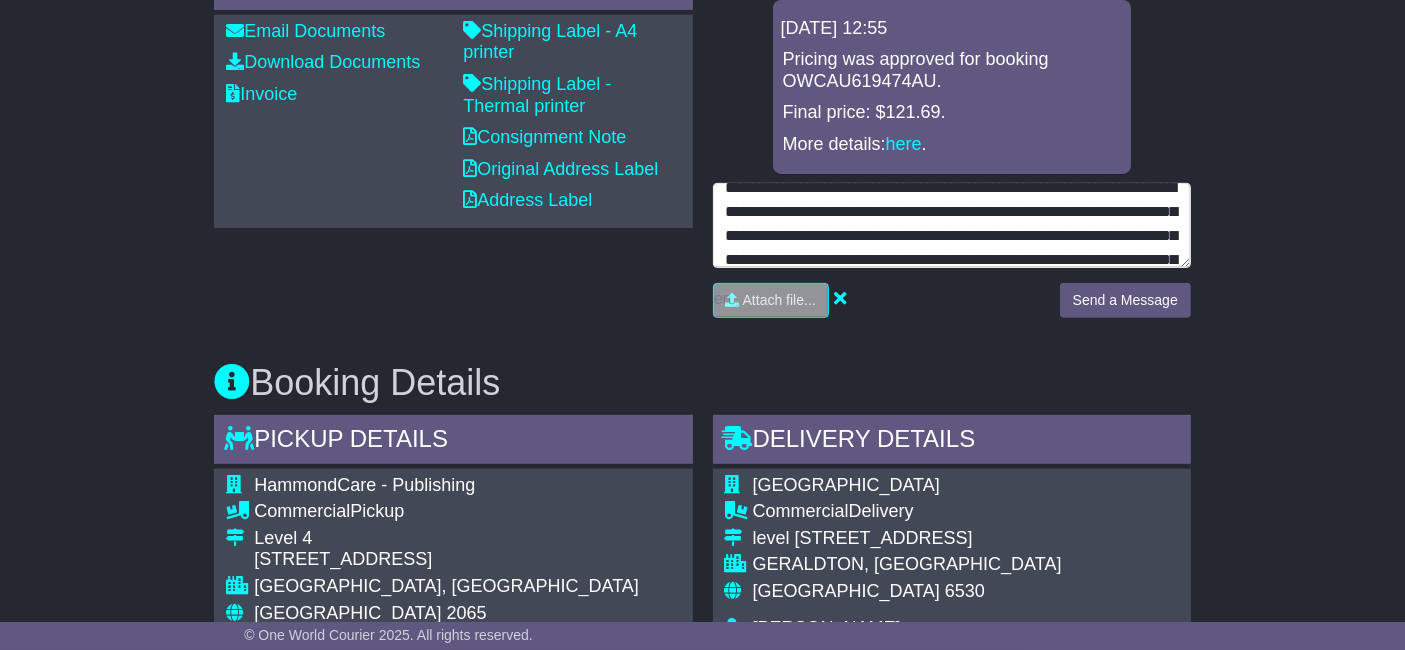 scroll, scrollTop: 38, scrollLeft: 0, axis: vertical 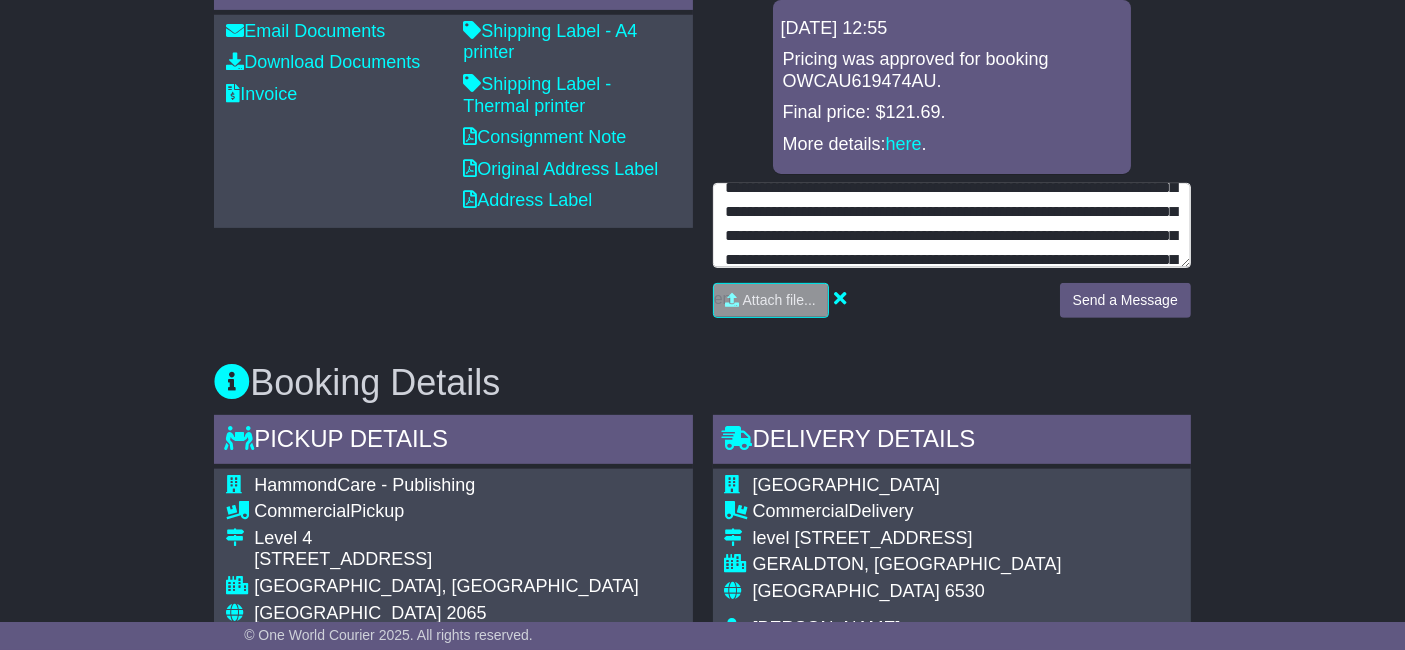 click on "**********" at bounding box center (952, 225) 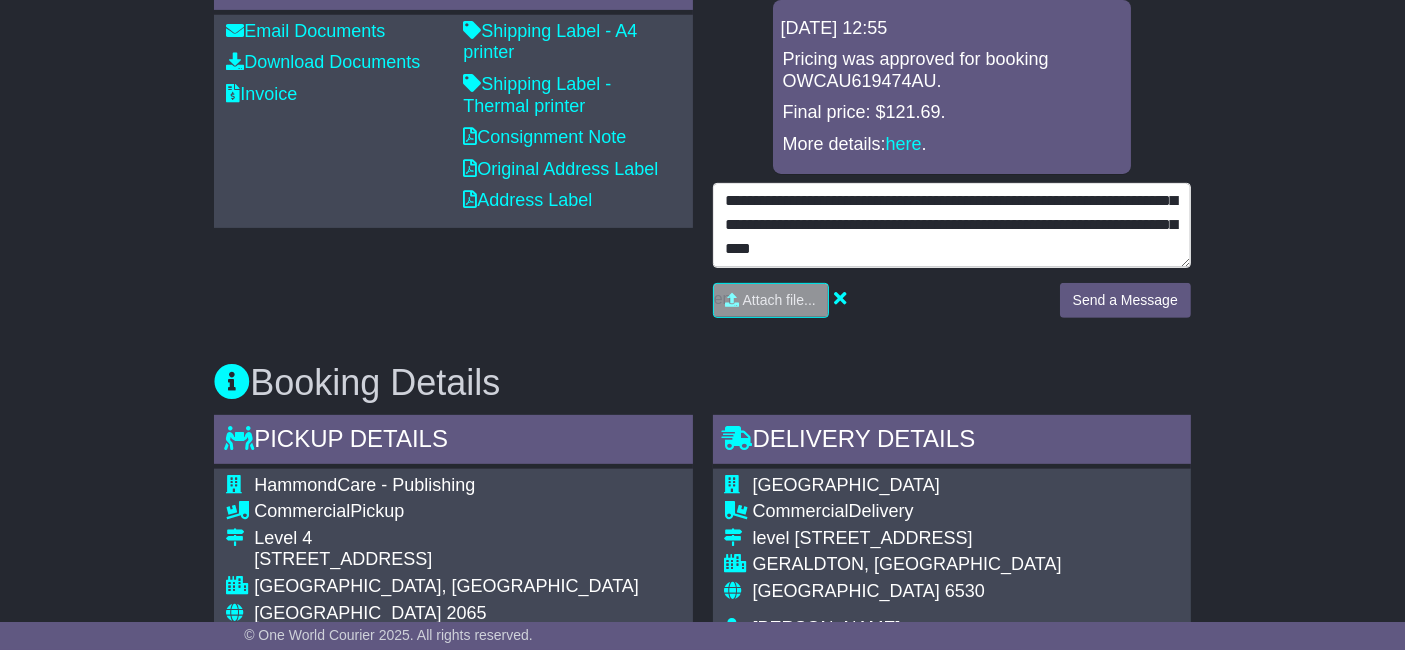 drag, startPoint x: 942, startPoint y: 256, endPoint x: 932, endPoint y: 215, distance: 42.201897 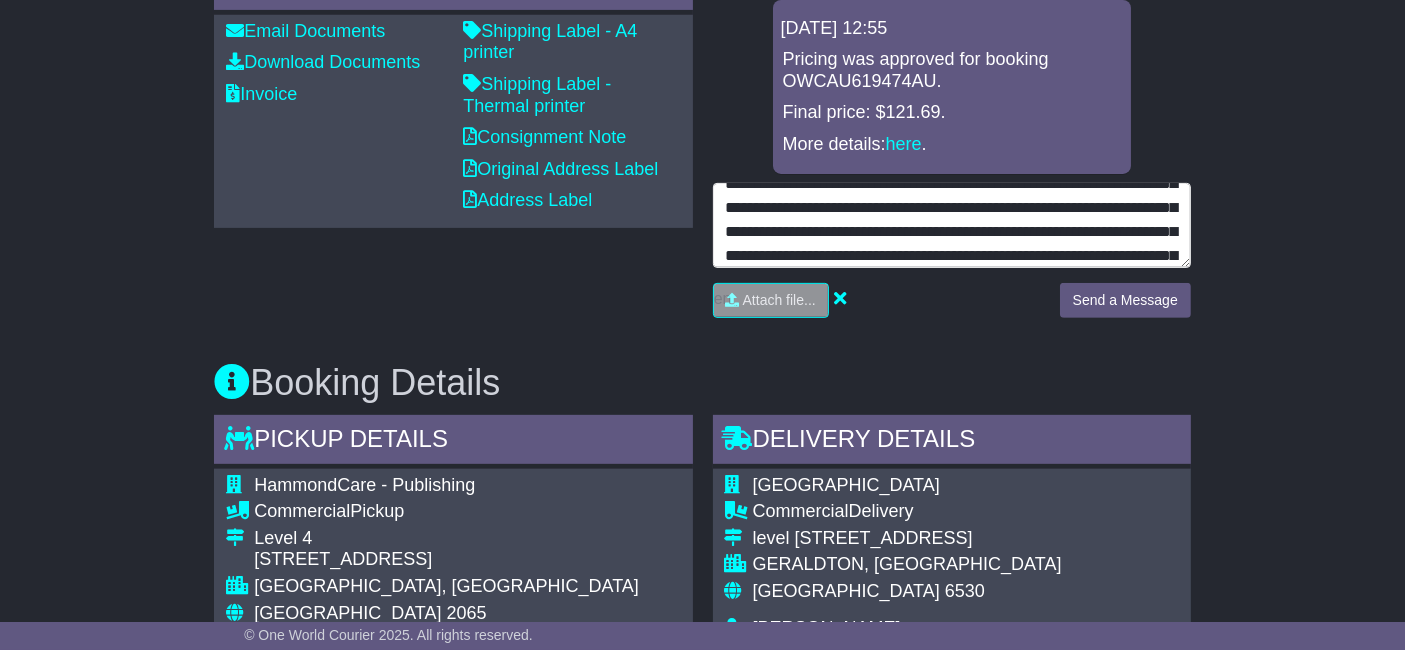 scroll, scrollTop: 8, scrollLeft: 0, axis: vertical 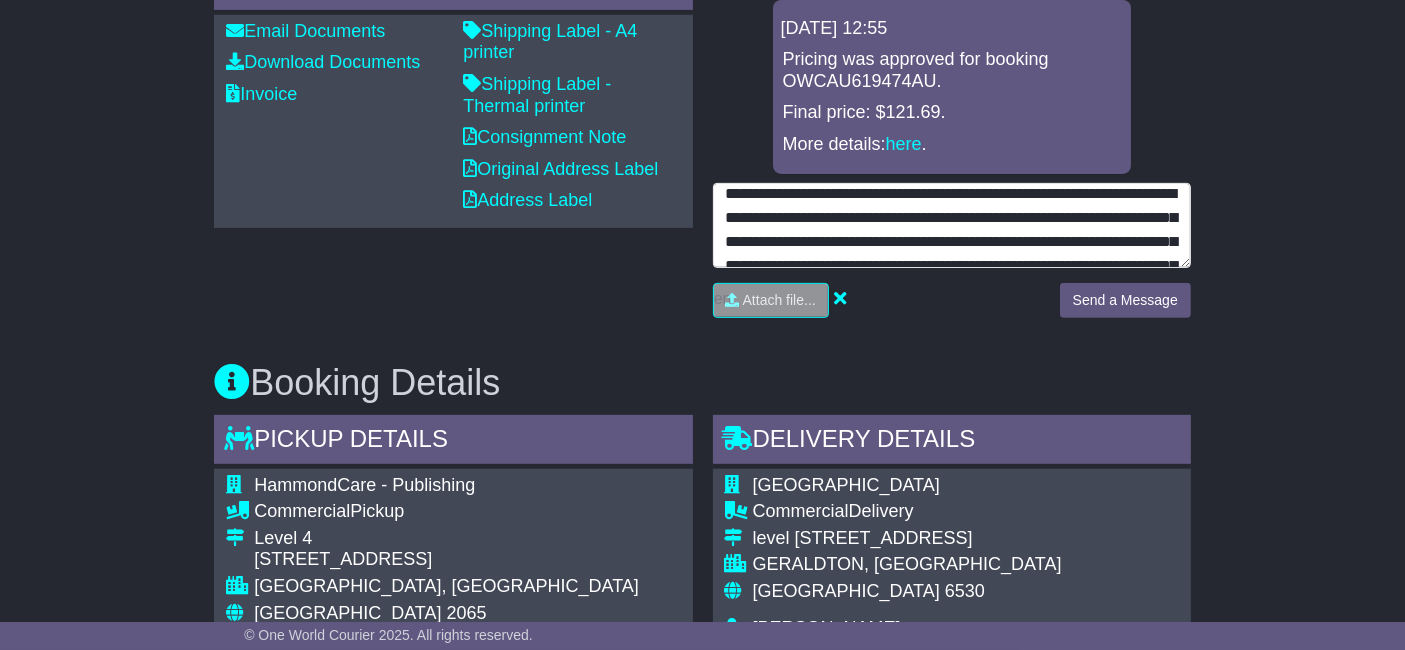 click on "**********" at bounding box center (952, 225) 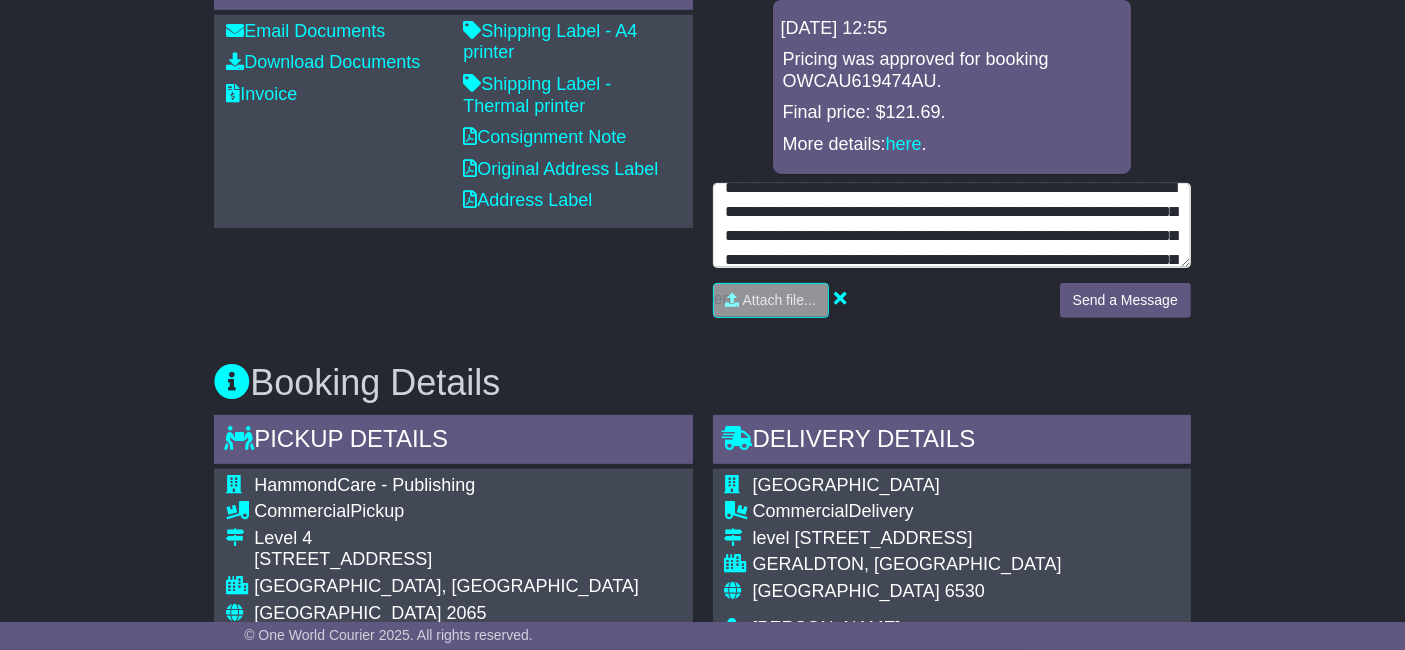 scroll, scrollTop: 38, scrollLeft: 0, axis: vertical 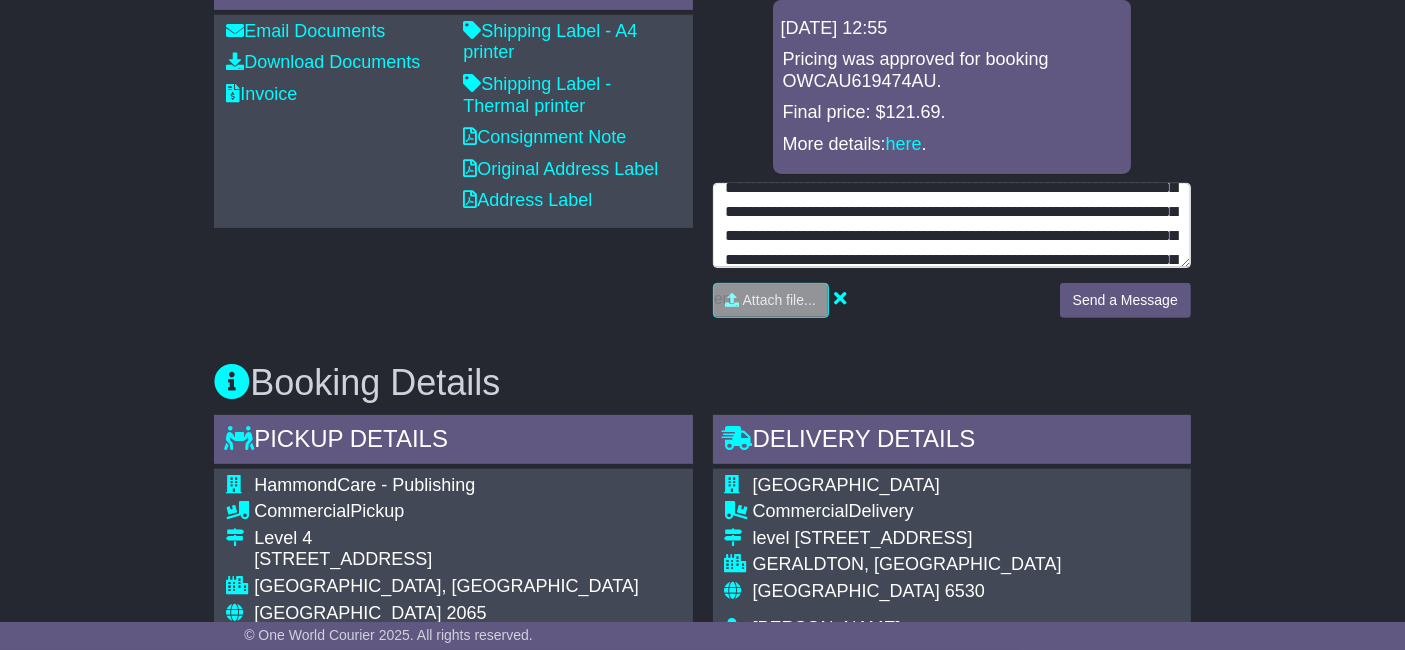 click on "**********" at bounding box center (952, 225) 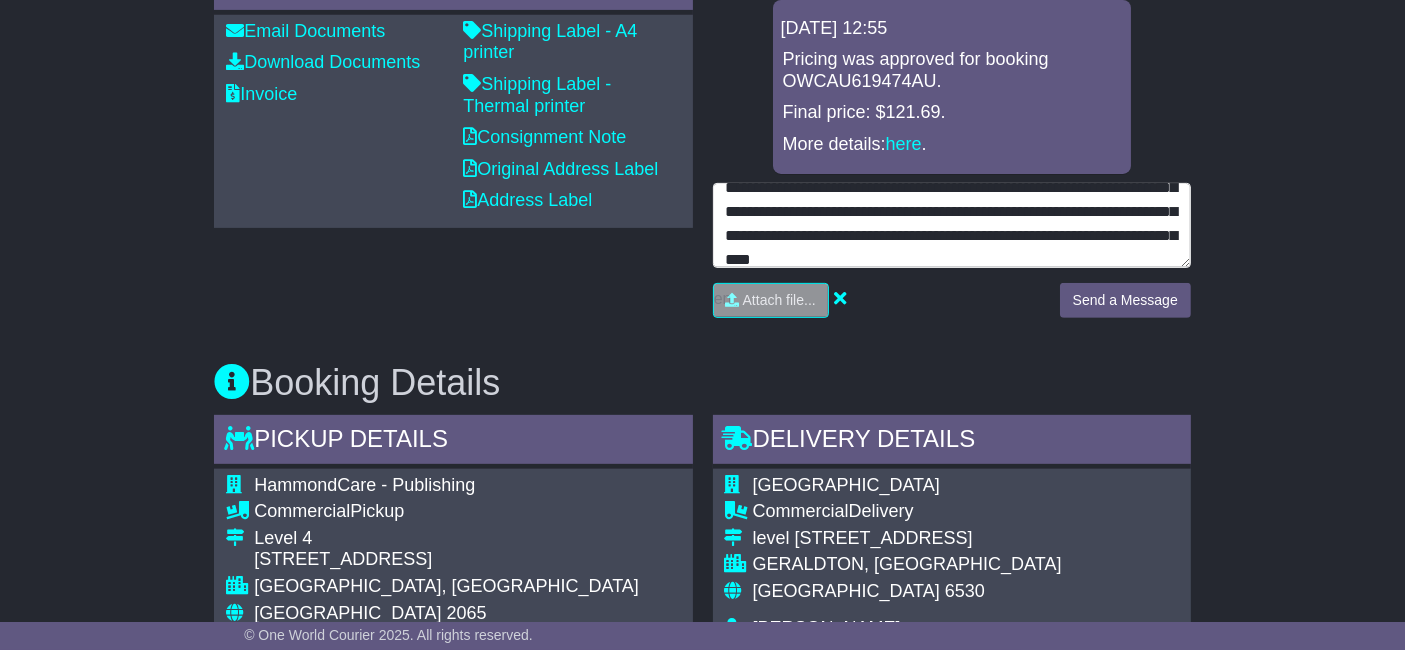 drag, startPoint x: 903, startPoint y: 199, endPoint x: 937, endPoint y: 198, distance: 34.0147 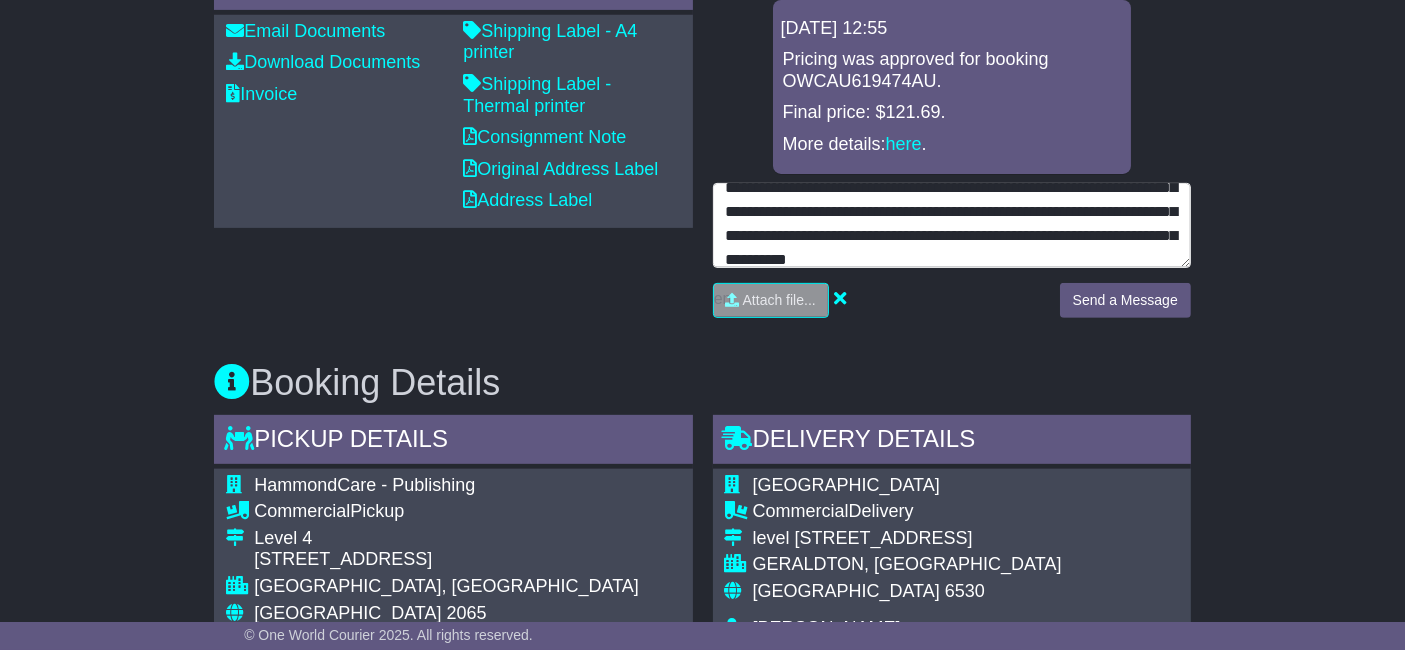 scroll, scrollTop: 0, scrollLeft: 0, axis: both 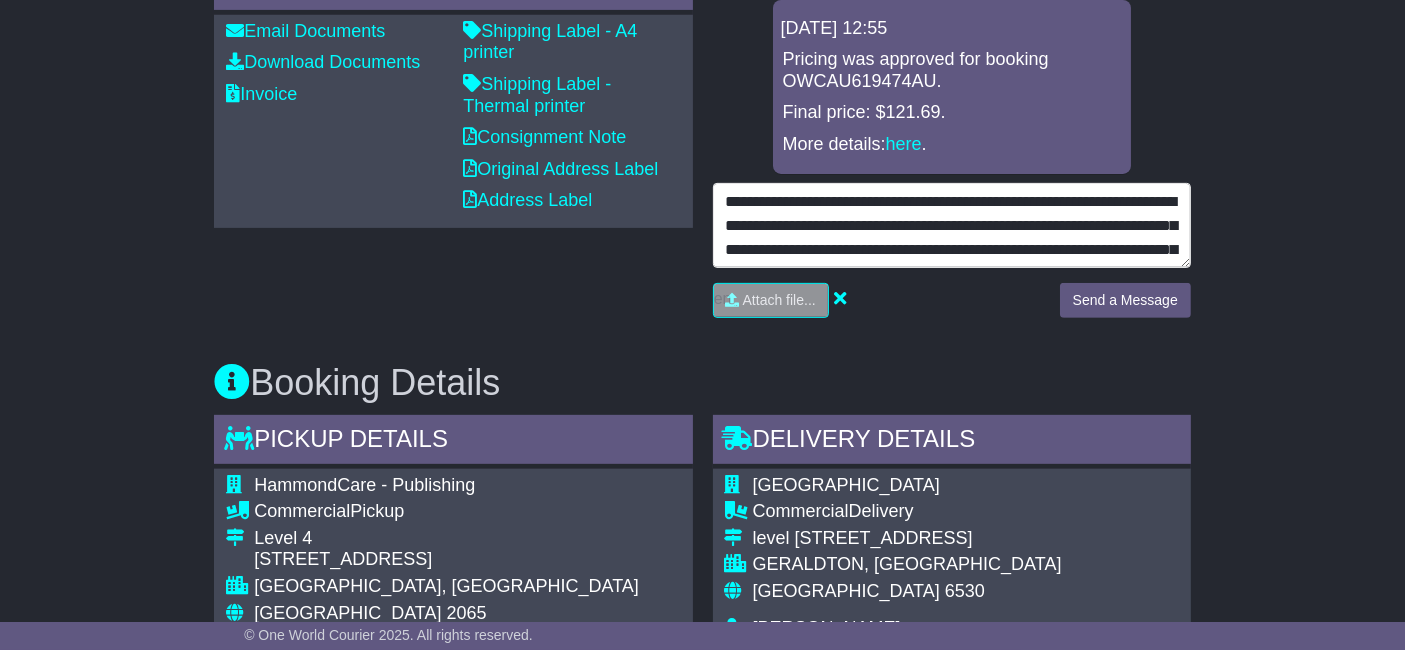drag, startPoint x: 985, startPoint y: 206, endPoint x: 1038, endPoint y: 236, distance: 60.90156 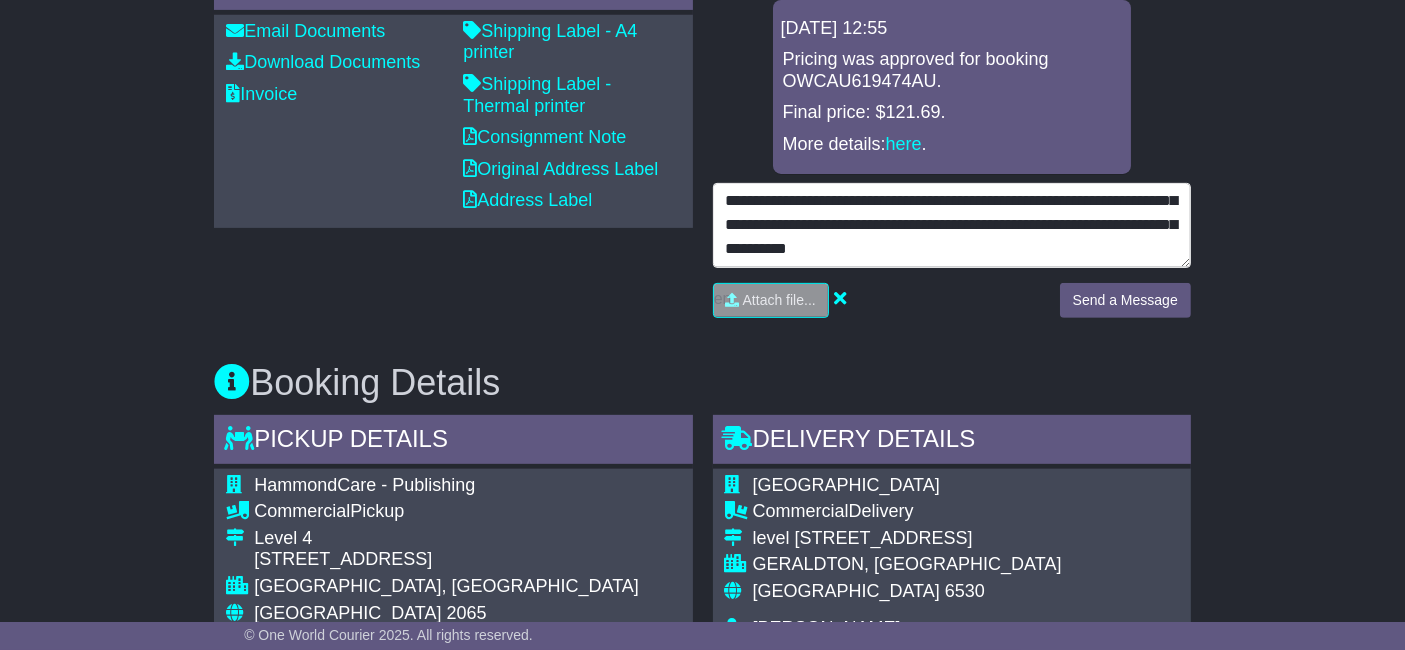 click on "**********" at bounding box center [952, 225] 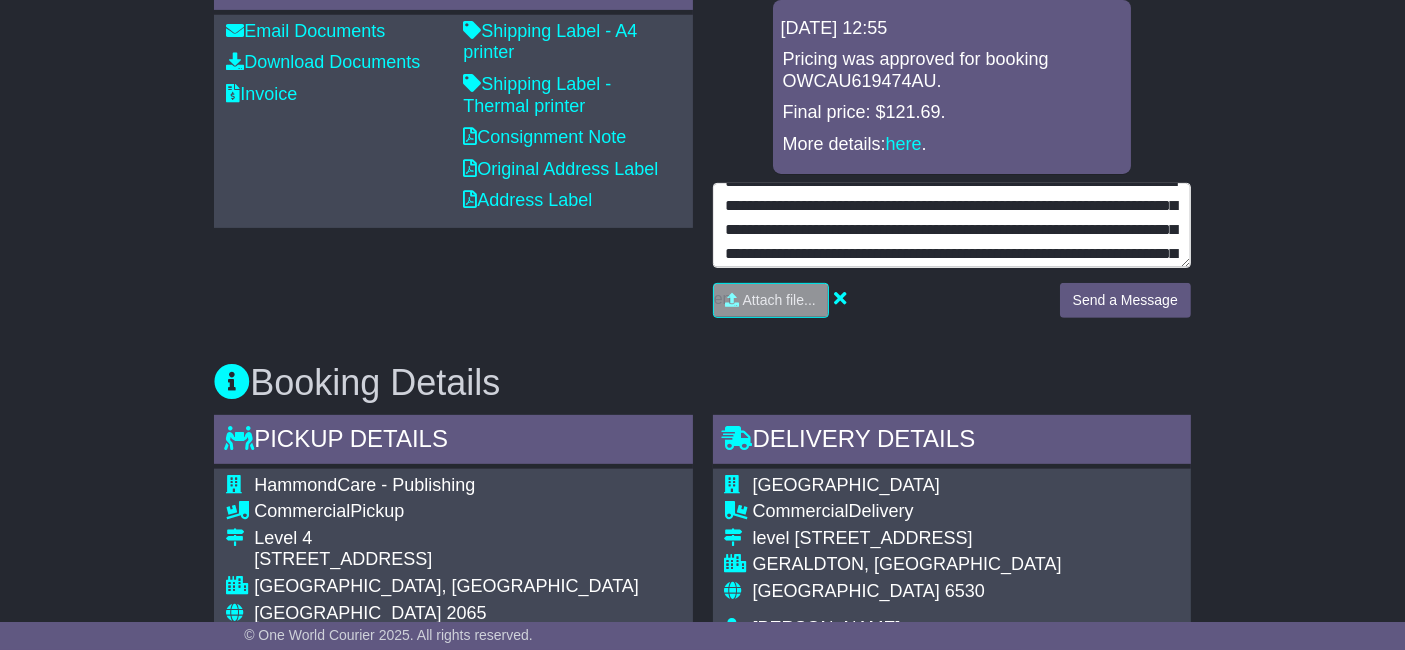 scroll, scrollTop: 0, scrollLeft: 0, axis: both 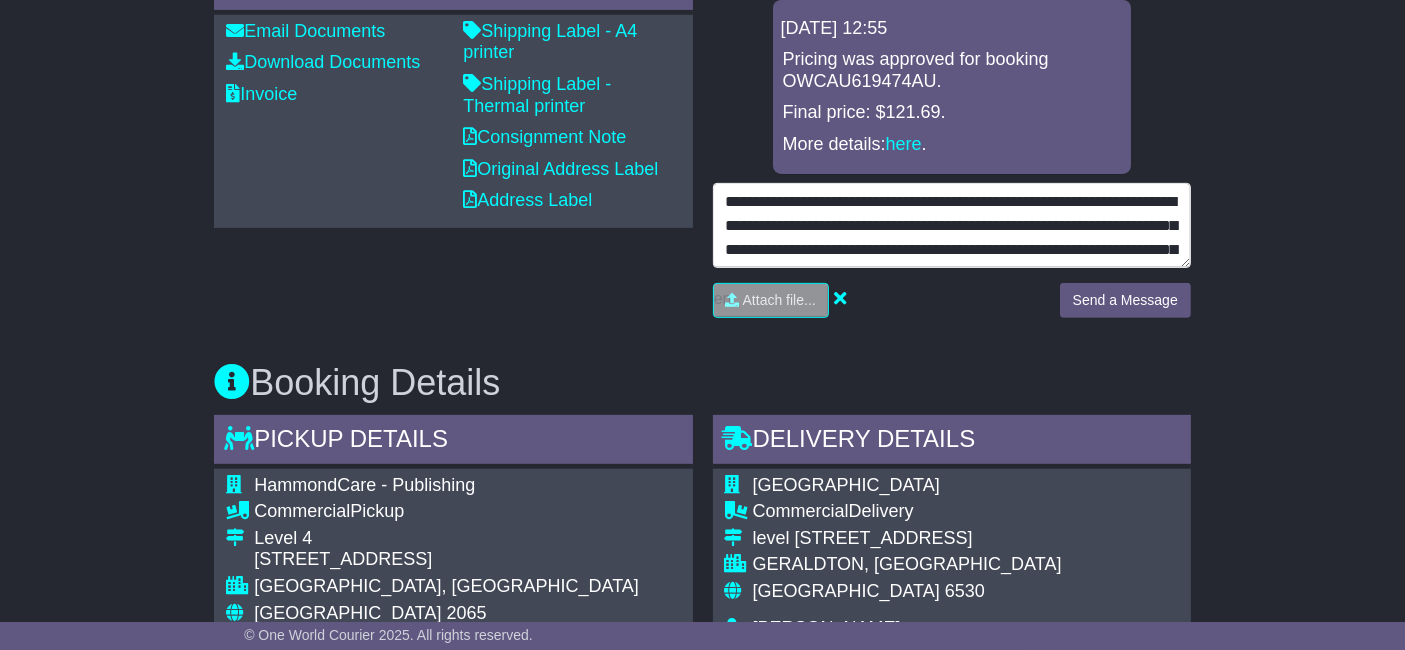 click on "**********" at bounding box center [952, 225] 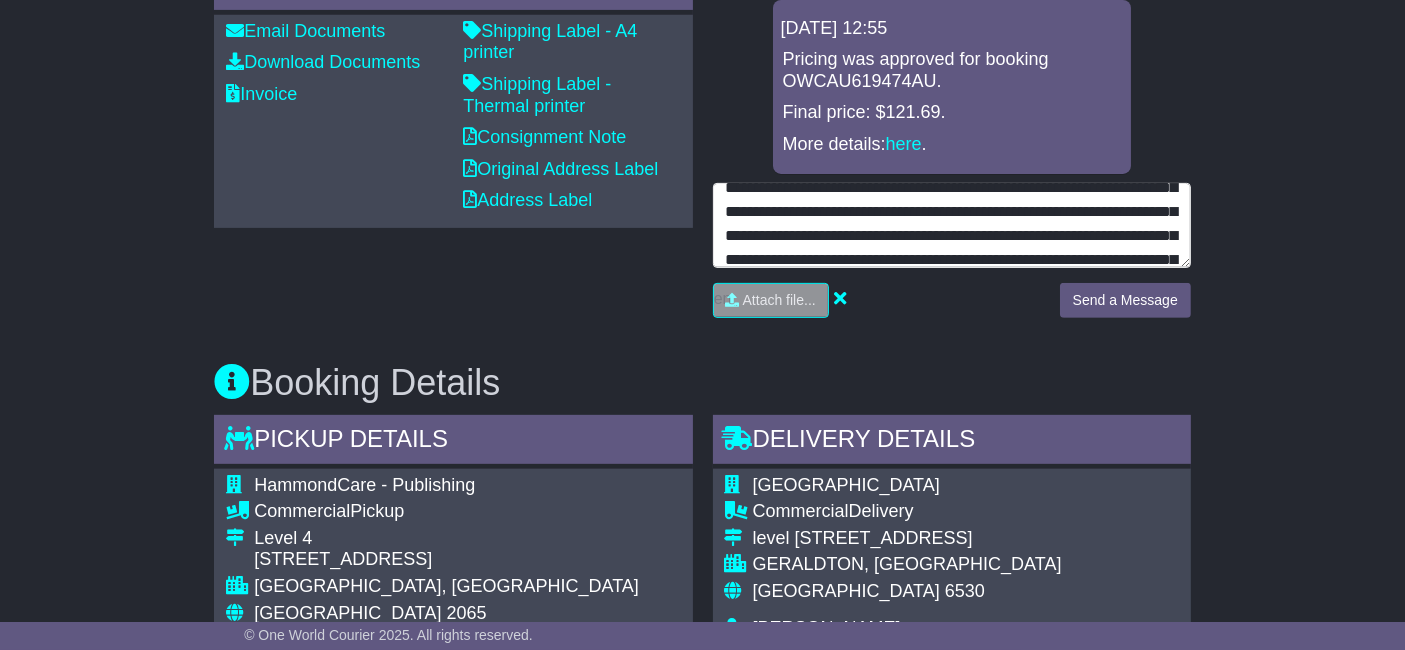 scroll, scrollTop: 62, scrollLeft: 0, axis: vertical 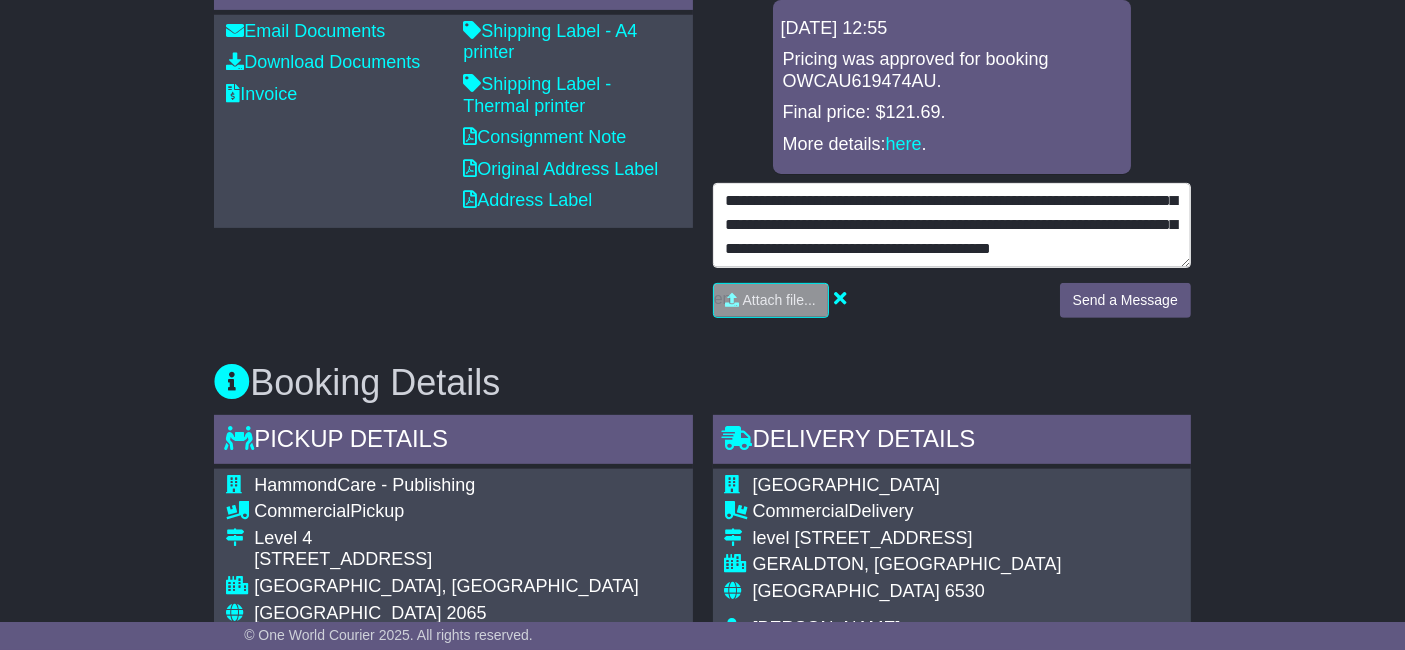 drag, startPoint x: 782, startPoint y: 195, endPoint x: 794, endPoint y: 202, distance: 13.892444 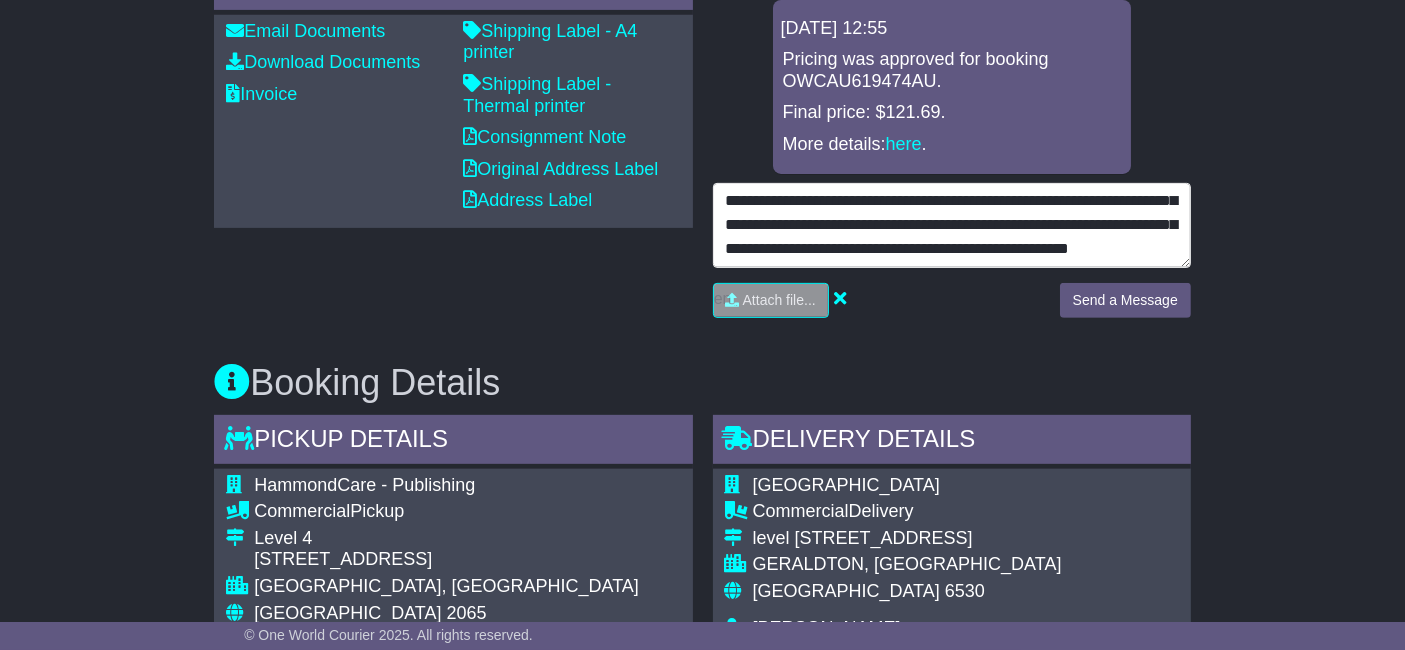 scroll, scrollTop: 111, scrollLeft: 0, axis: vertical 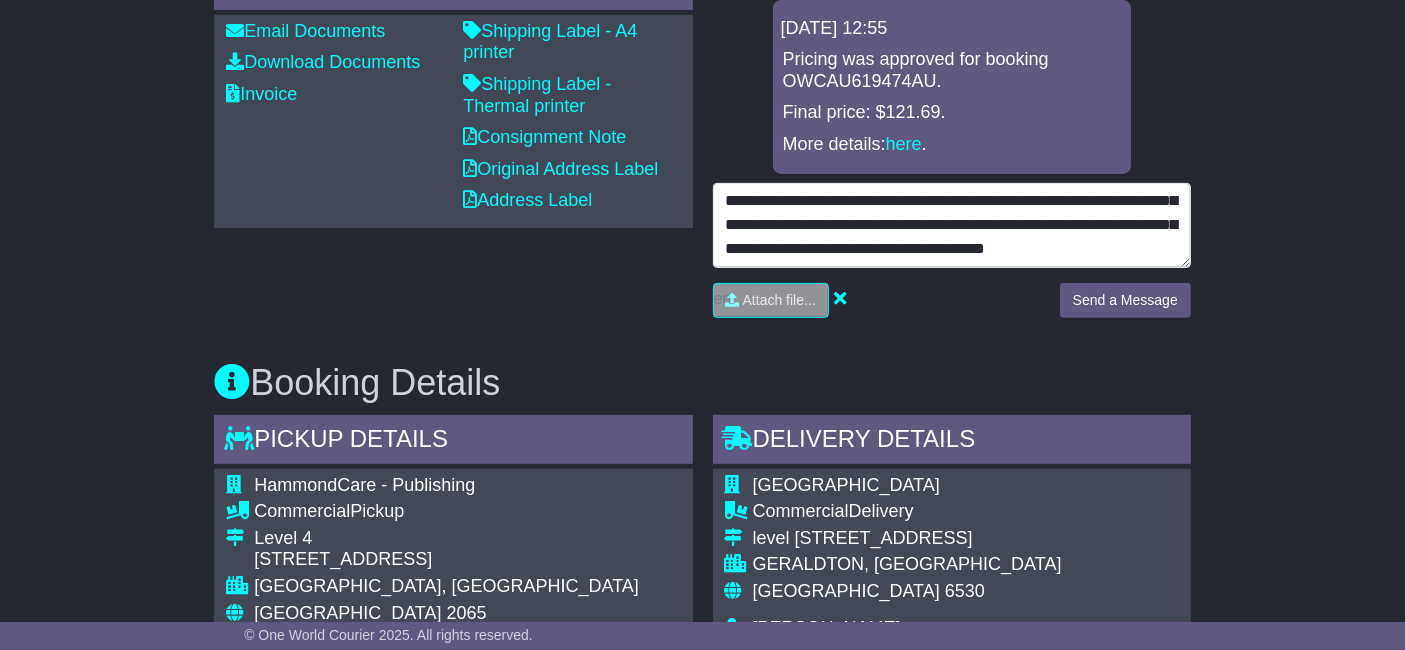 click on "**********" at bounding box center [952, 225] 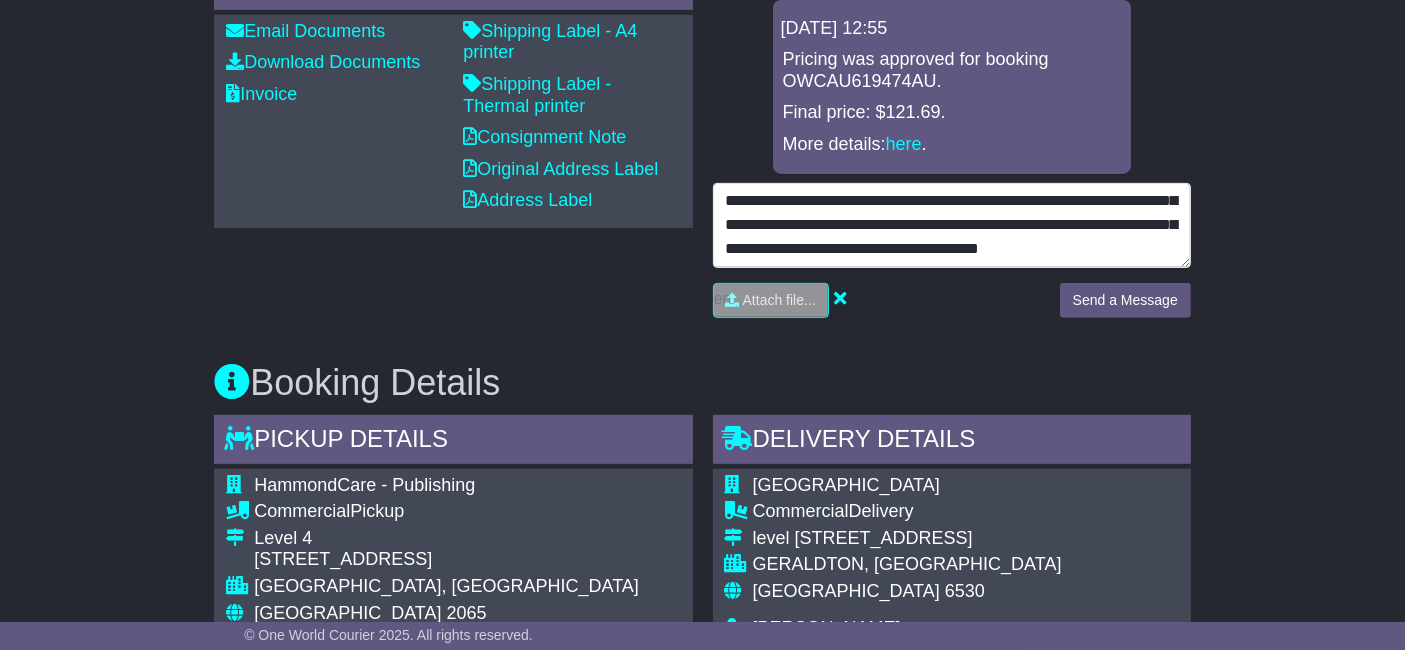click on "**********" at bounding box center [952, 225] 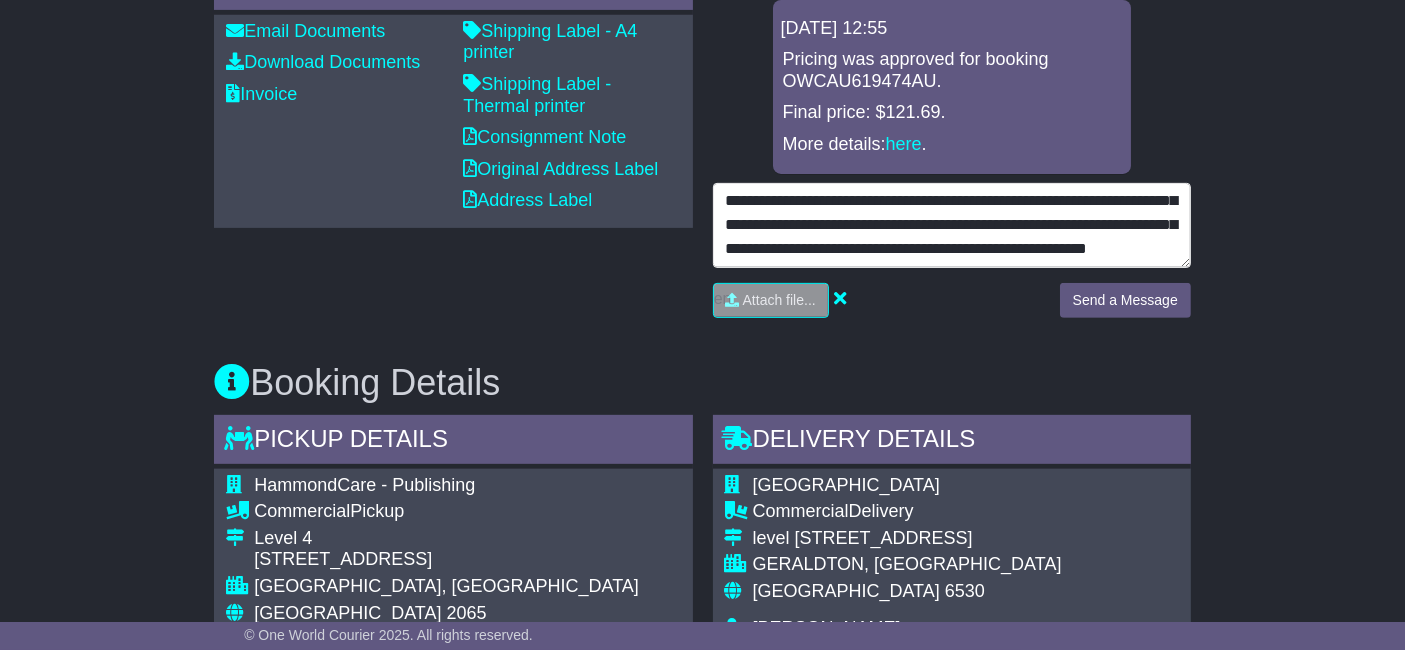 click on "**********" at bounding box center [952, 225] 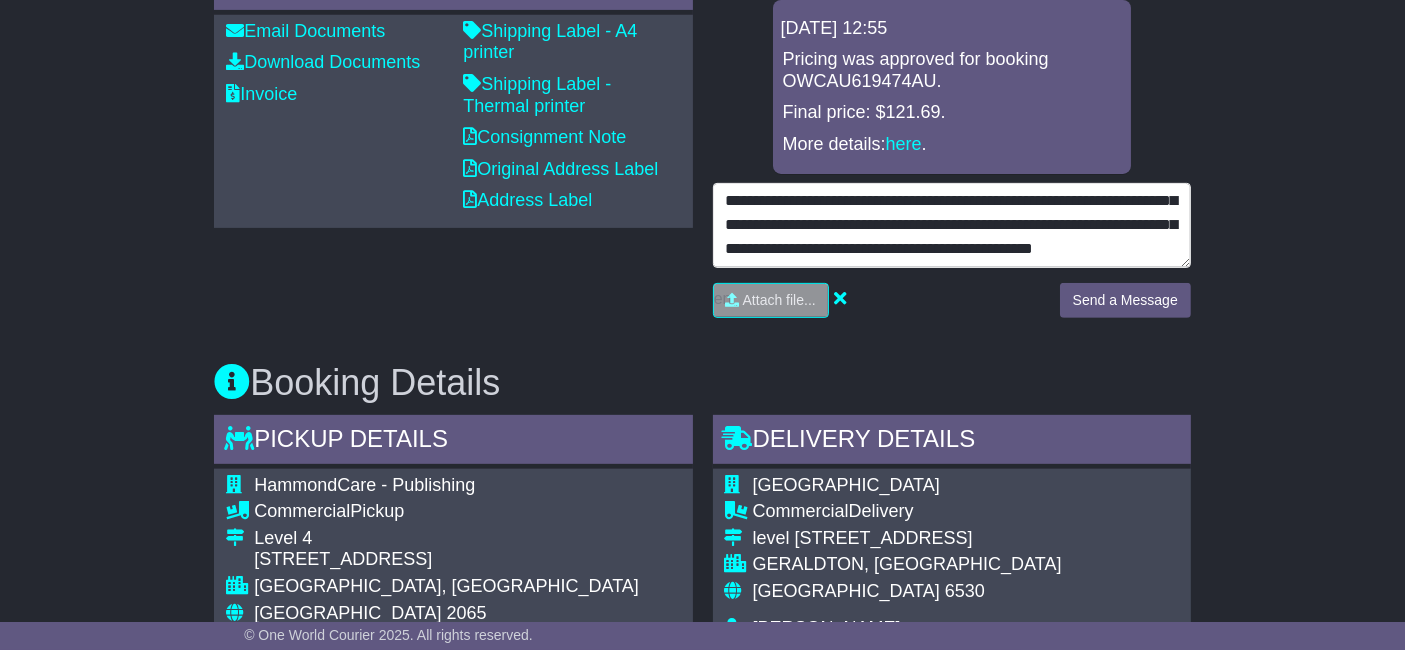 scroll, scrollTop: 144, scrollLeft: 0, axis: vertical 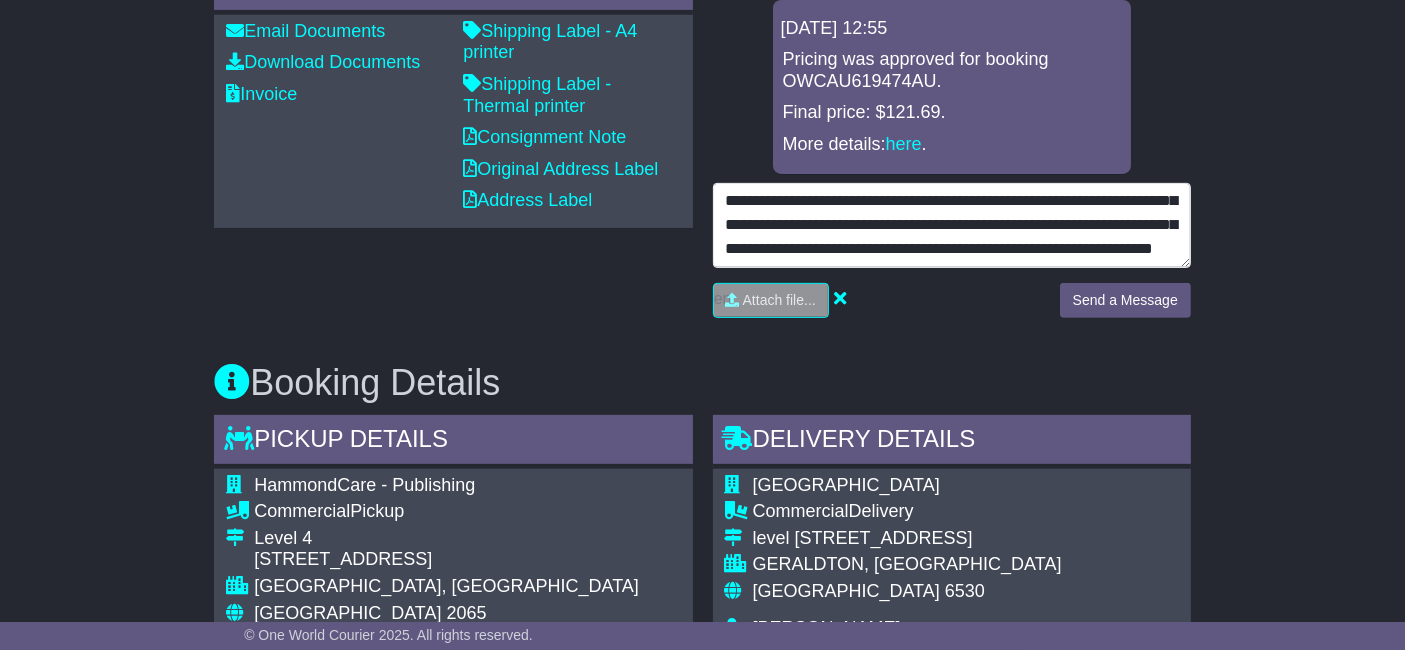 click on "**********" at bounding box center (952, 225) 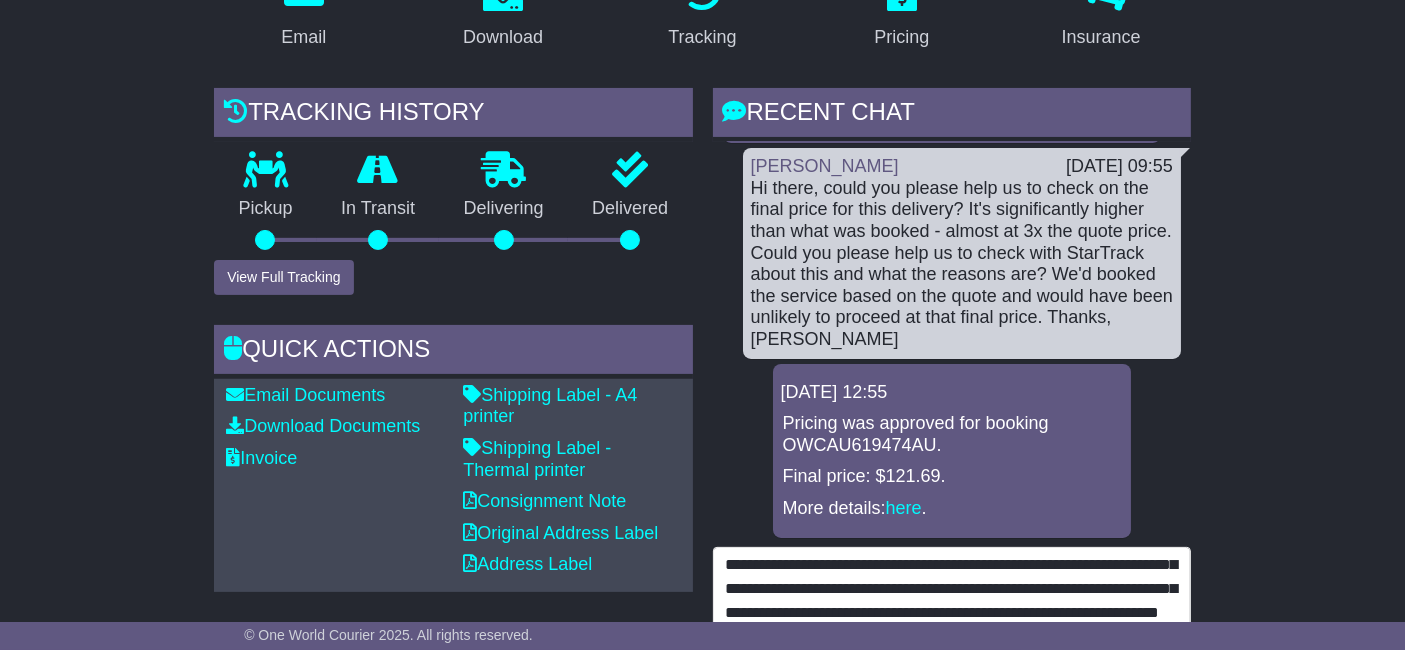 scroll, scrollTop: 317, scrollLeft: 0, axis: vertical 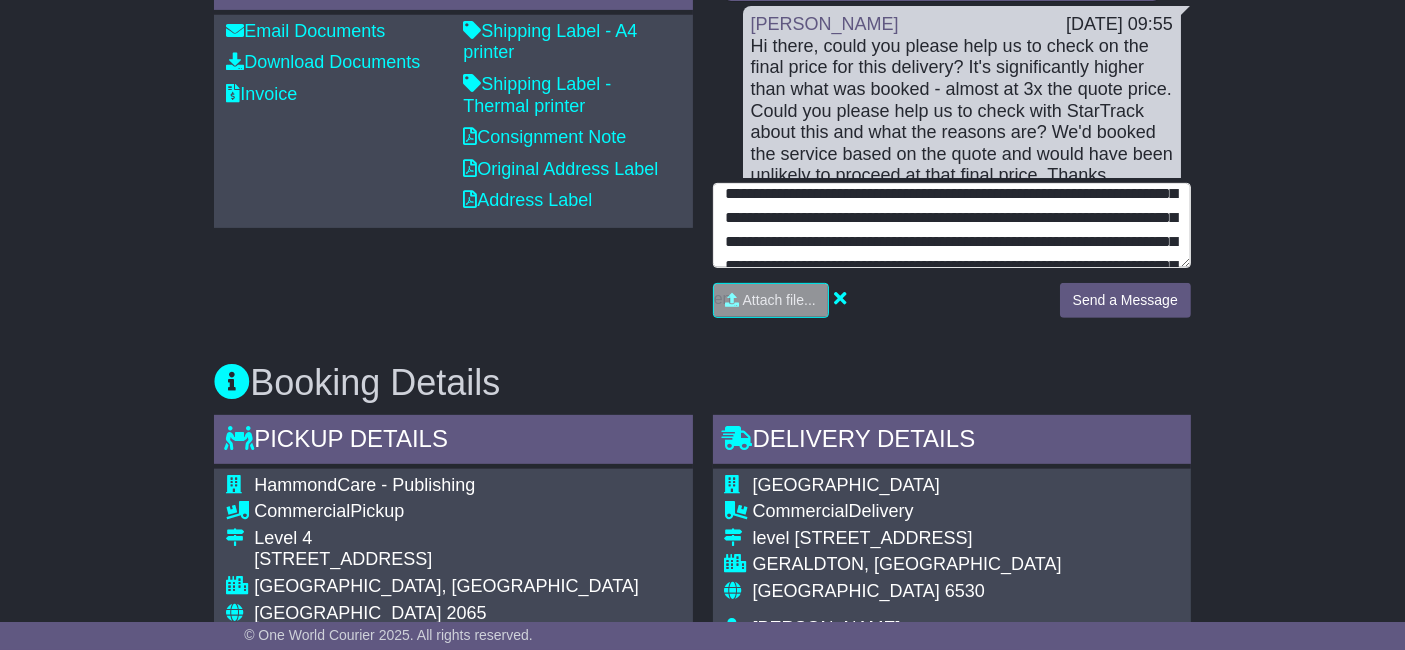 type on "**********" 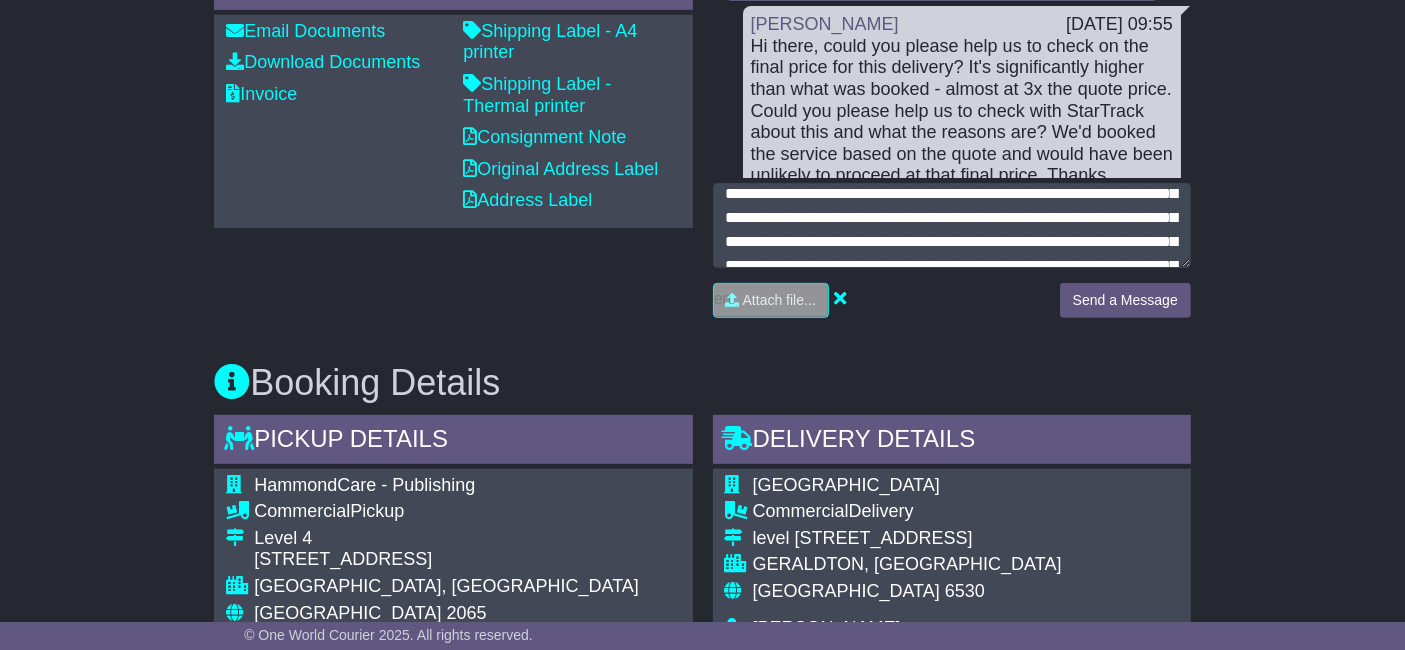 click on "Send a Message" at bounding box center [1125, 308] 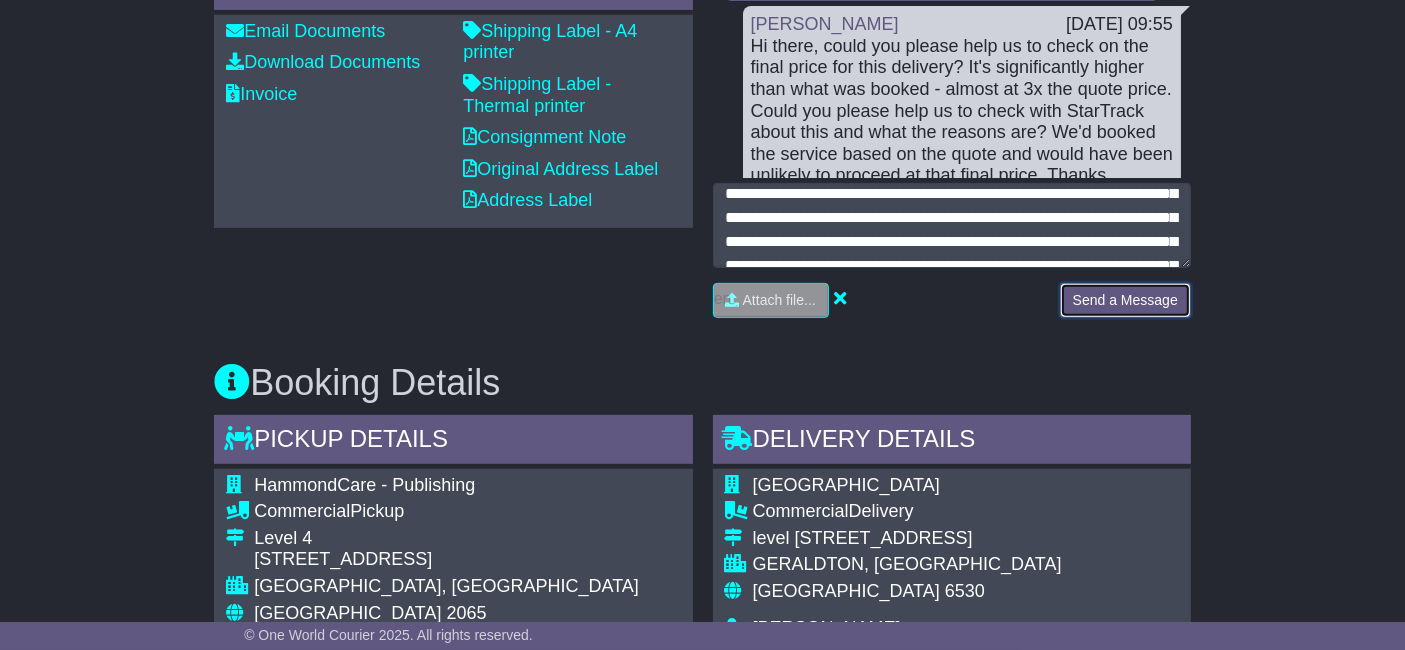 click on "Send a Message" at bounding box center (1125, 300) 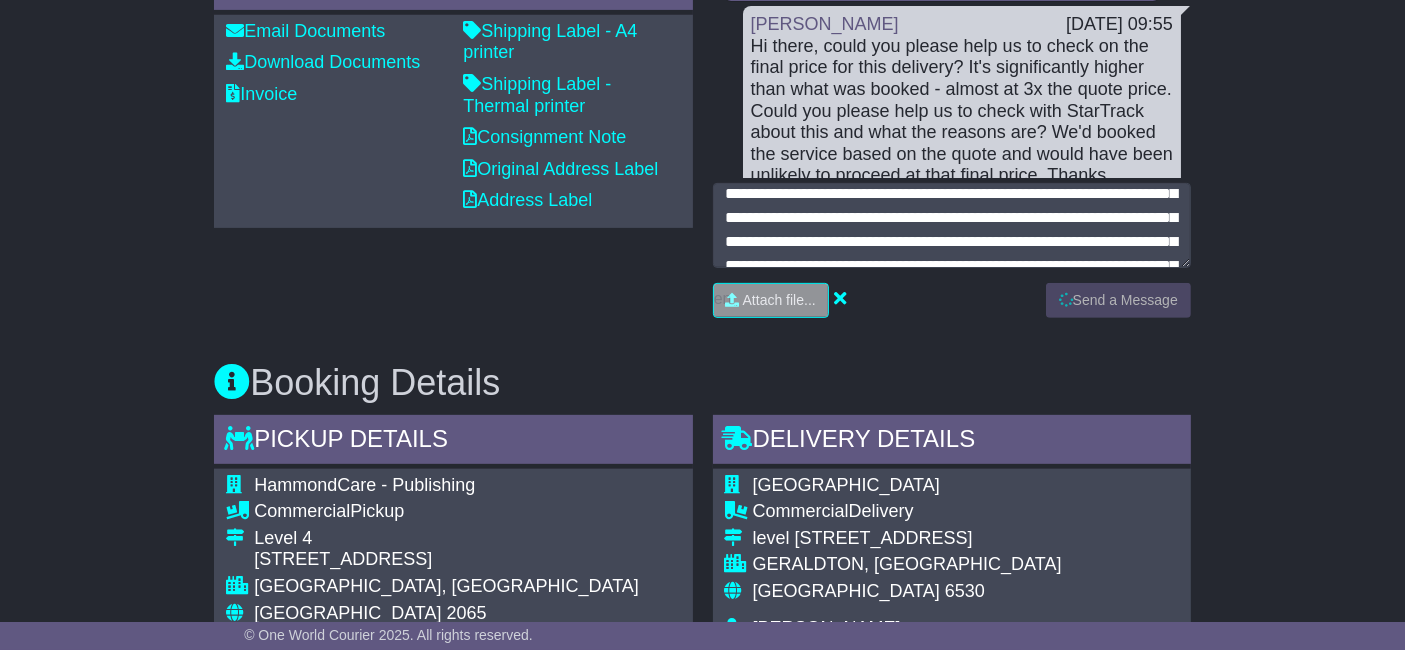 scroll, scrollTop: 77, scrollLeft: 0, axis: vertical 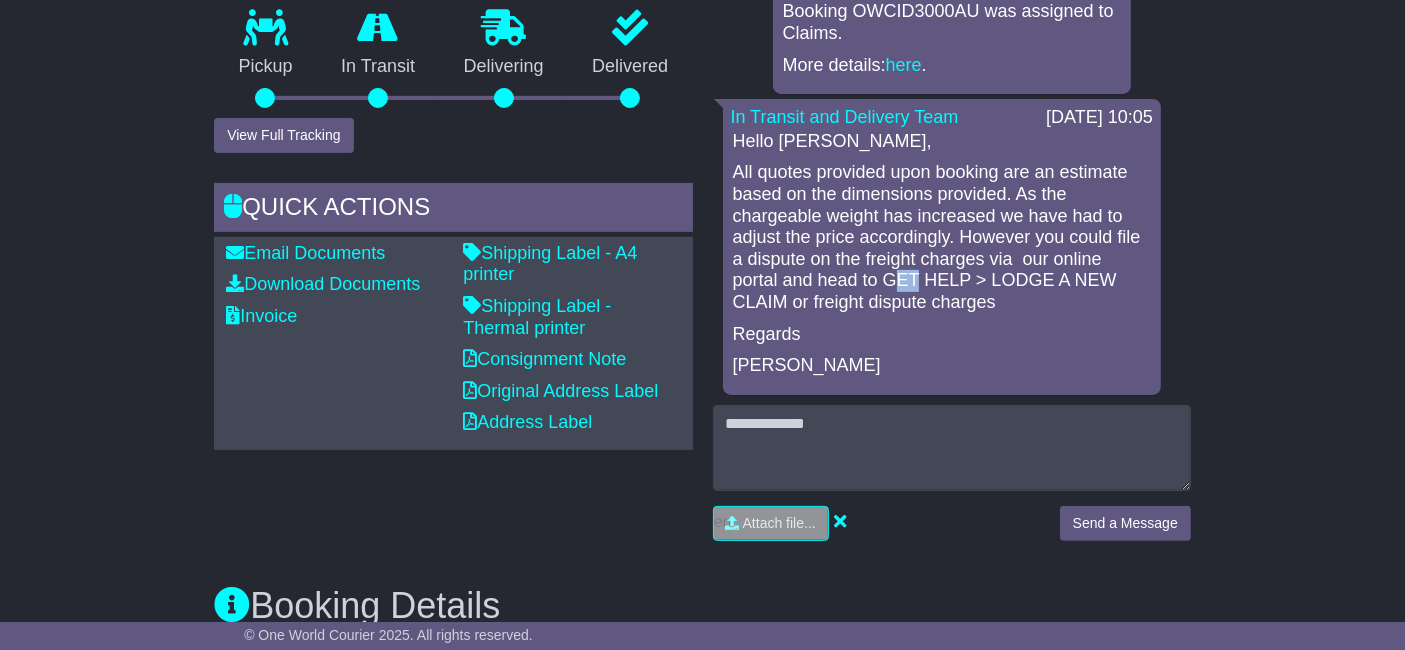 drag, startPoint x: 847, startPoint y: 280, endPoint x: 861, endPoint y: 274, distance: 15.231546 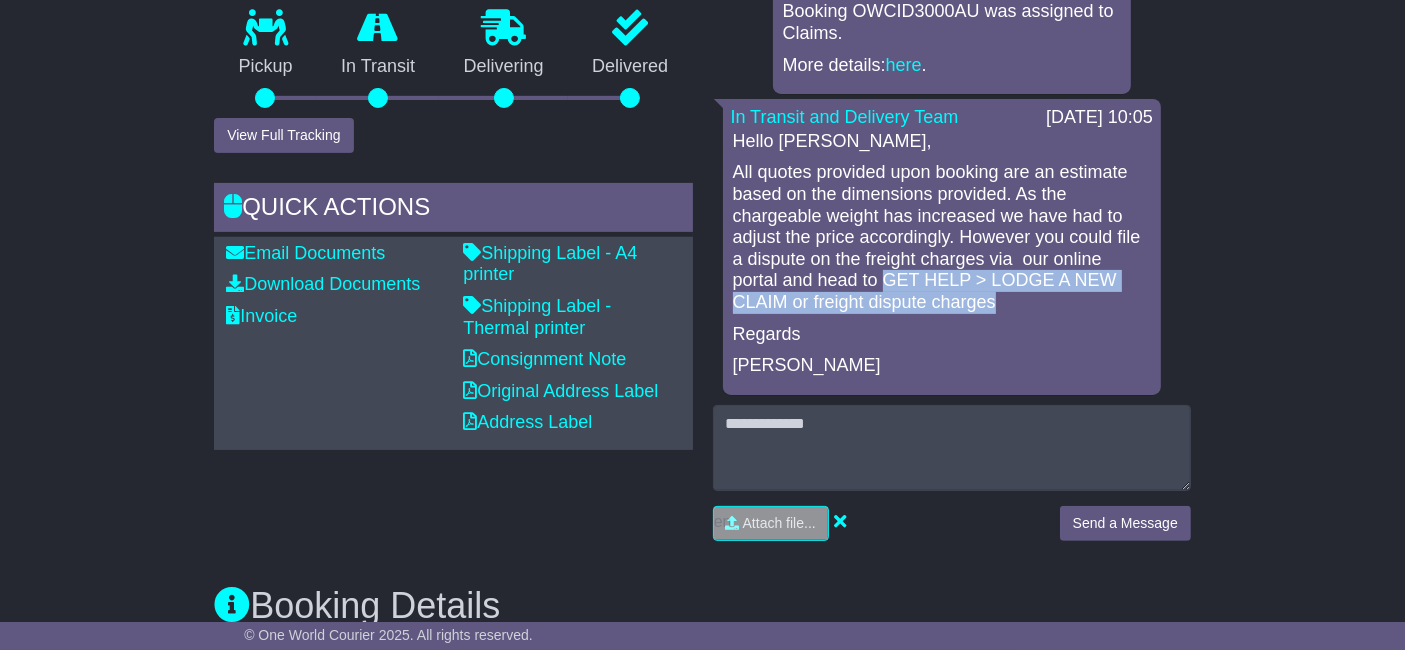 drag, startPoint x: 835, startPoint y: 275, endPoint x: 924, endPoint y: 296, distance: 91.44397 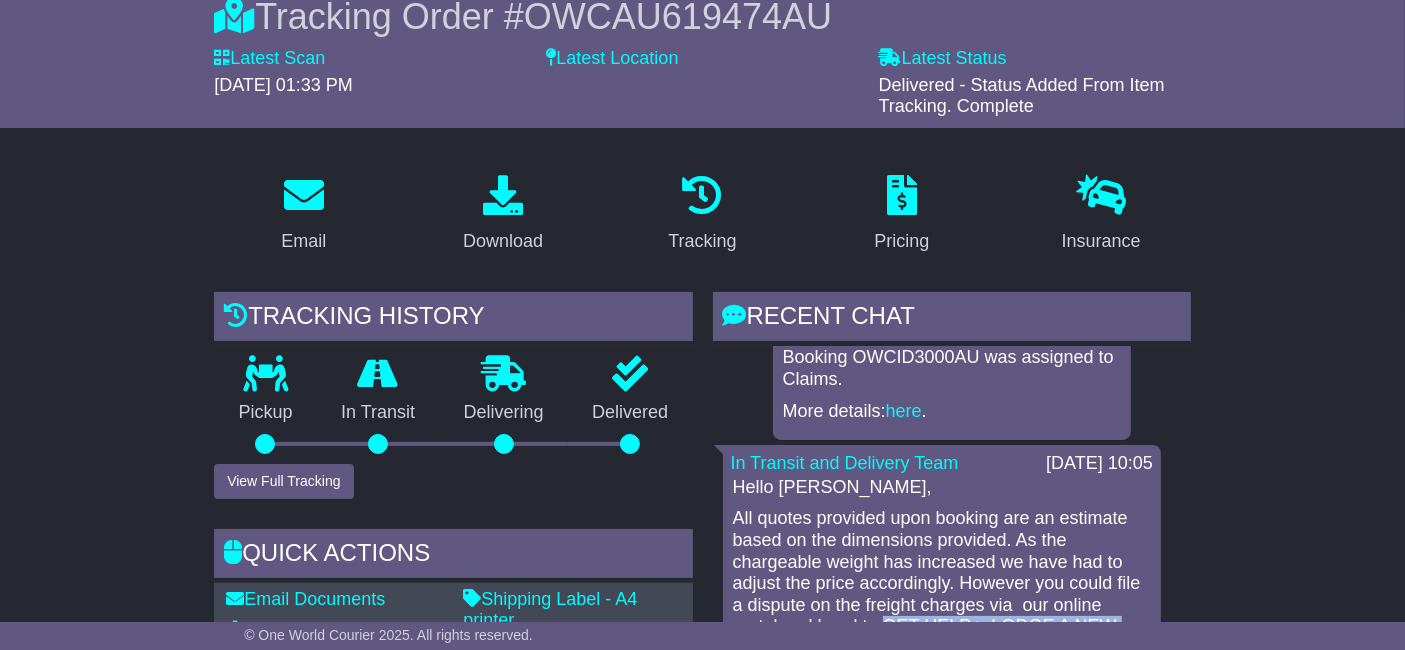 scroll, scrollTop: 333, scrollLeft: 0, axis: vertical 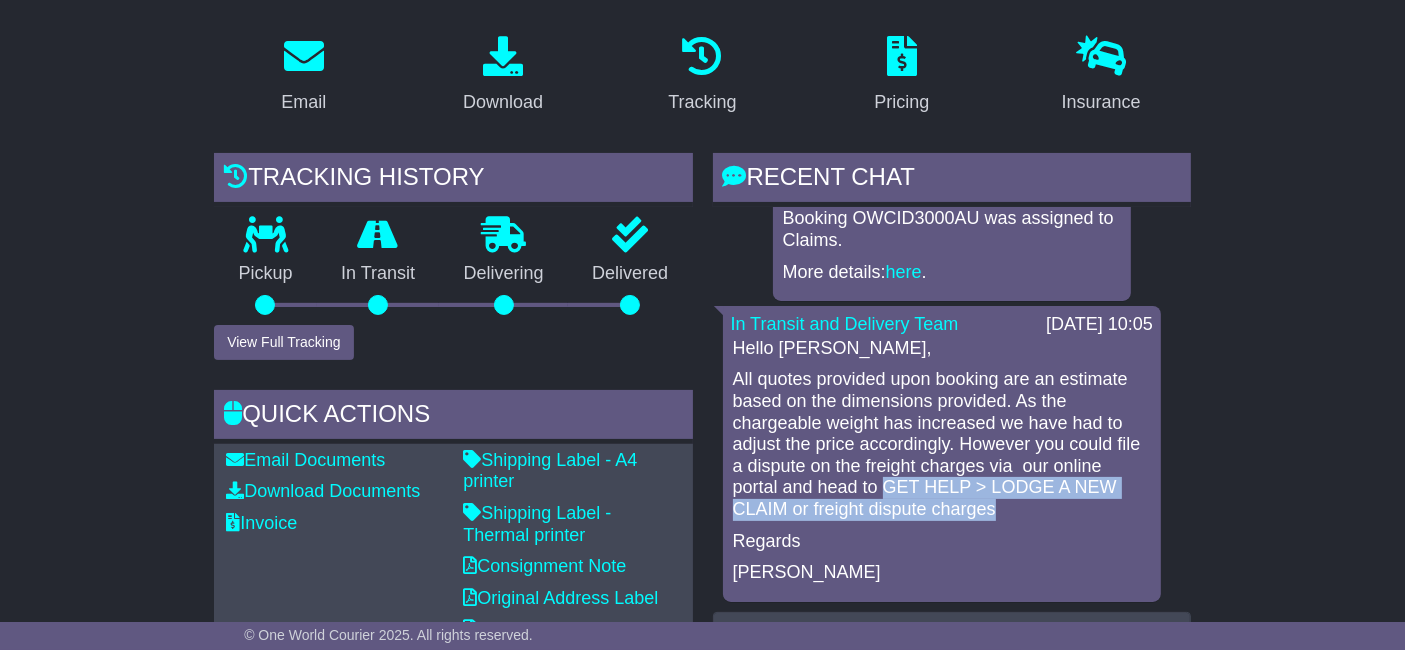 click on "All quotes provided upon booking are an estimate based on the dimensions provided. As the chargeable weight has increased we have had to adjust the price accordingly. However you could file a dispute on the freight charges via  our online portal and head to GET HELP > LODGE A NEW CLAIM or freight dispute charges" at bounding box center [942, 444] 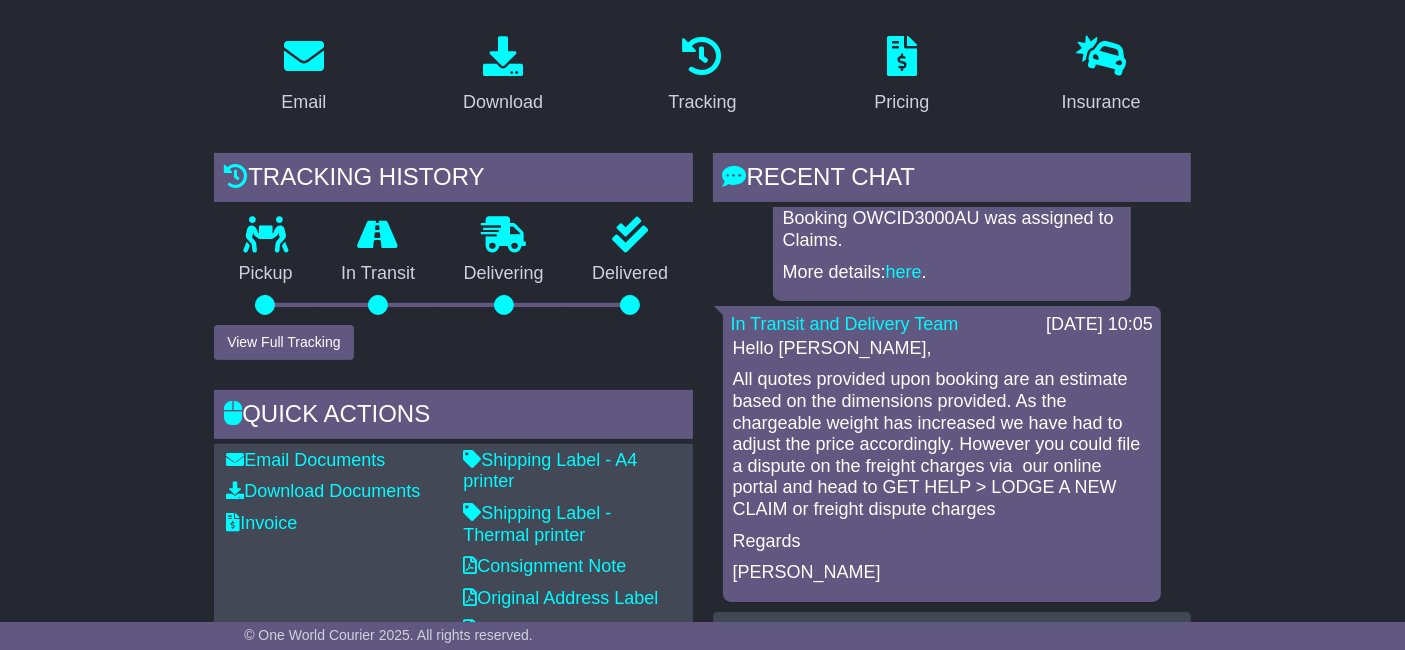 click on "All quotes provided upon booking are an estimate based on the dimensions provided. As the chargeable weight has increased we have had to adjust the price accordingly. However you could file a dispute on the freight charges via  our online portal and head to GET HELP > LODGE A NEW CLAIM or freight dispute charges" at bounding box center [942, 444] 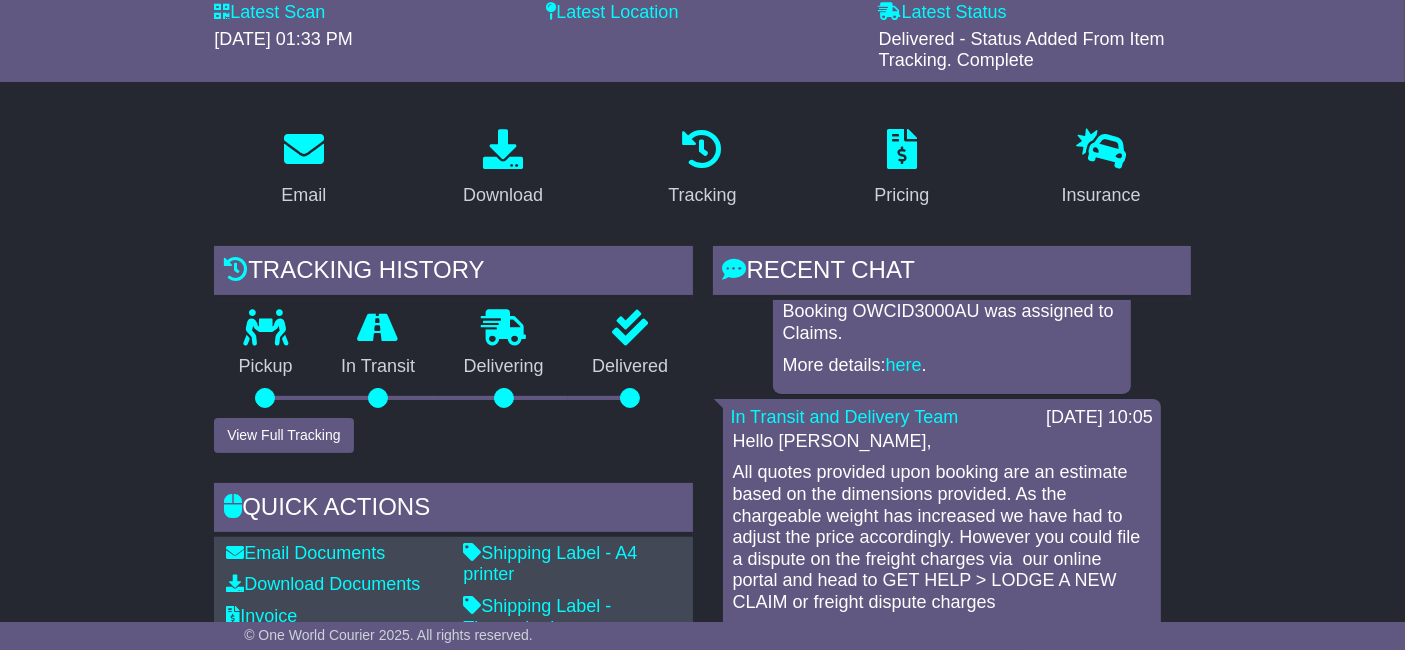 scroll, scrollTop: 444, scrollLeft: 0, axis: vertical 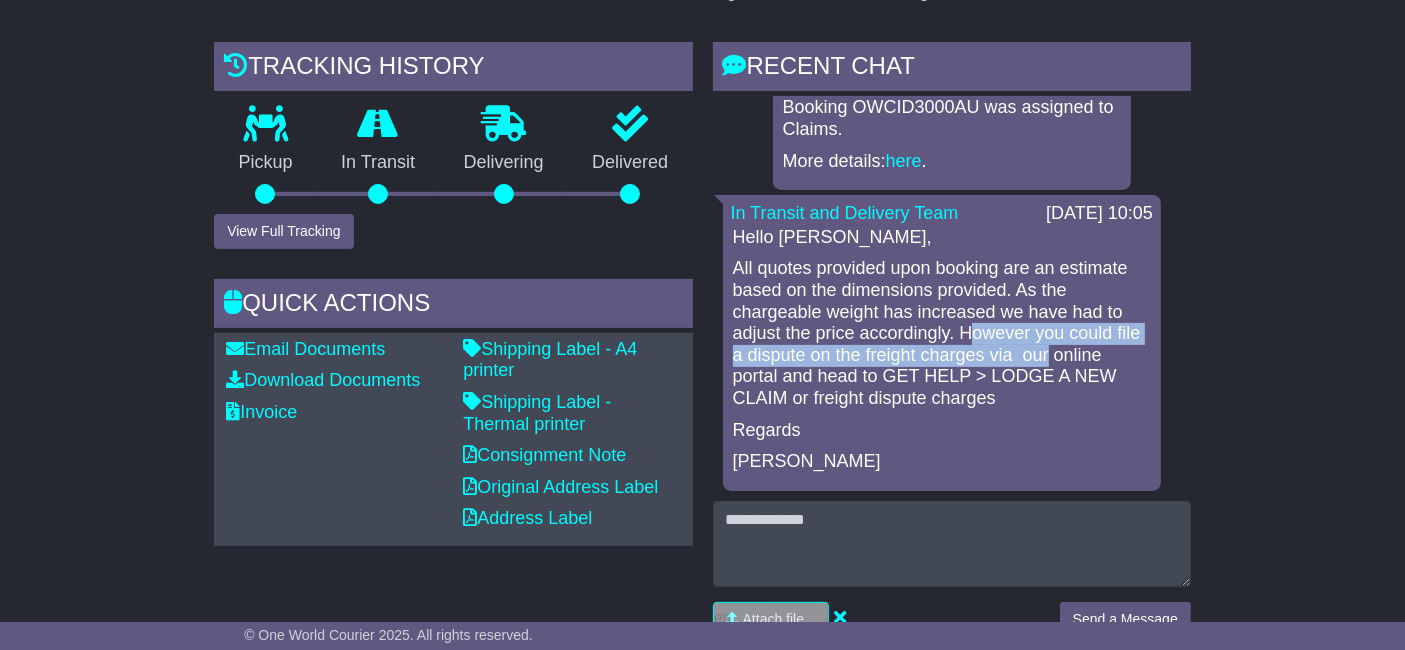 drag, startPoint x: 961, startPoint y: 334, endPoint x: 1040, endPoint y: 346, distance: 79.9062 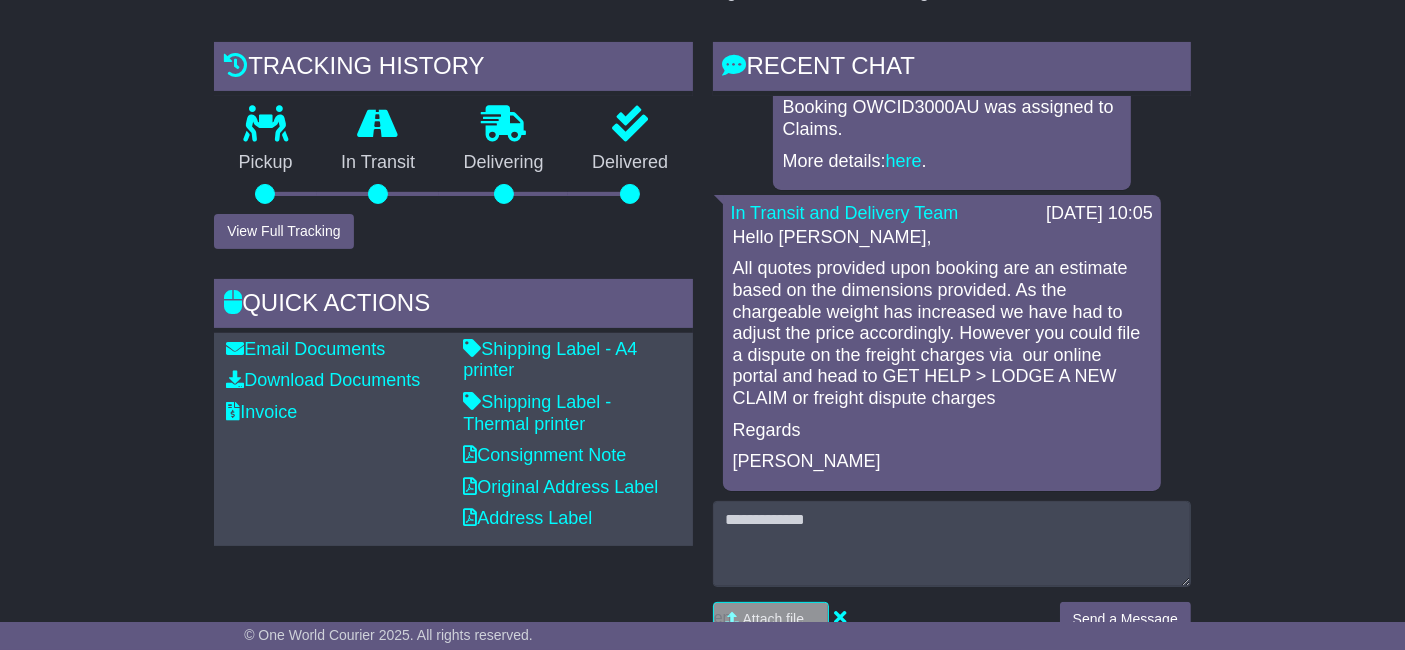 click on "All quotes provided upon booking are an estimate based on the dimensions provided. As the chargeable weight has increased we have had to adjust the price accordingly. However you could file a dispute on the freight charges via  our online portal and head to GET HELP > LODGE A NEW CLAIM or freight dispute charges" at bounding box center [942, 333] 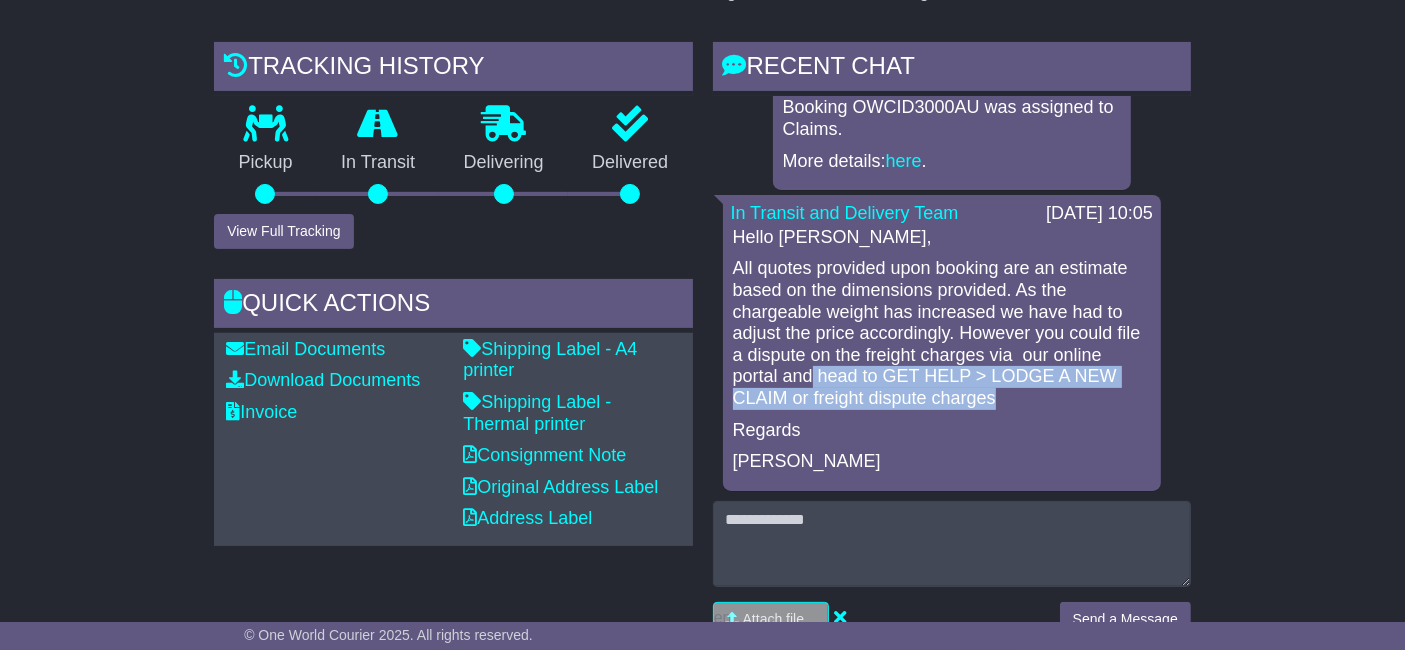 drag, startPoint x: 765, startPoint y: 374, endPoint x: 920, endPoint y: 398, distance: 156.84706 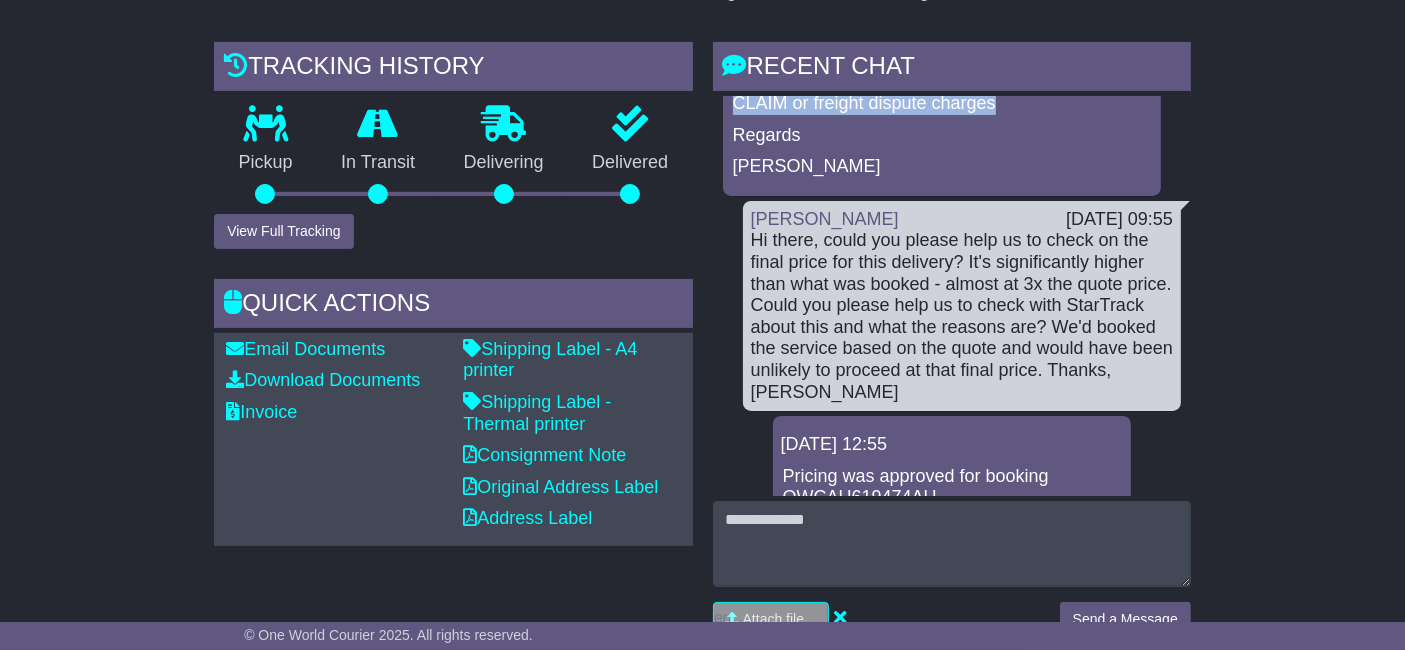 scroll, scrollTop: 666, scrollLeft: 0, axis: vertical 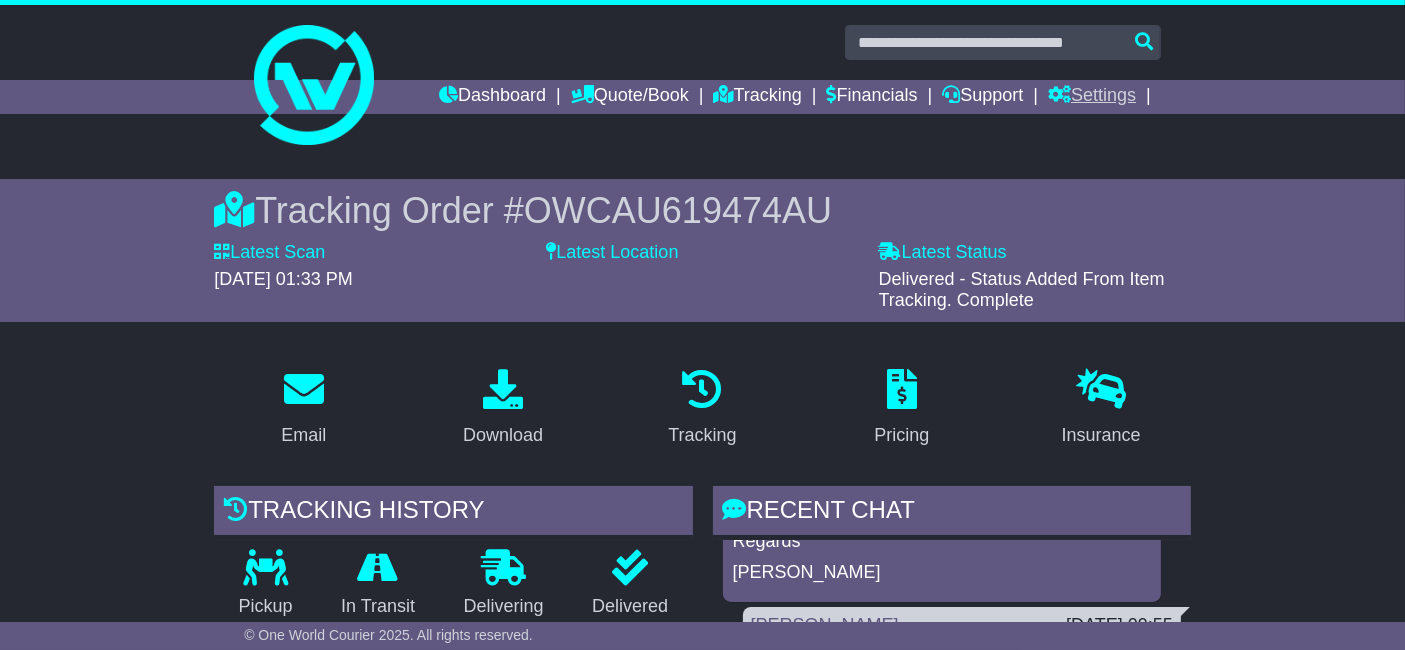 click on "Settings" at bounding box center [1092, 97] 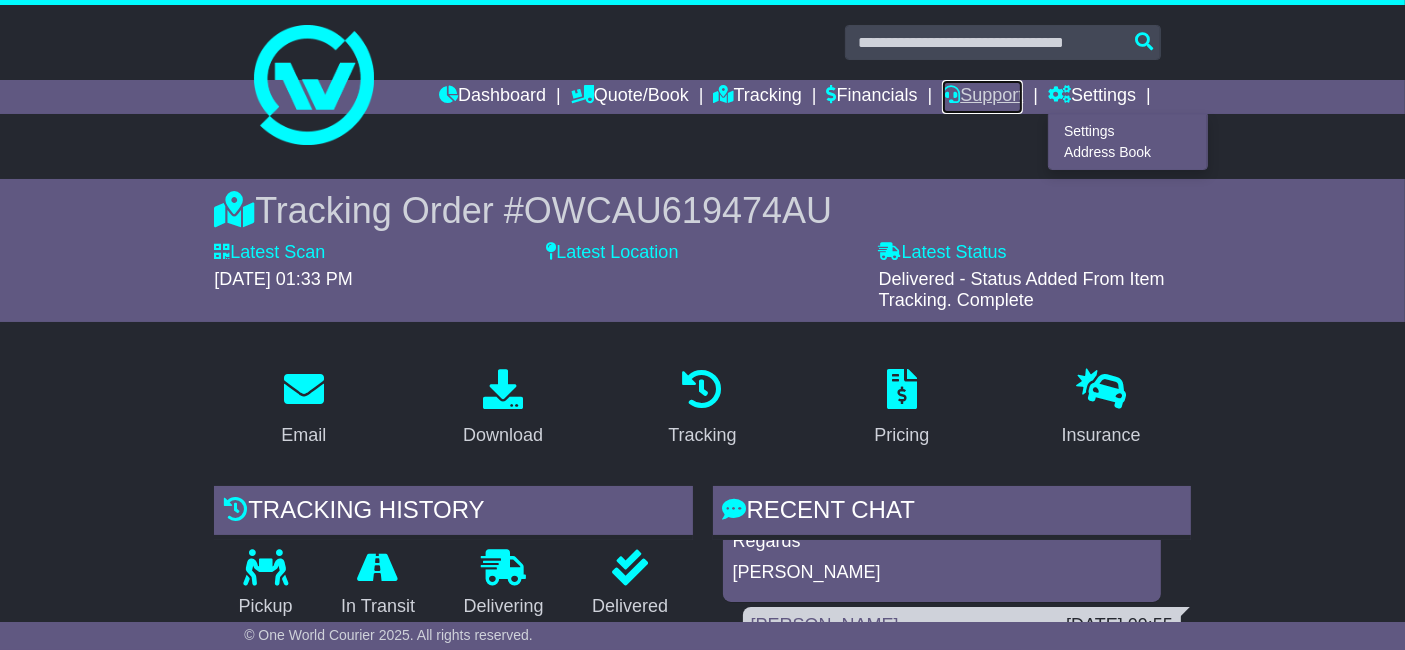 click on "Support" at bounding box center (982, 97) 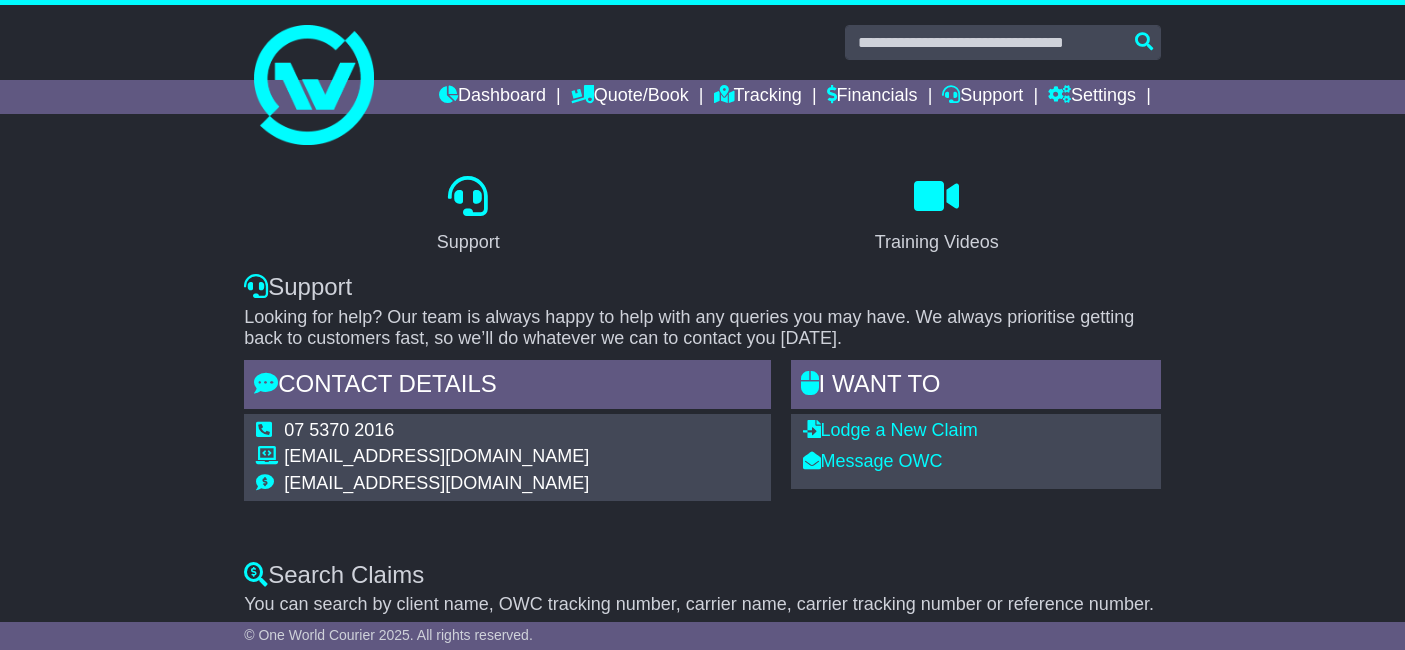 scroll, scrollTop: 0, scrollLeft: 0, axis: both 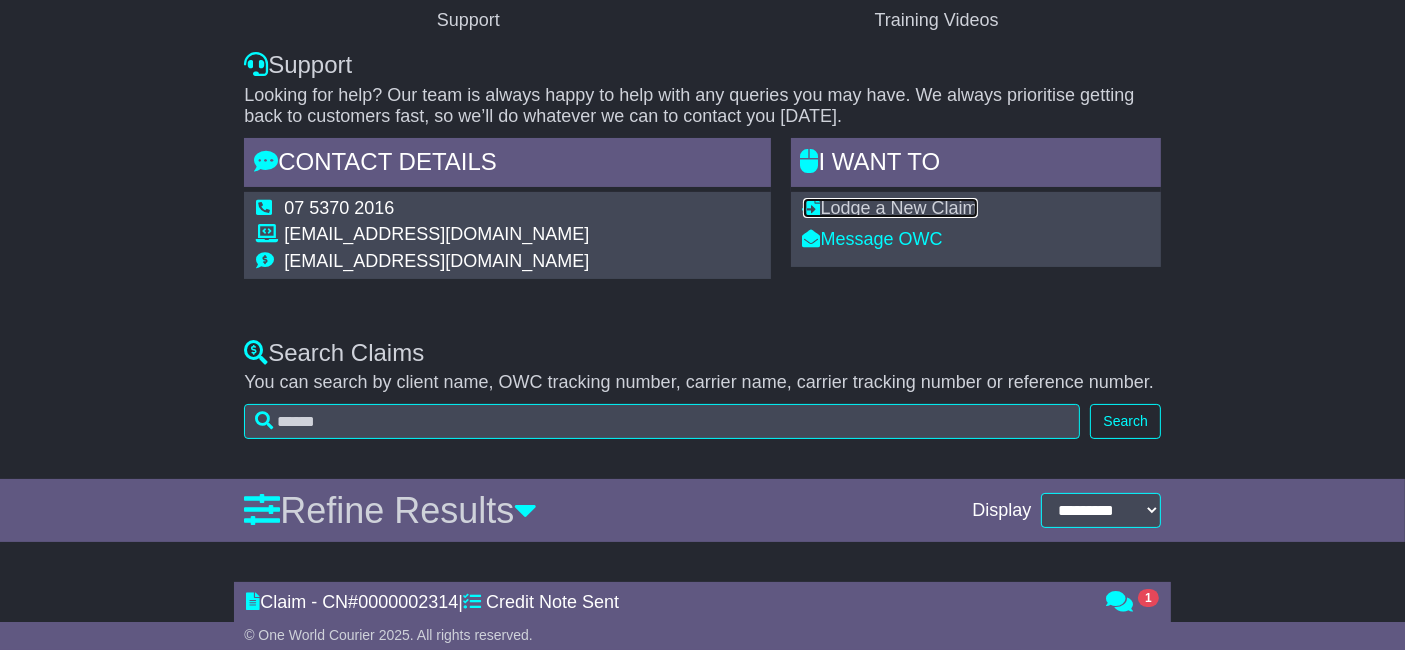 click on "Lodge a New Claim" at bounding box center (890, 208) 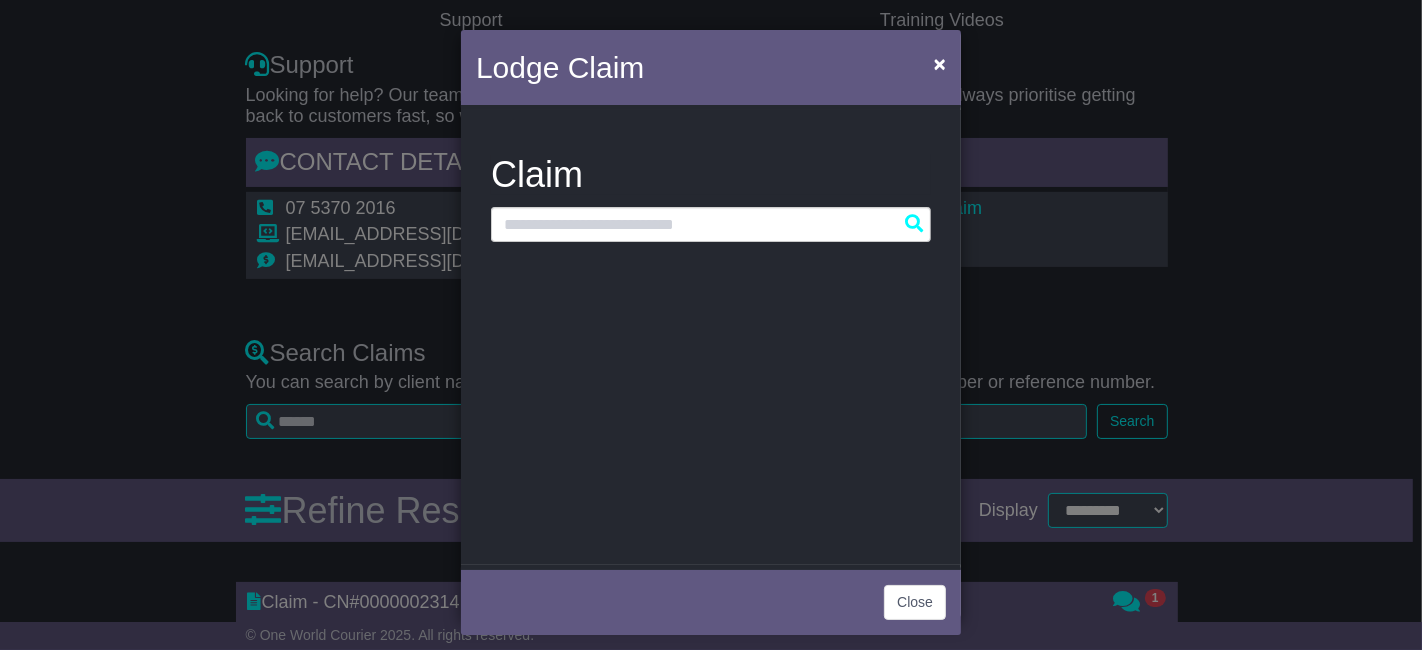click on "Lodge Claim
×" at bounding box center (711, 70) 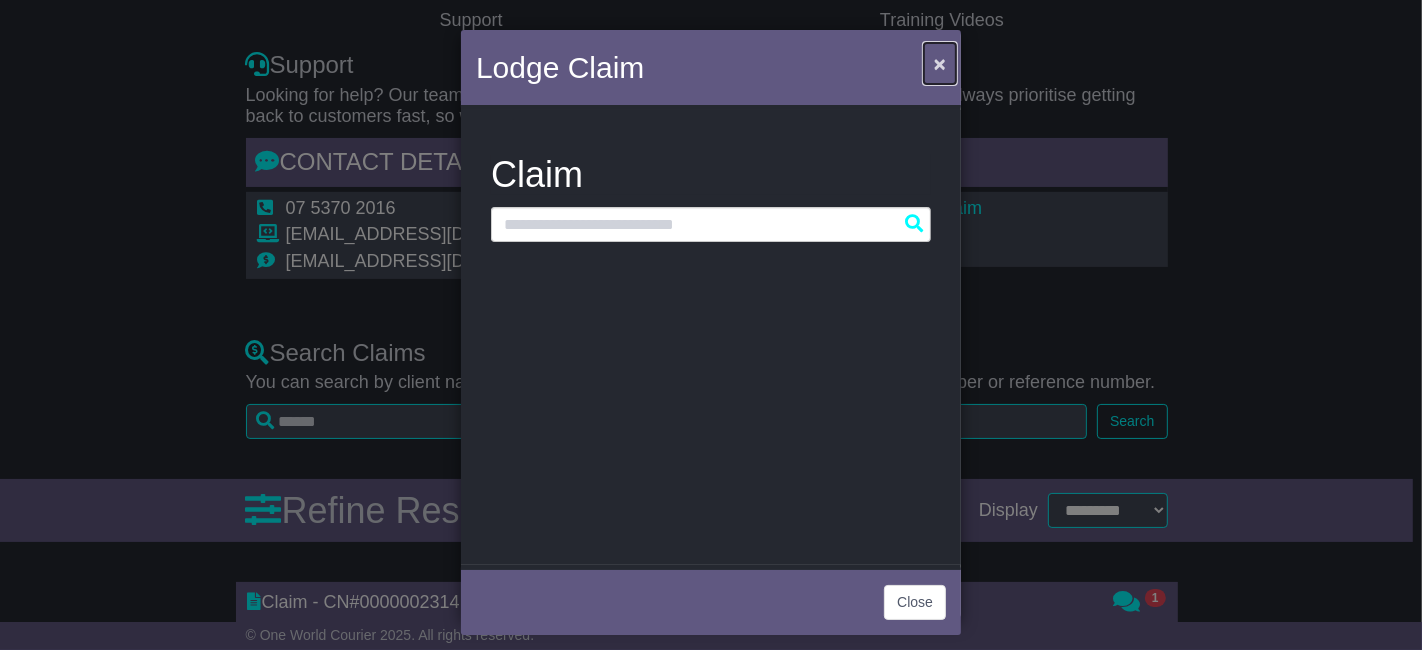 click on "×" at bounding box center [940, 63] 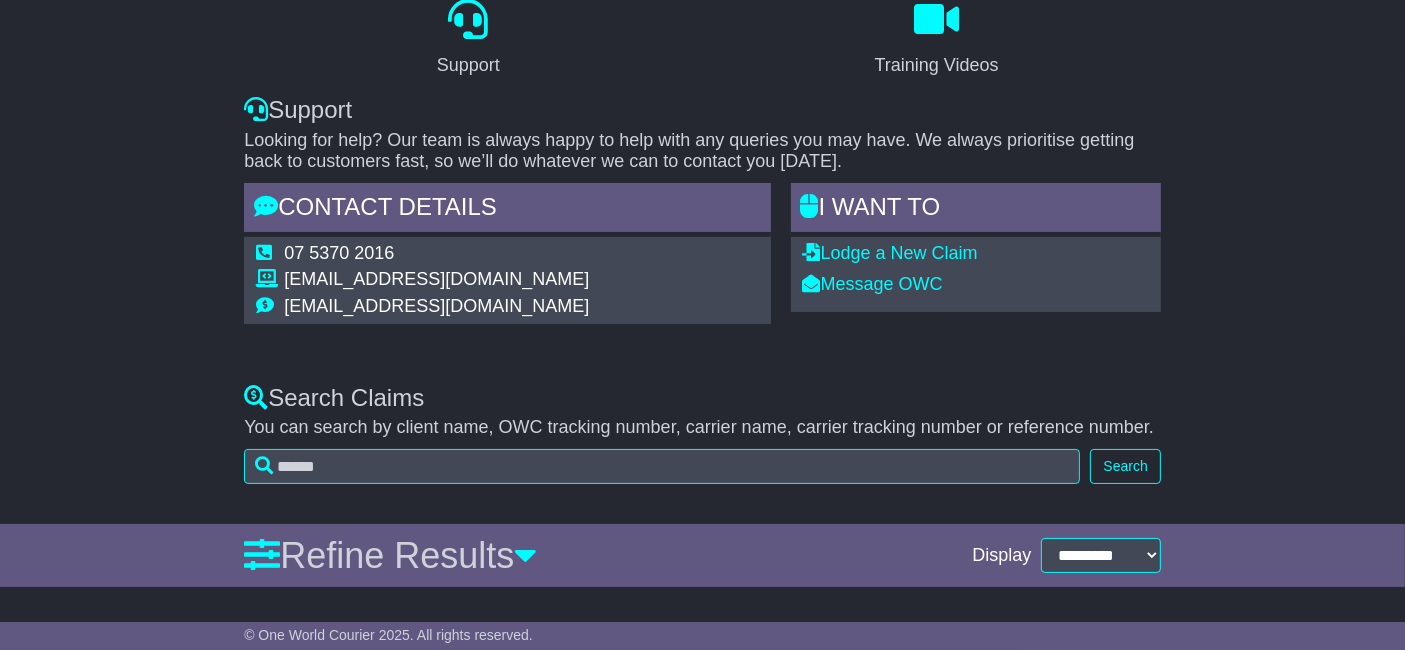 scroll, scrollTop: 111, scrollLeft: 0, axis: vertical 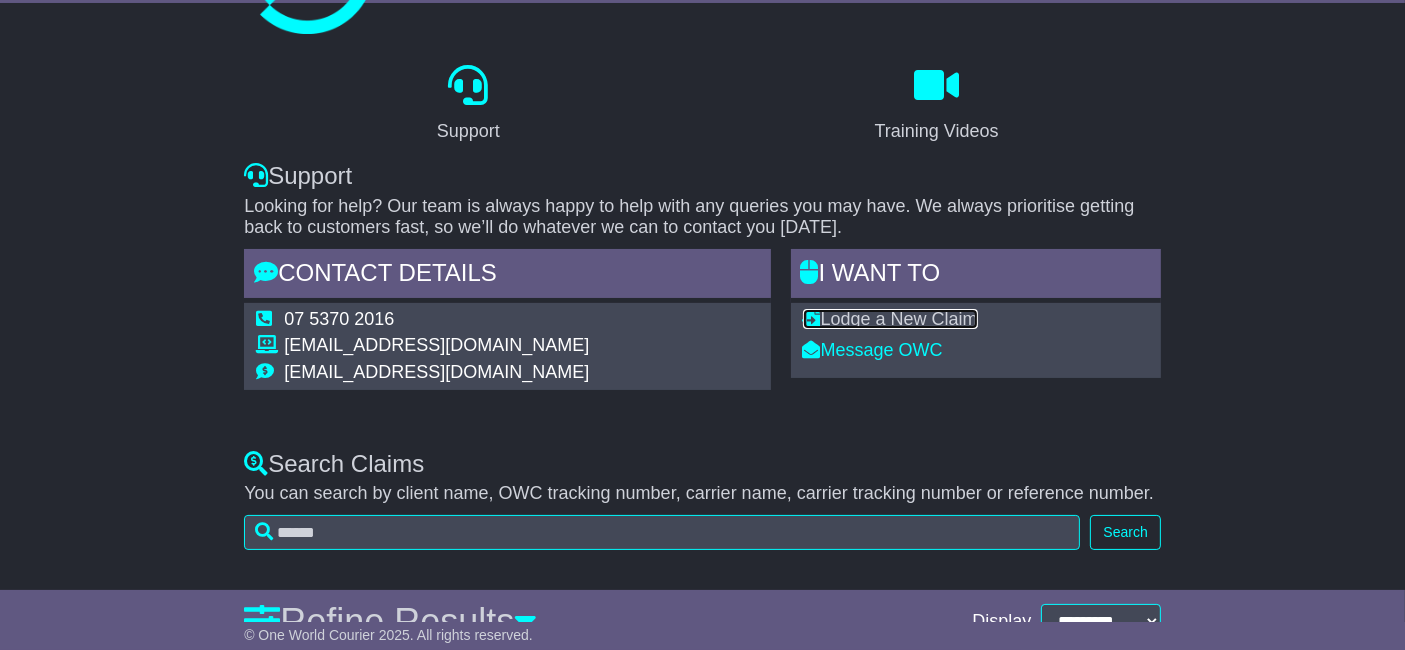 click on "Lodge a New Claim" at bounding box center [890, 319] 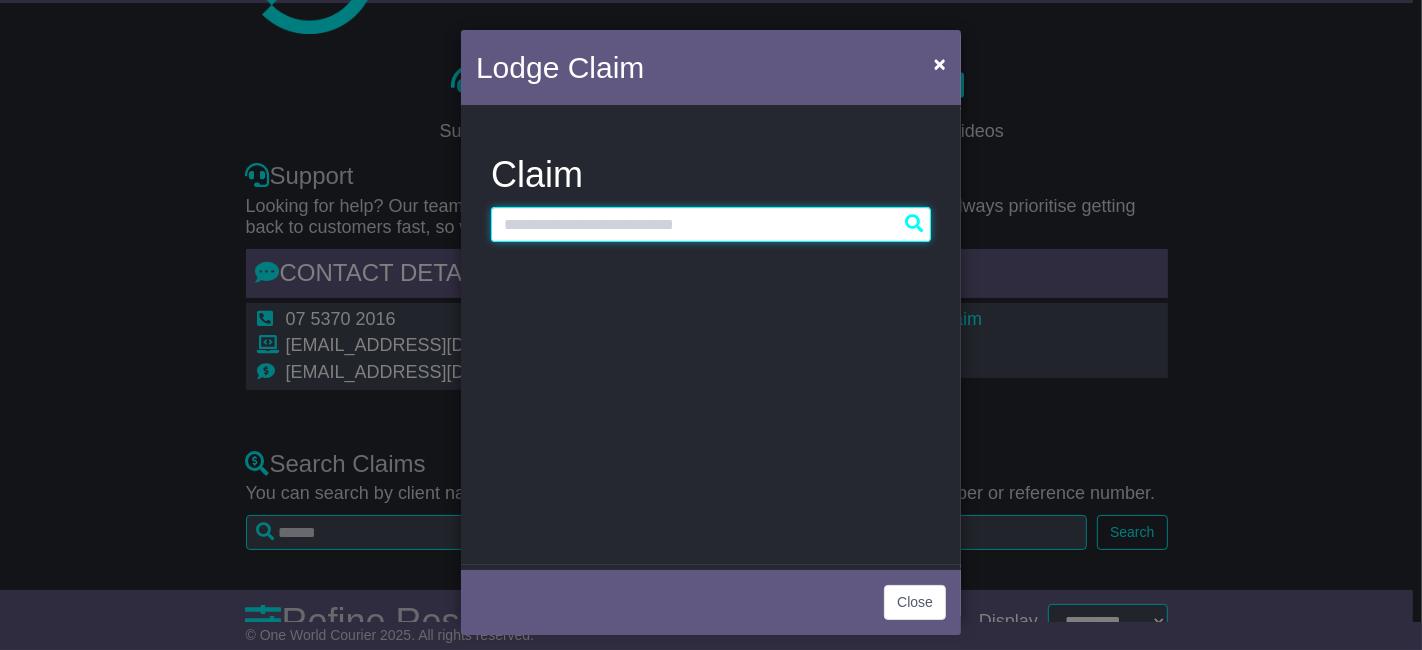 click at bounding box center (711, 224) 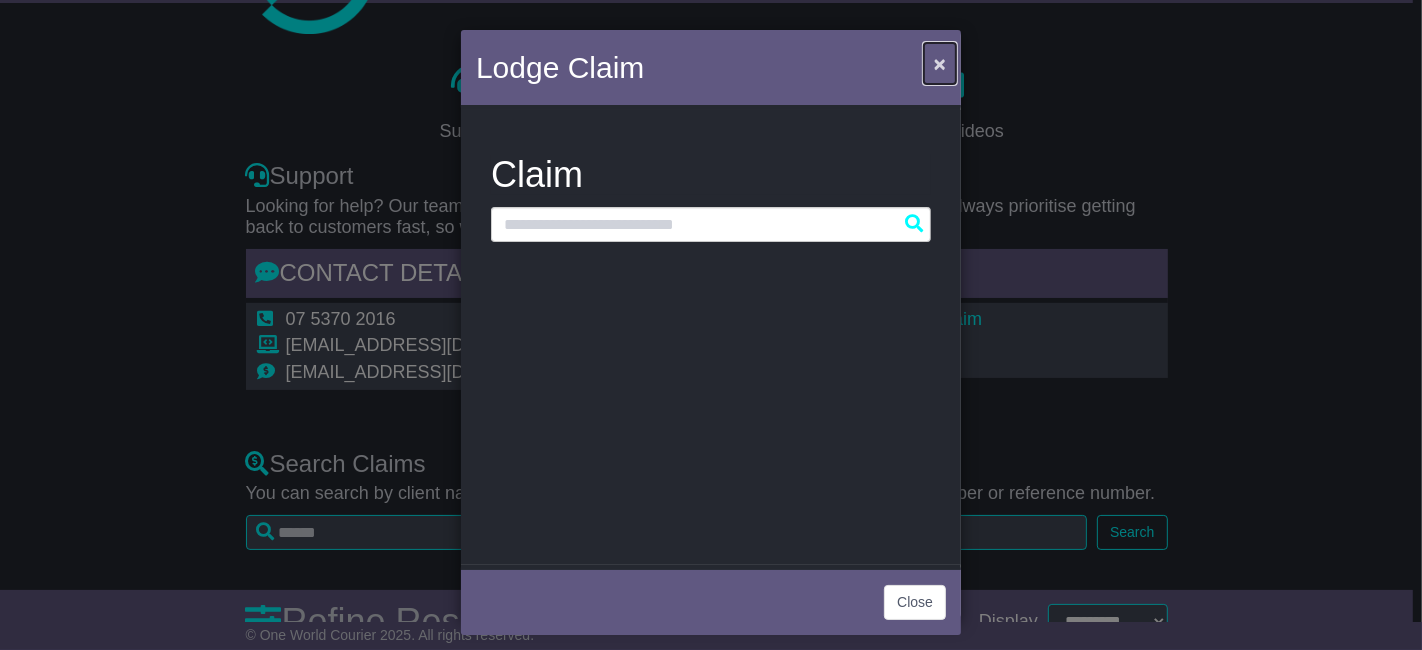click on "×" at bounding box center (940, 63) 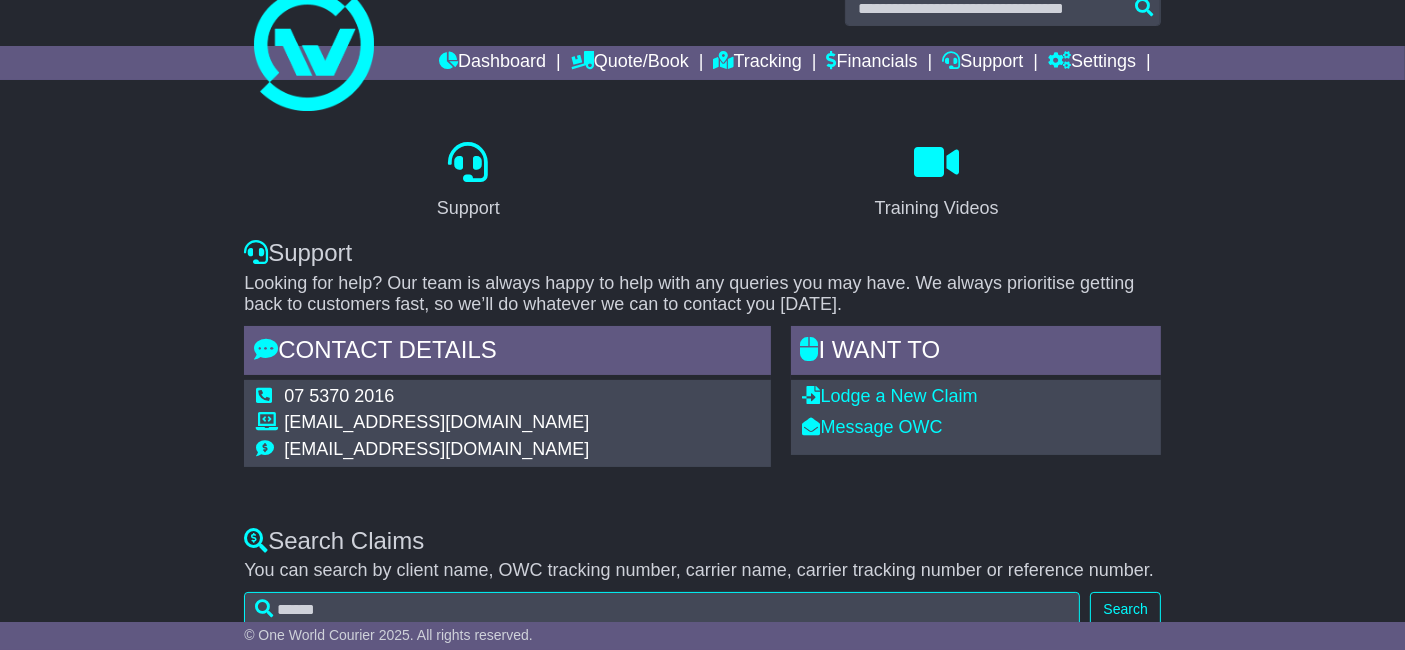 scroll, scrollTop: 0, scrollLeft: 0, axis: both 